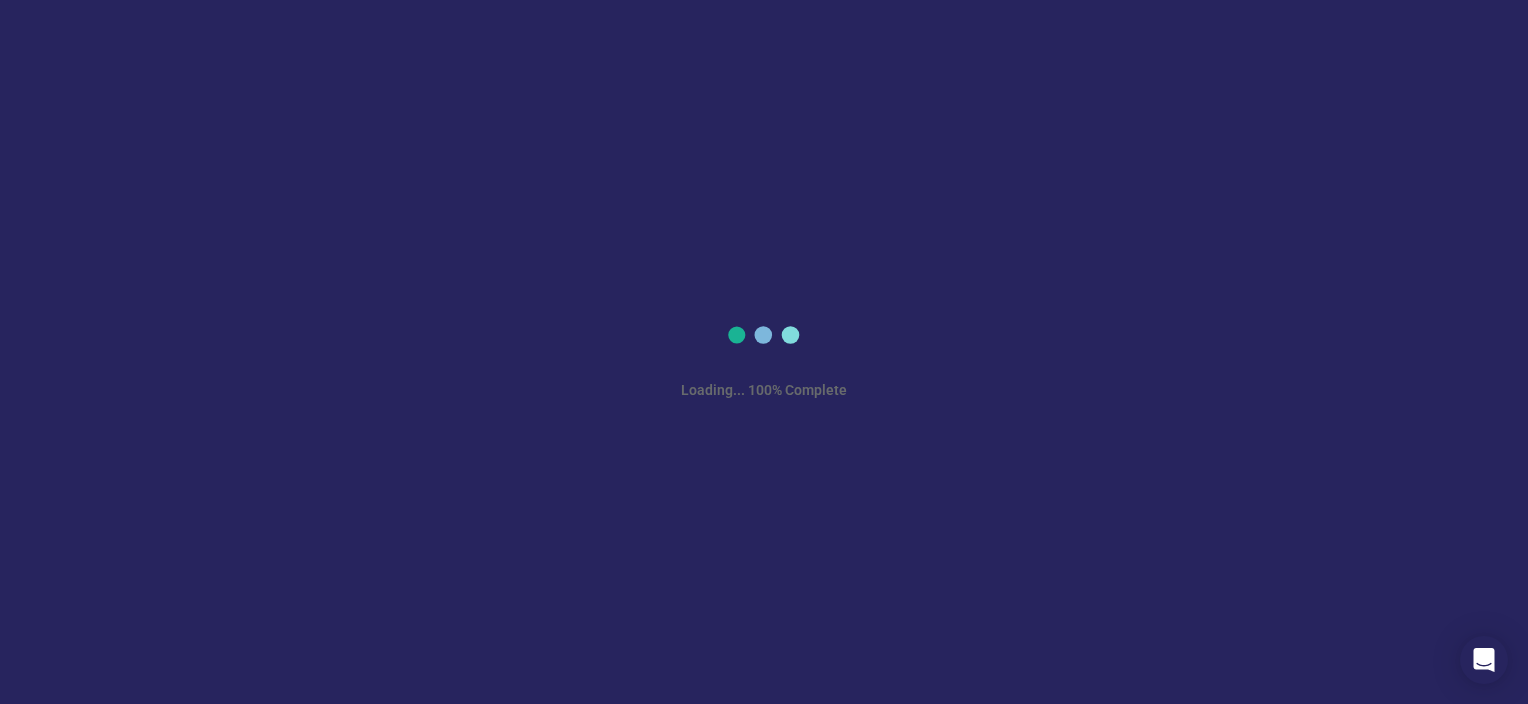 scroll, scrollTop: 0, scrollLeft: 0, axis: both 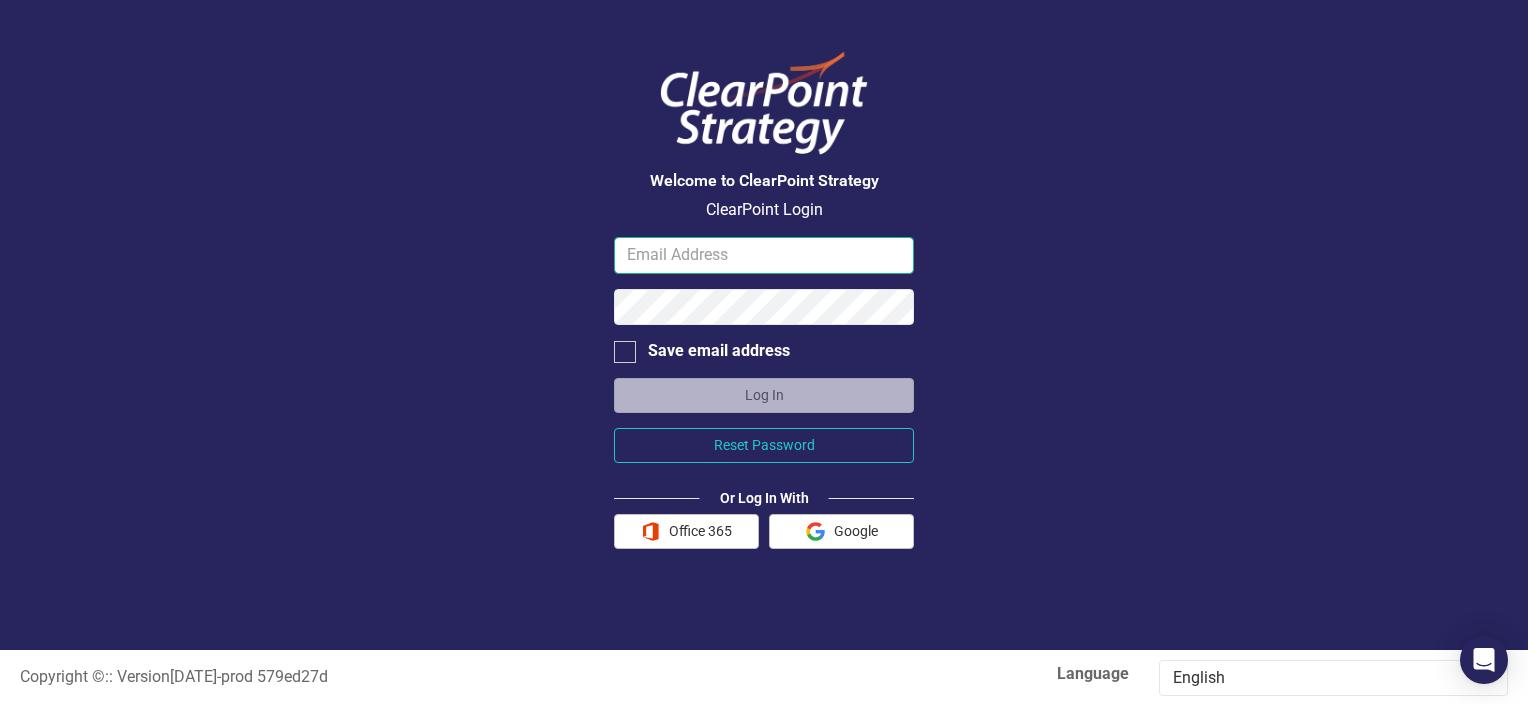click at bounding box center [764, 255] 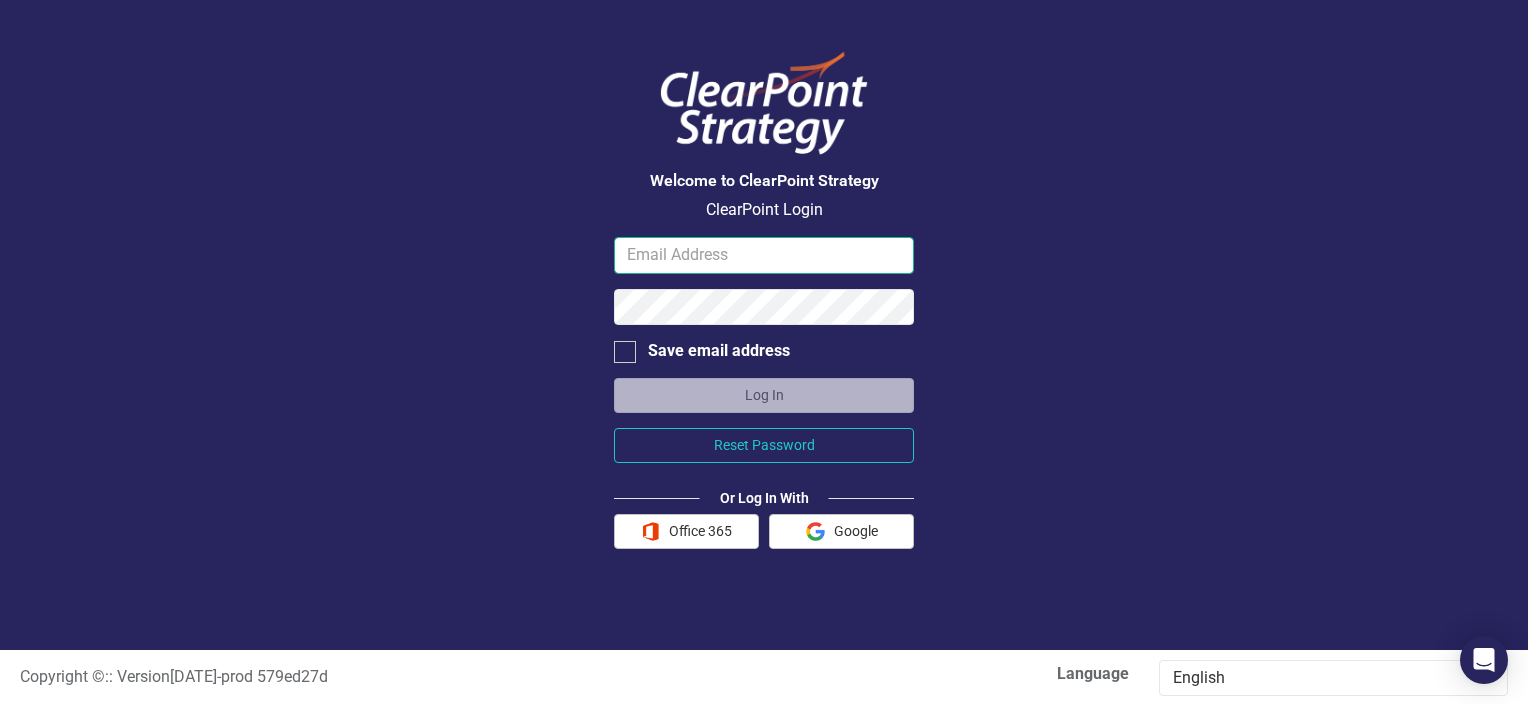 type on "[PERSON_NAME][EMAIL_ADDRESS][PERSON_NAME][DOMAIN_NAME]" 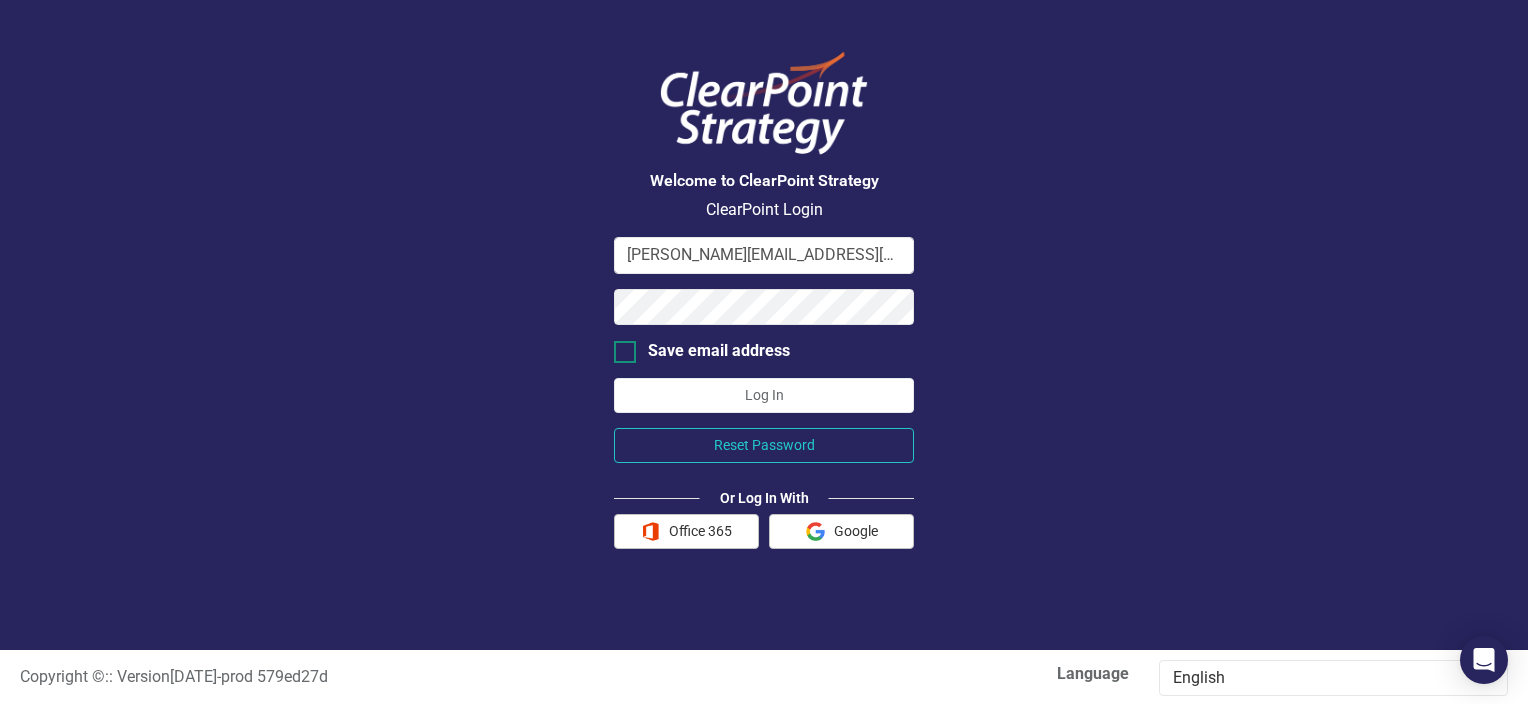 click on "Save email address" at bounding box center [620, 347] 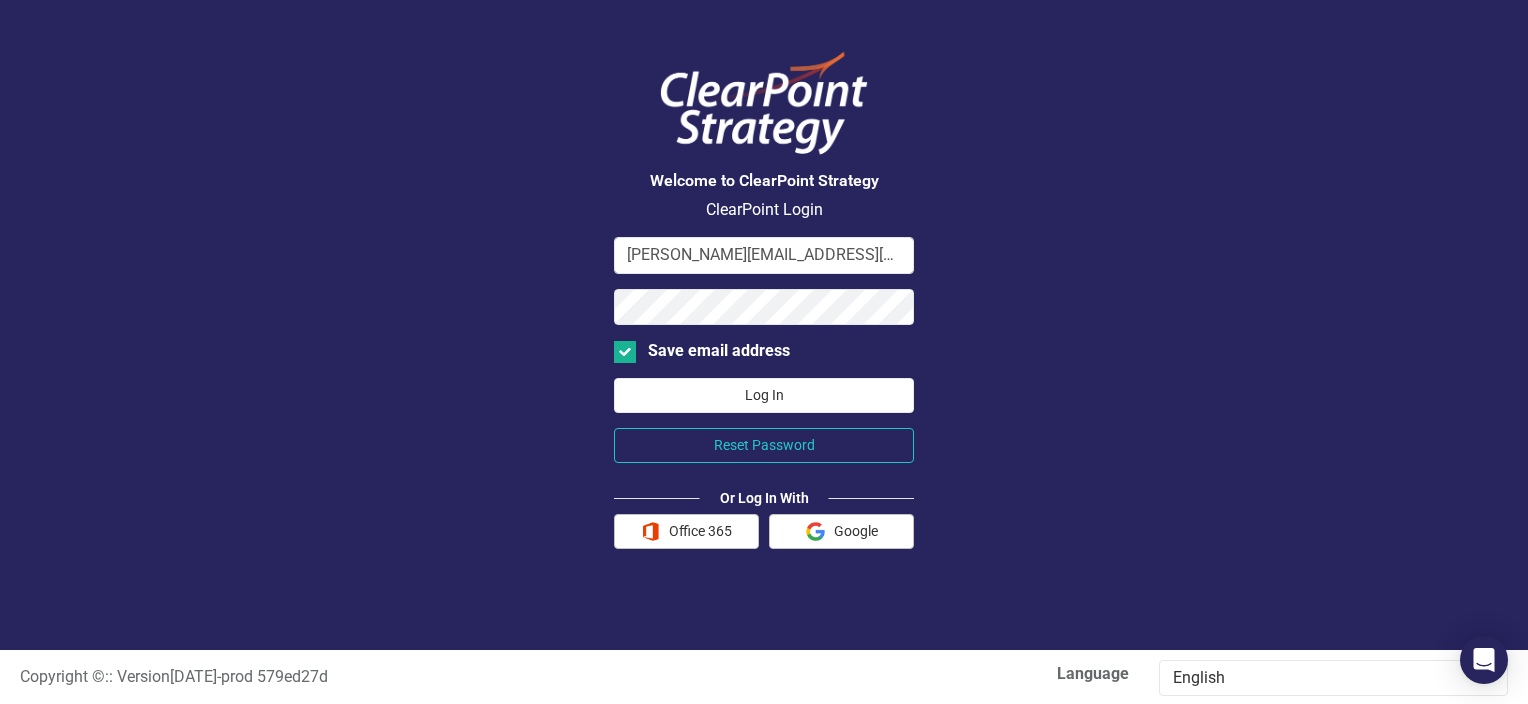 click on "Log In" at bounding box center [764, 395] 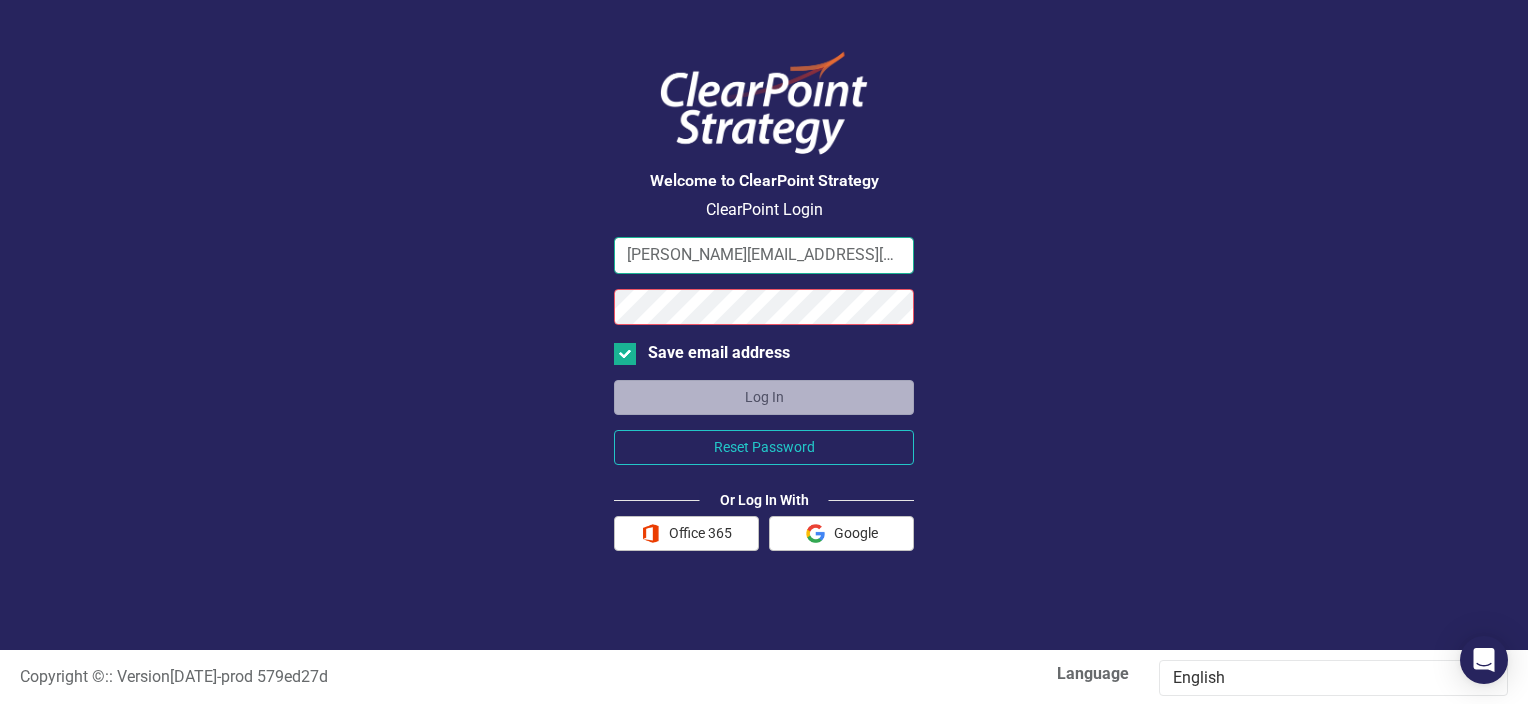 drag, startPoint x: 719, startPoint y: 252, endPoint x: 584, endPoint y: 253, distance: 135.00371 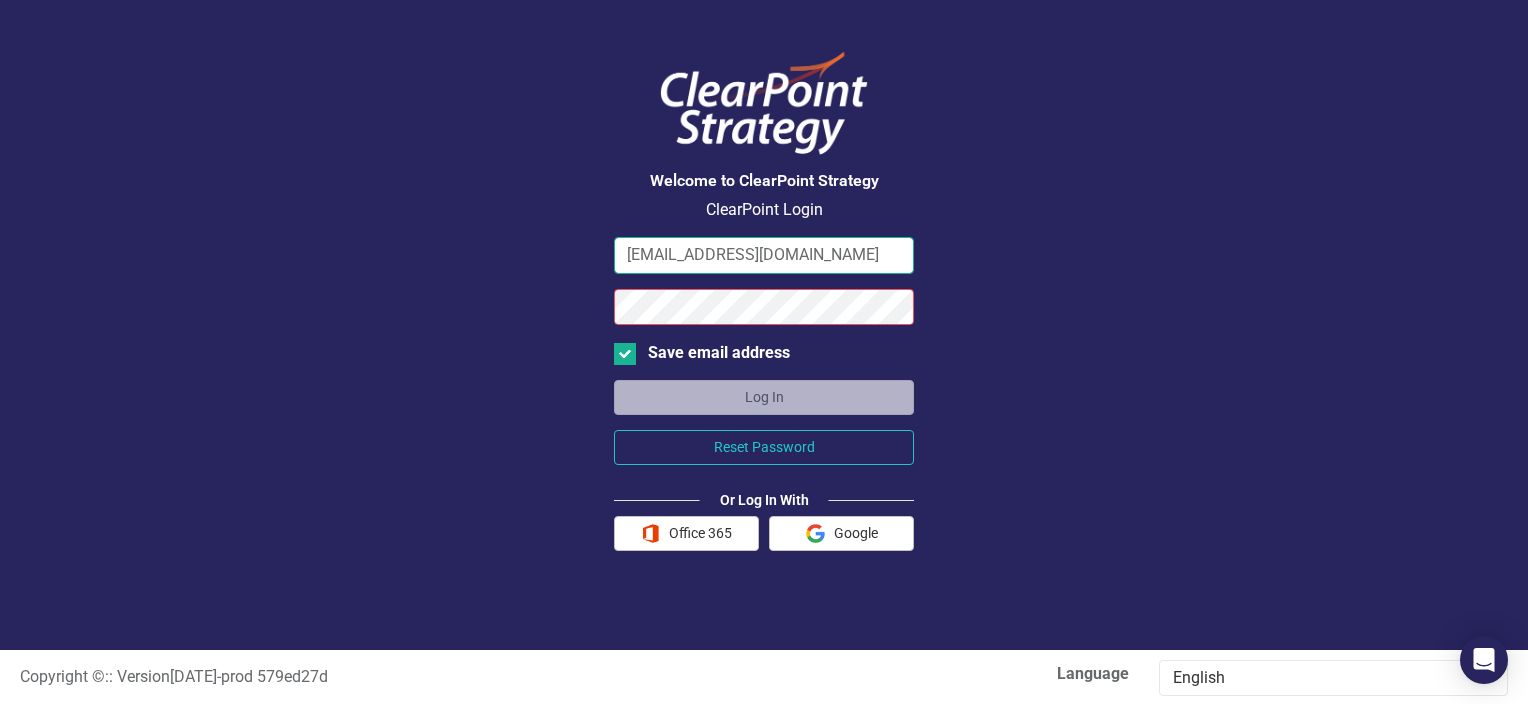 type on "[EMAIL_ADDRESS][DOMAIN_NAME]" 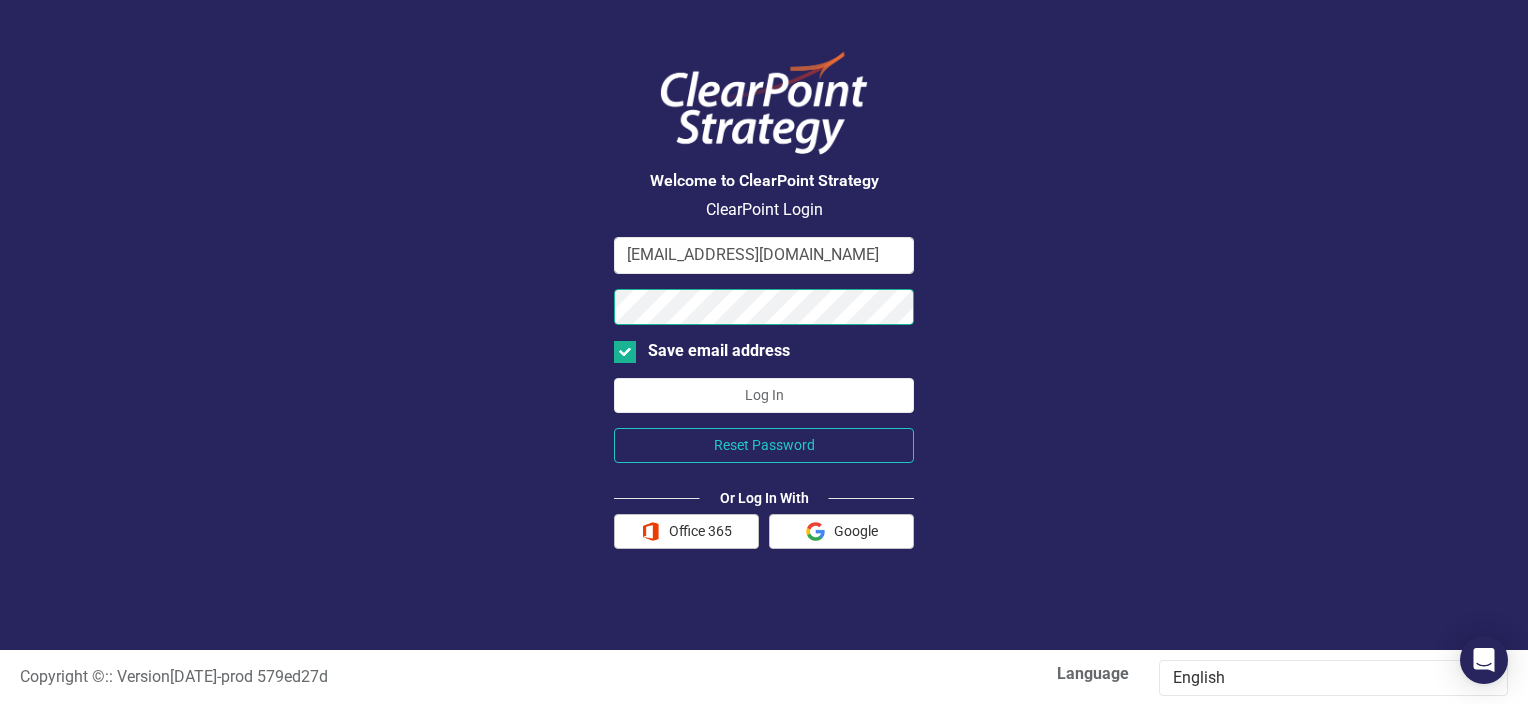 click on "Log In" at bounding box center [764, 395] 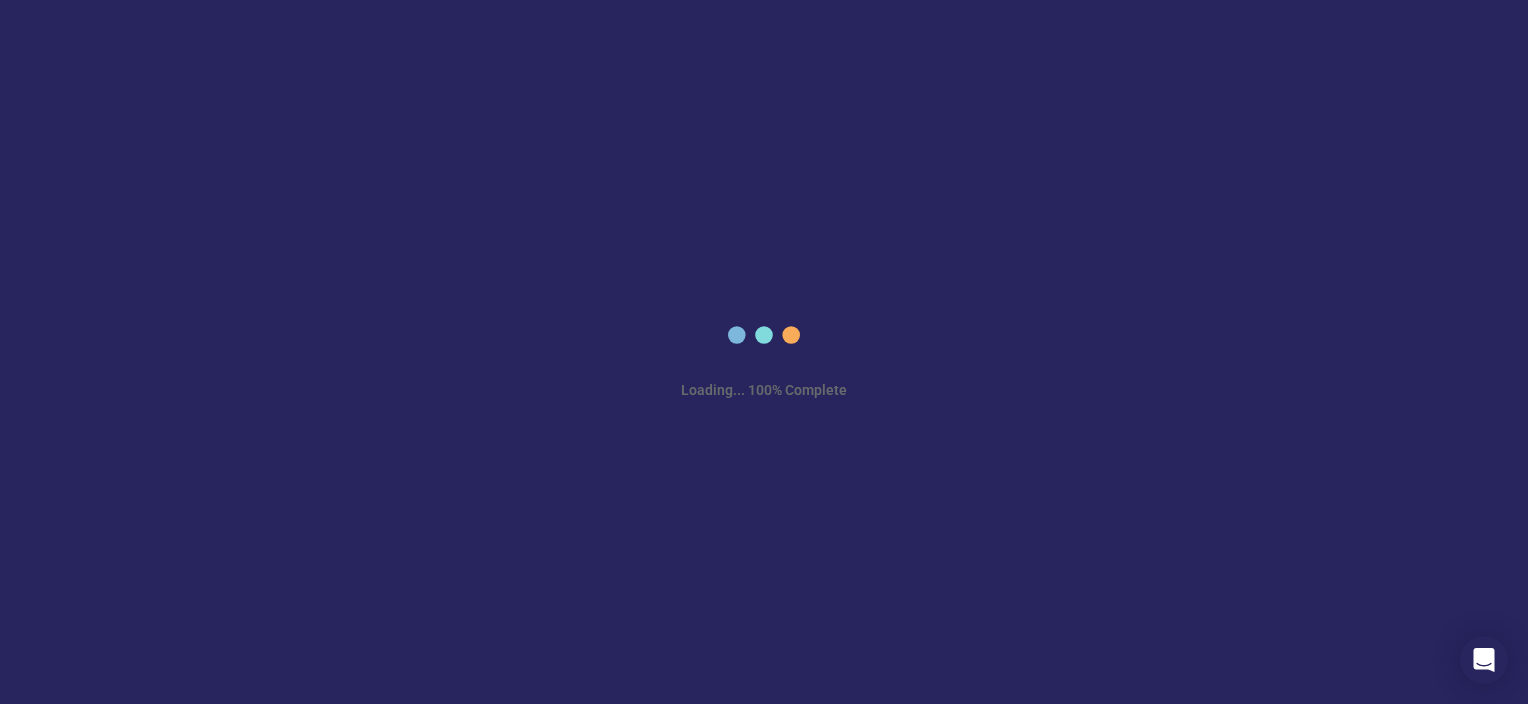 scroll, scrollTop: 0, scrollLeft: 0, axis: both 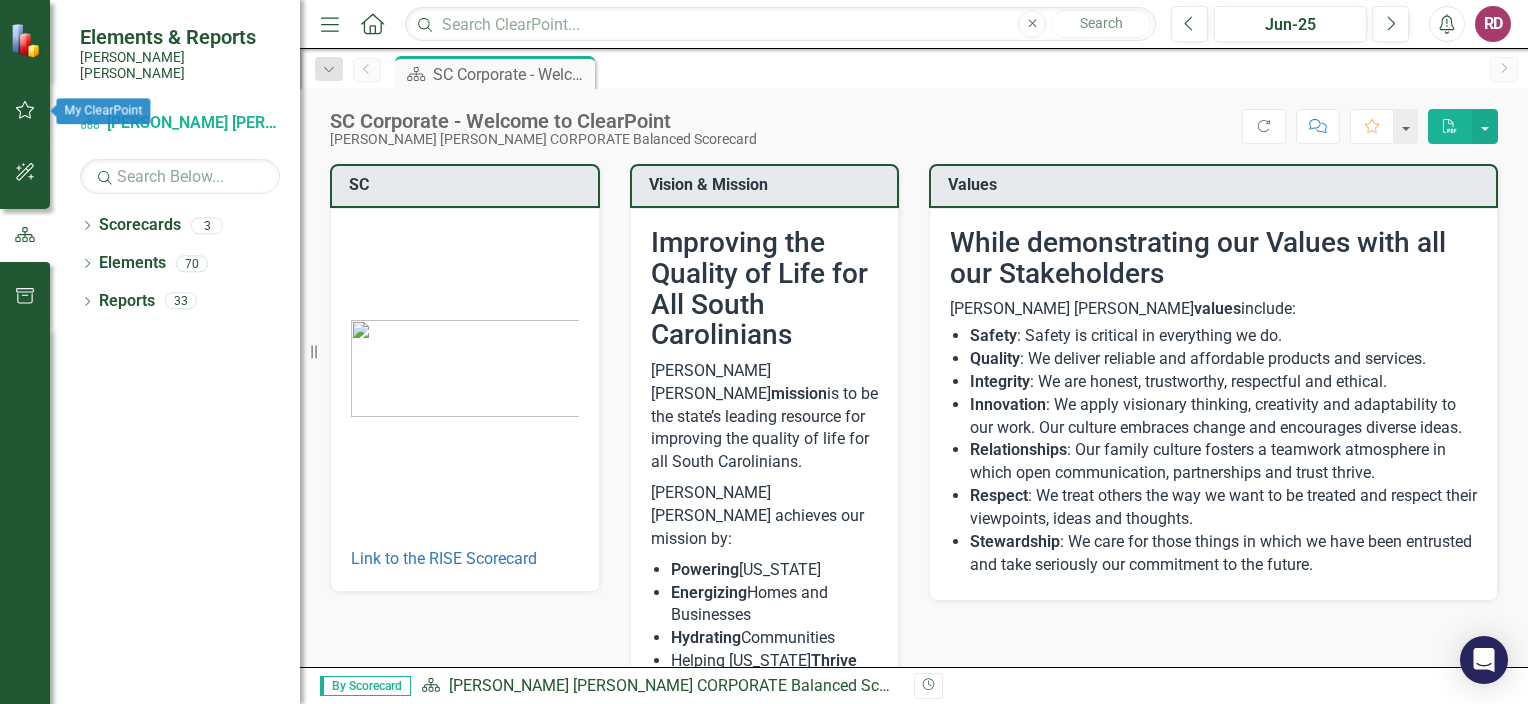 click 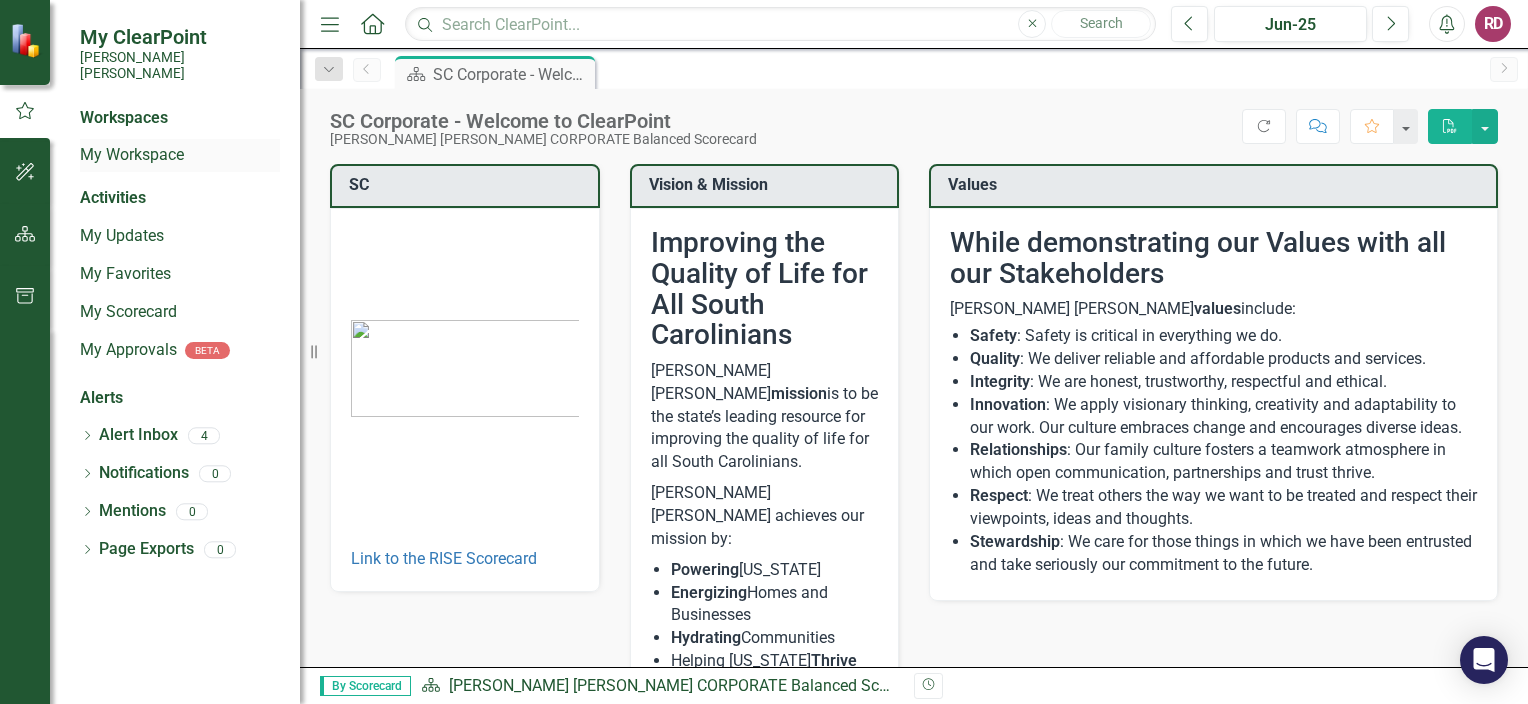 click on "My Workspace" at bounding box center (180, 155) 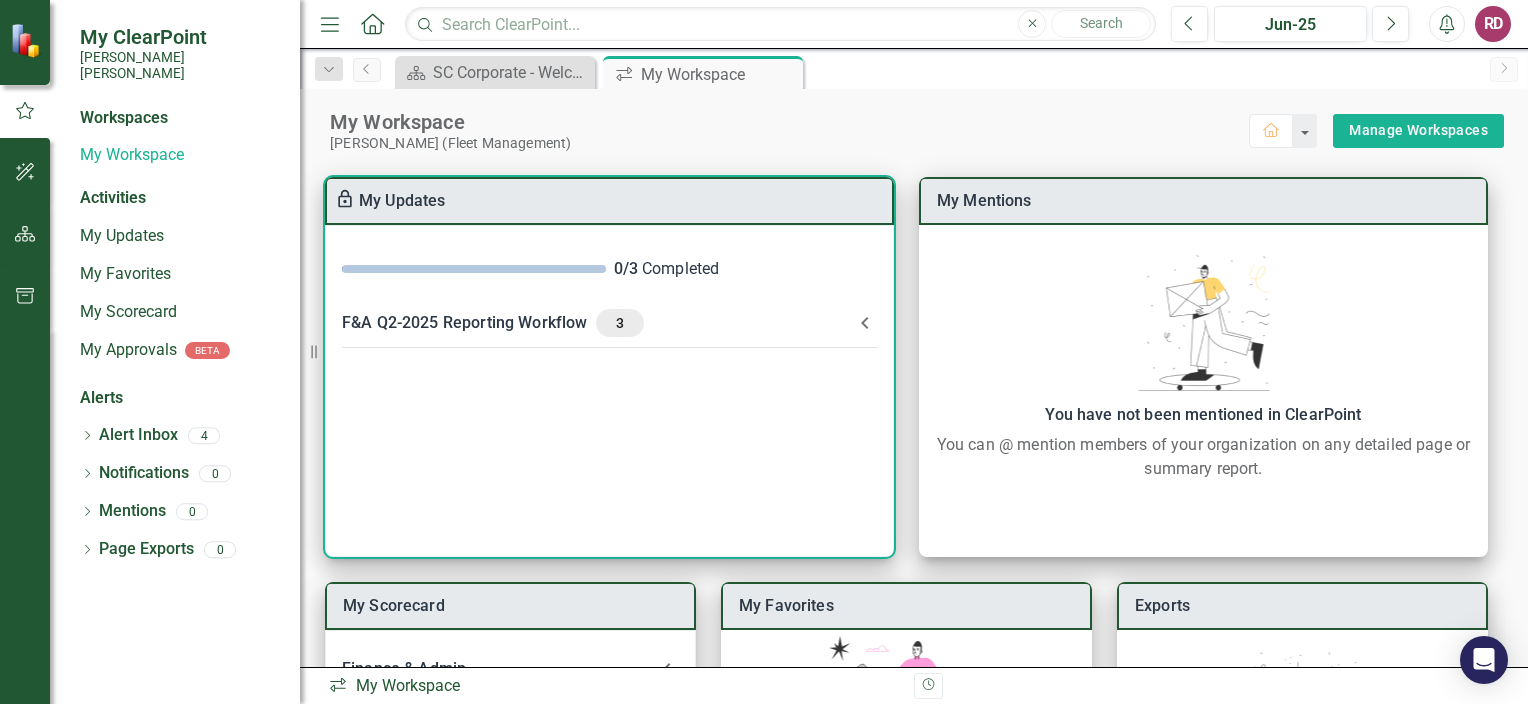 click 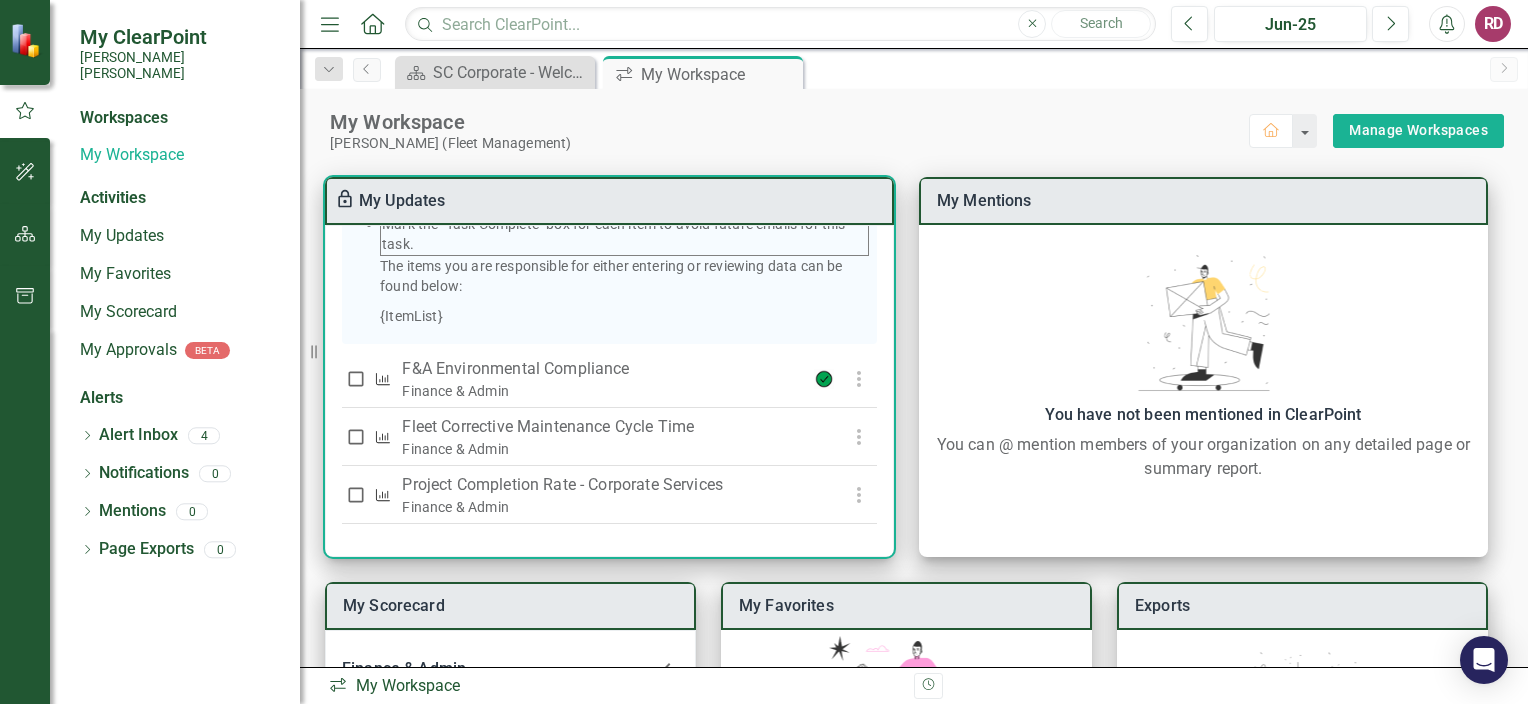 scroll, scrollTop: 521, scrollLeft: 0, axis: vertical 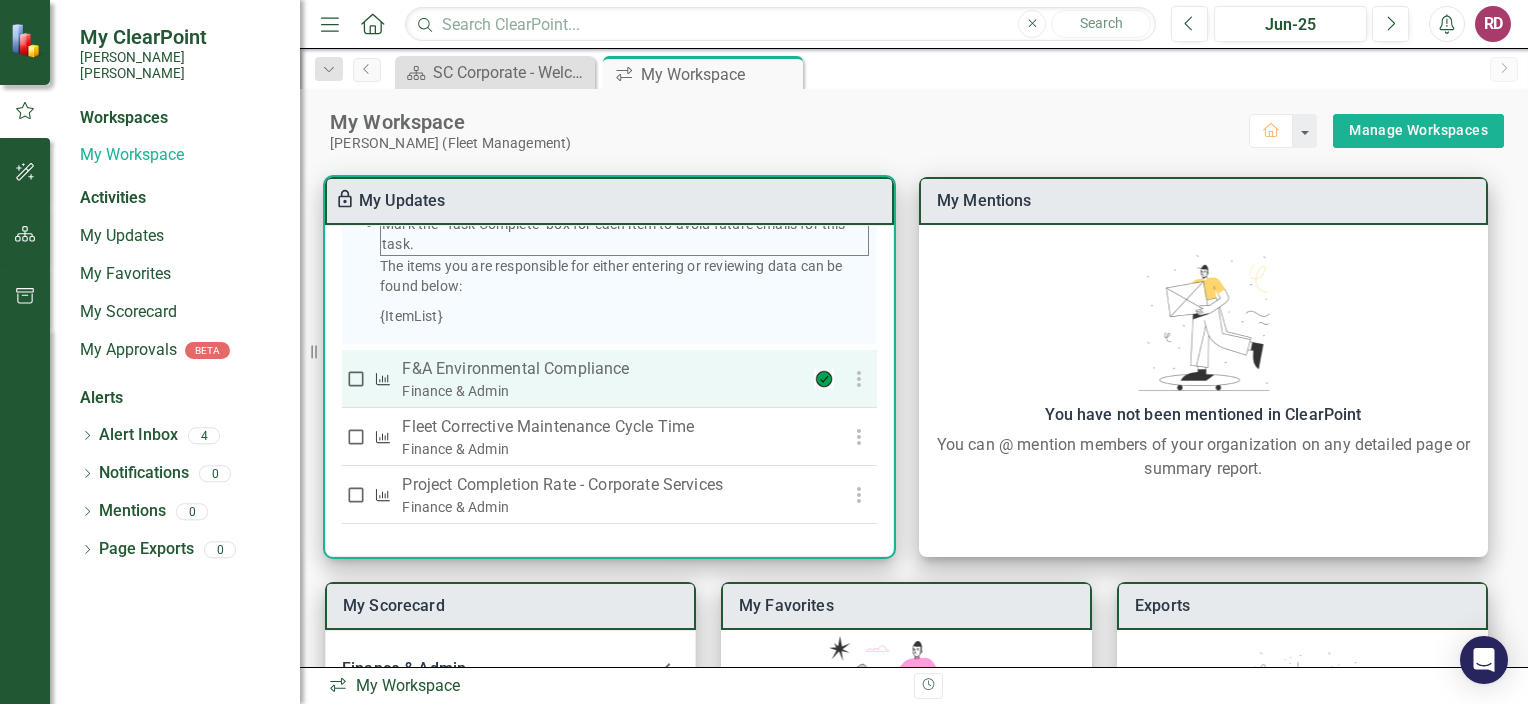 click on "F&A Environmental Compliance" at bounding box center [597, 369] 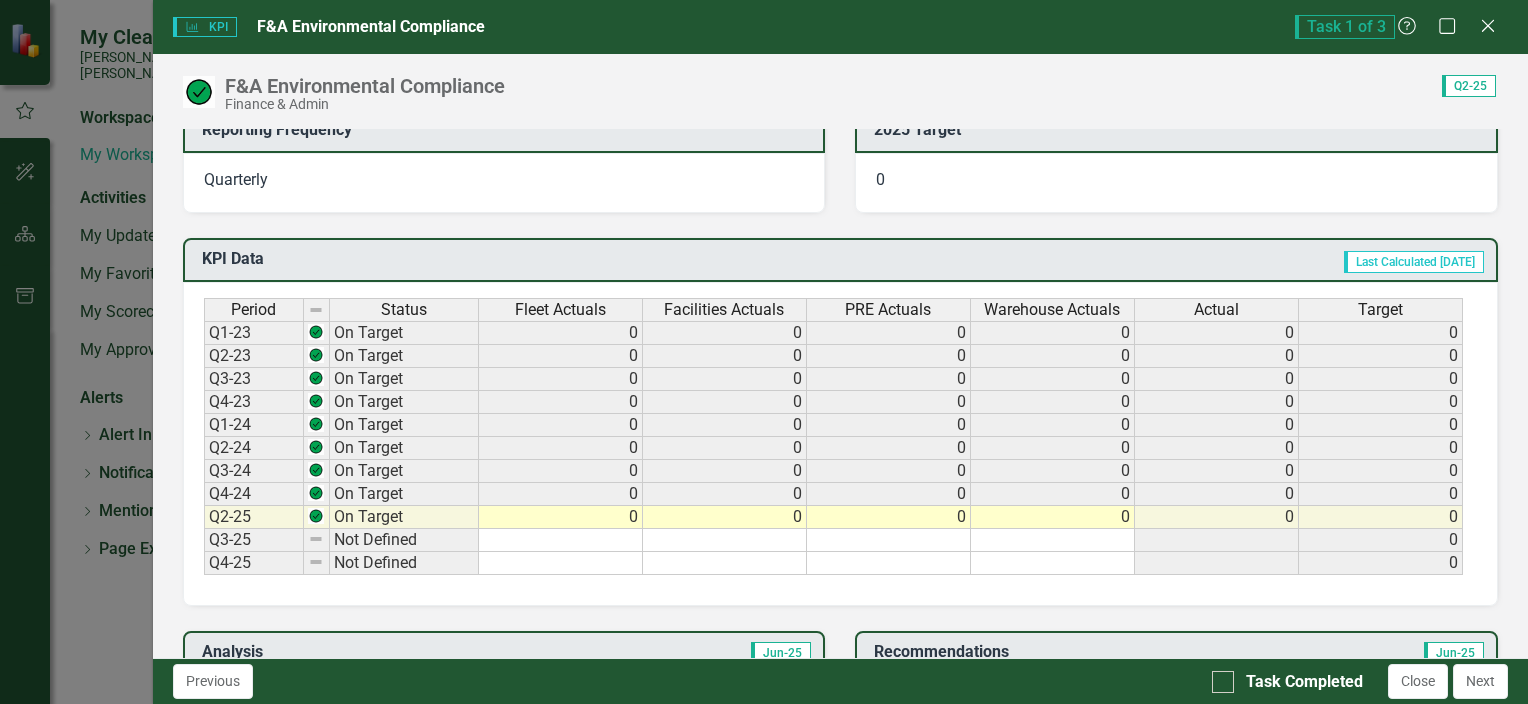 scroll, scrollTop: 723, scrollLeft: 0, axis: vertical 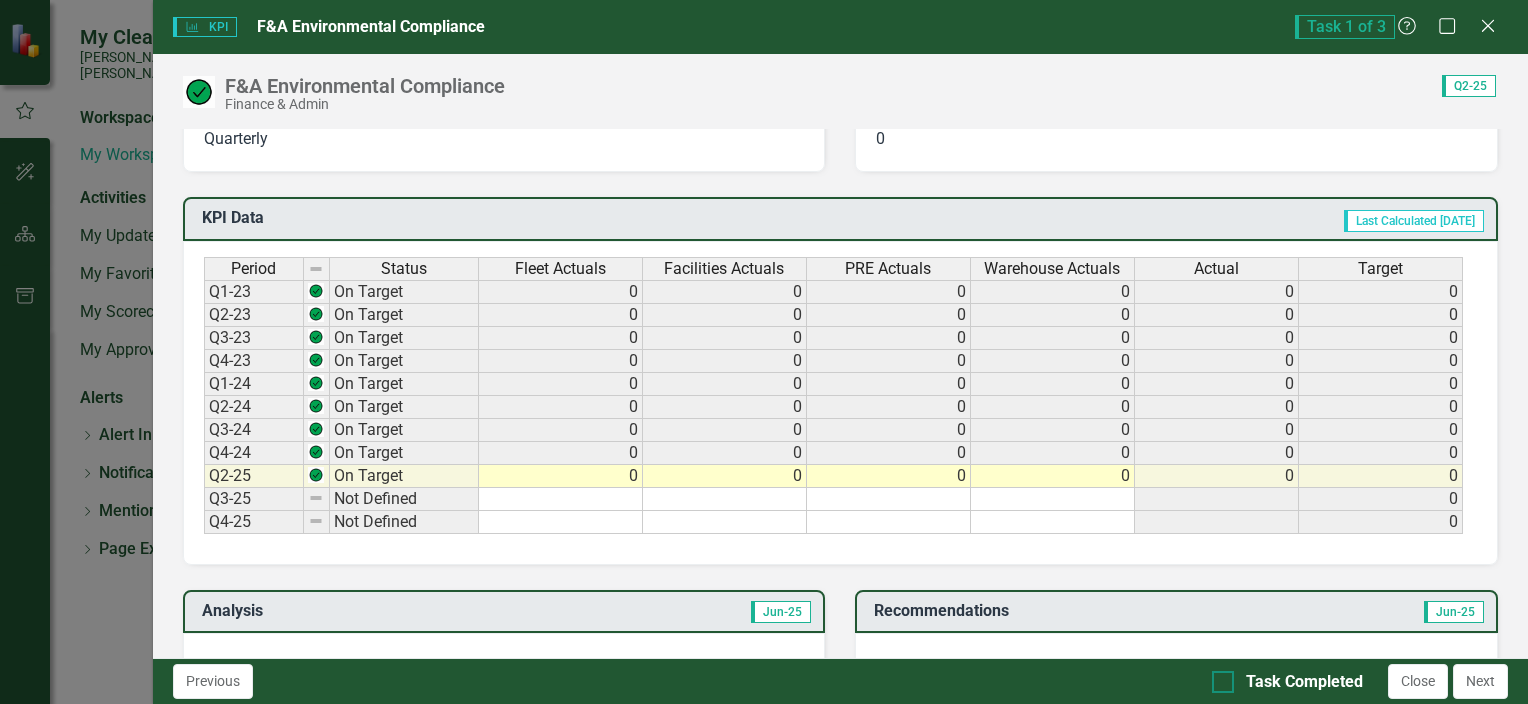 click on "Task Completed" at bounding box center [1287, 682] 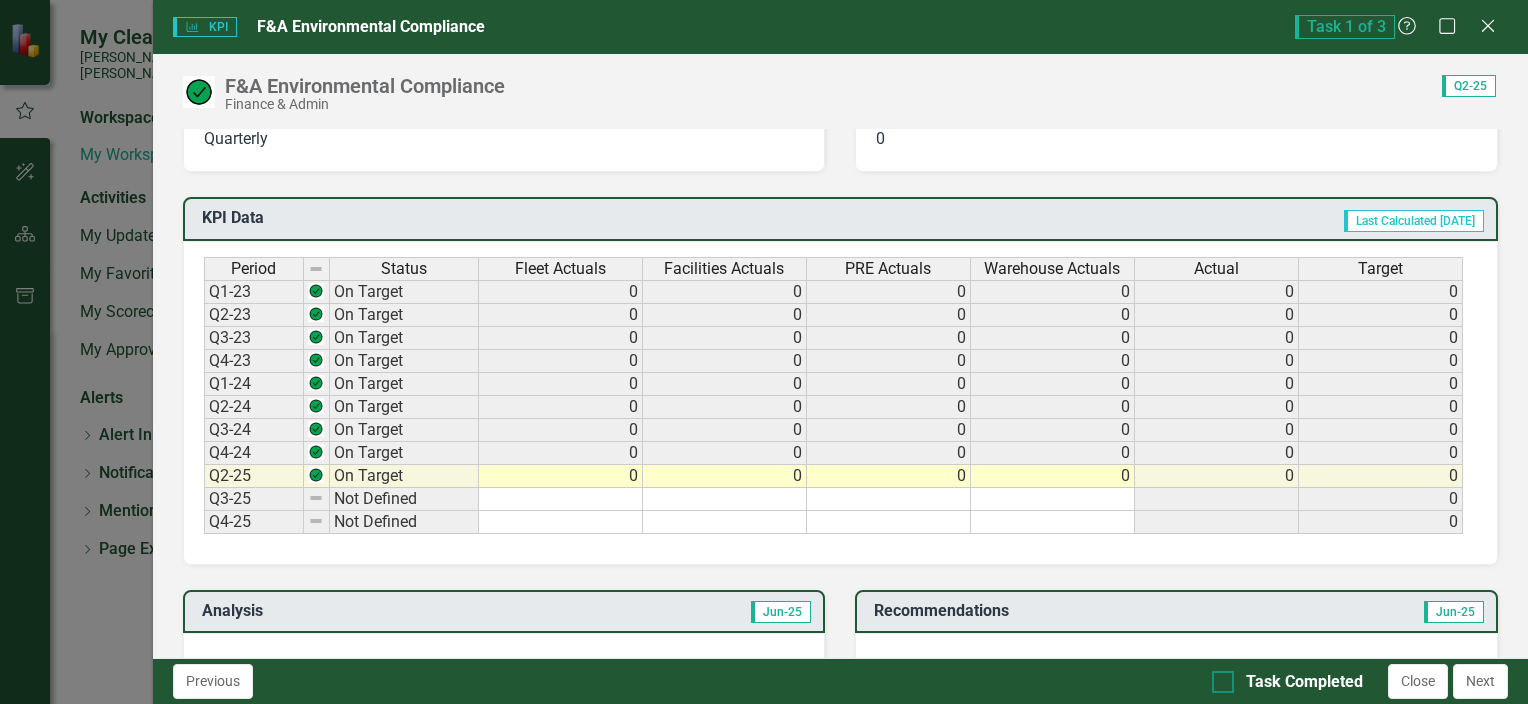 click at bounding box center (1223, 682) 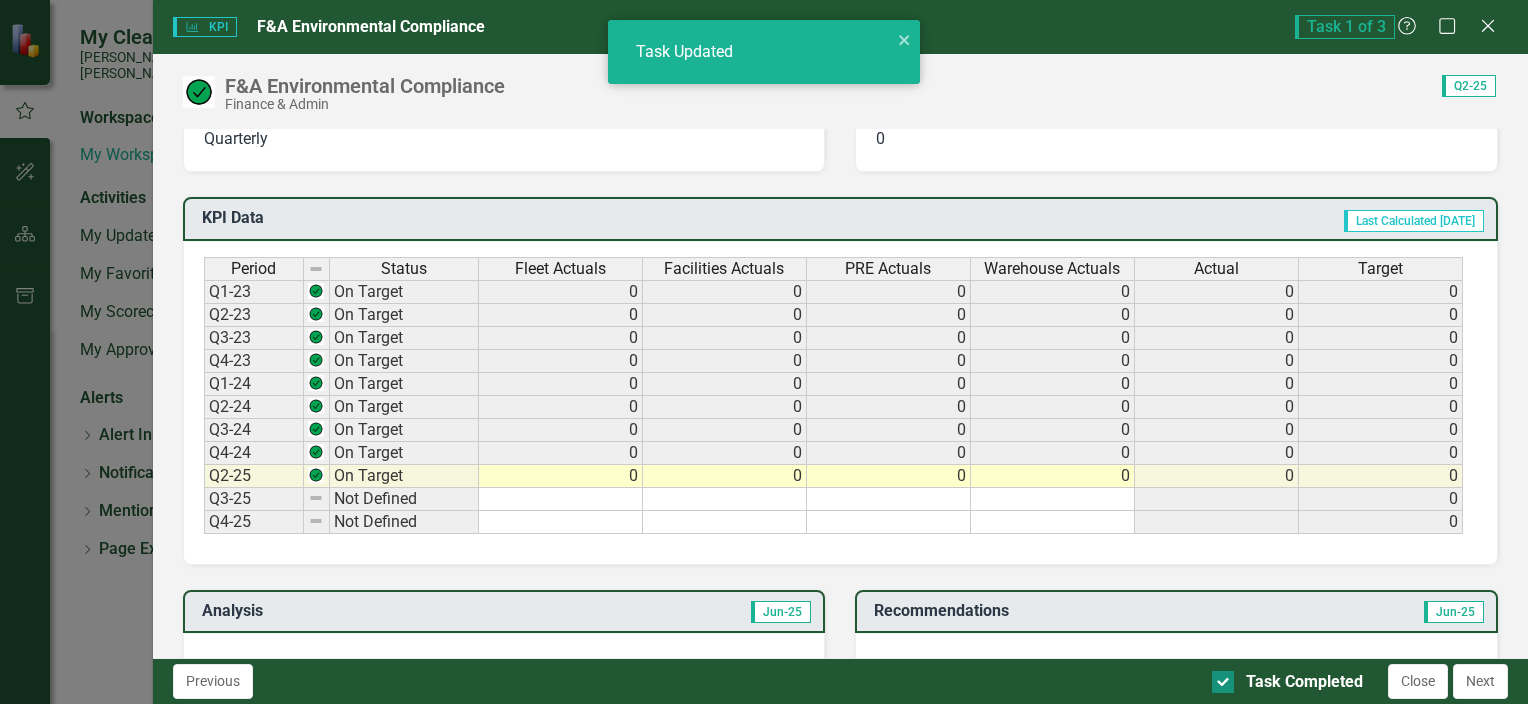 checkbox on "true" 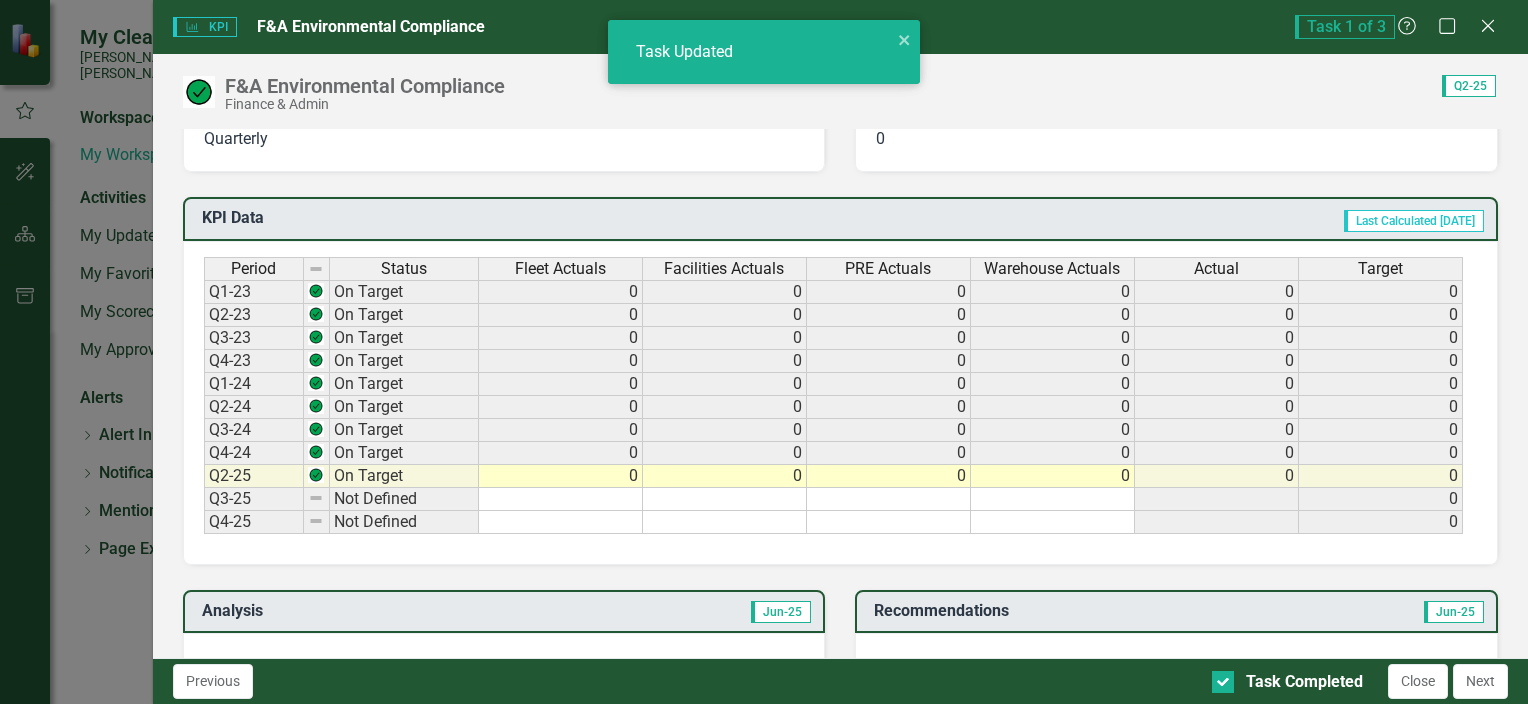 checkbox on "false" 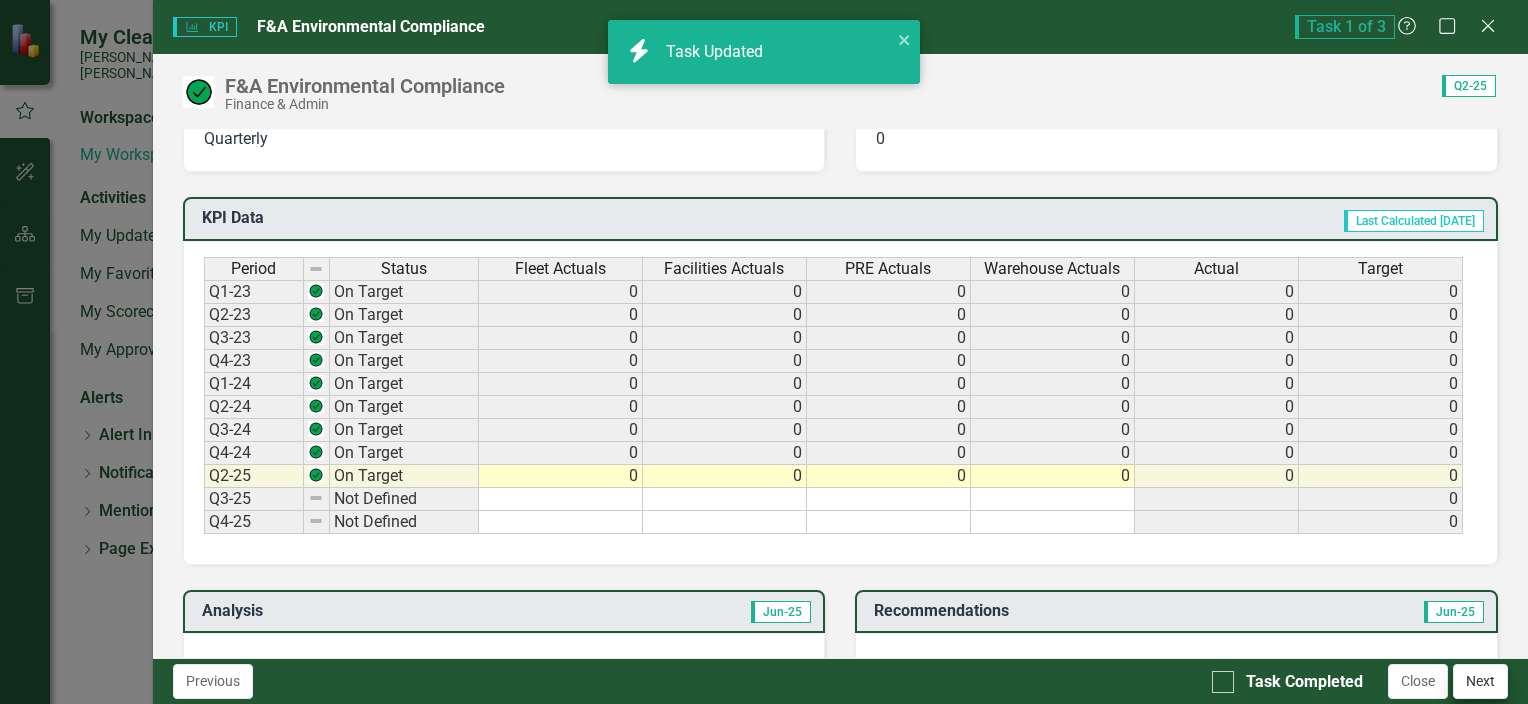 checkbox on "false" 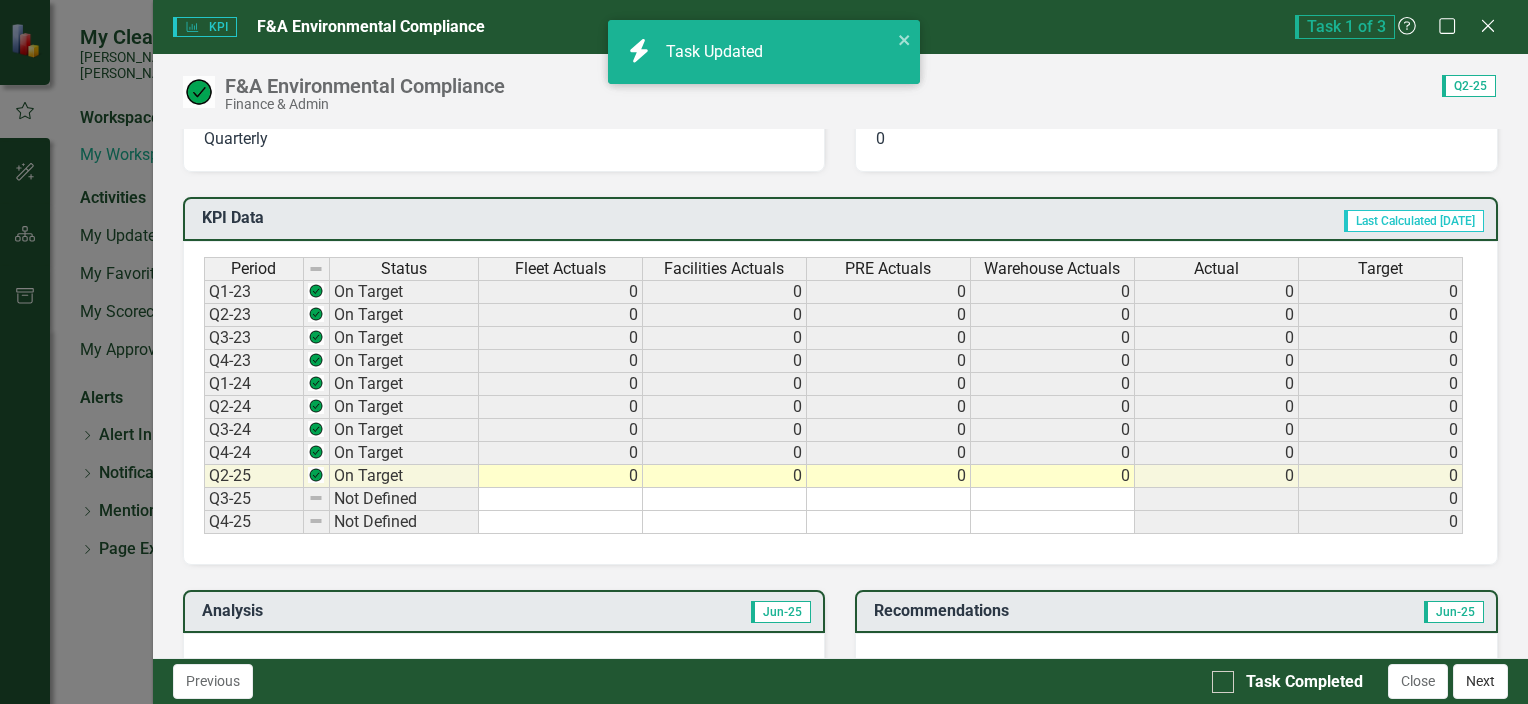 click on "Next" at bounding box center (1480, 681) 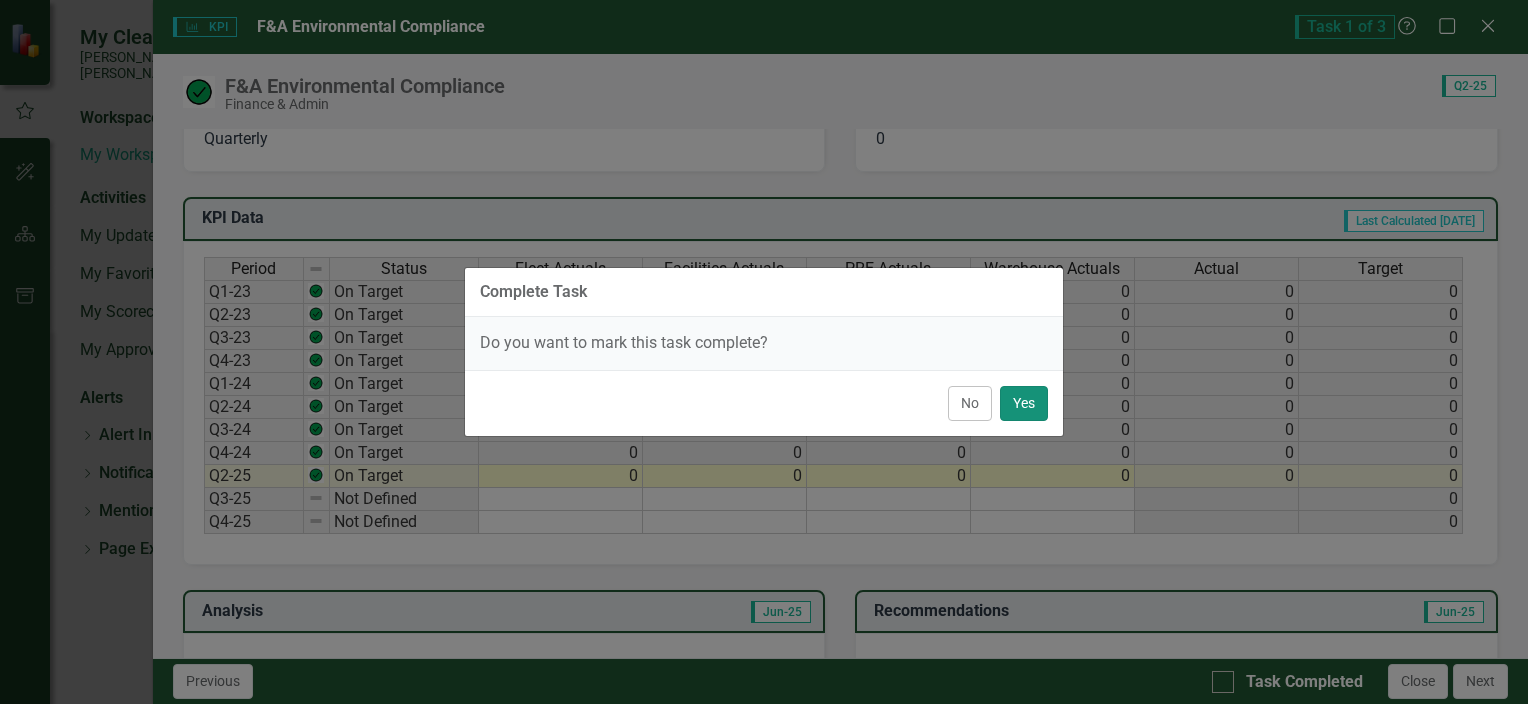 click on "Yes" at bounding box center [1024, 403] 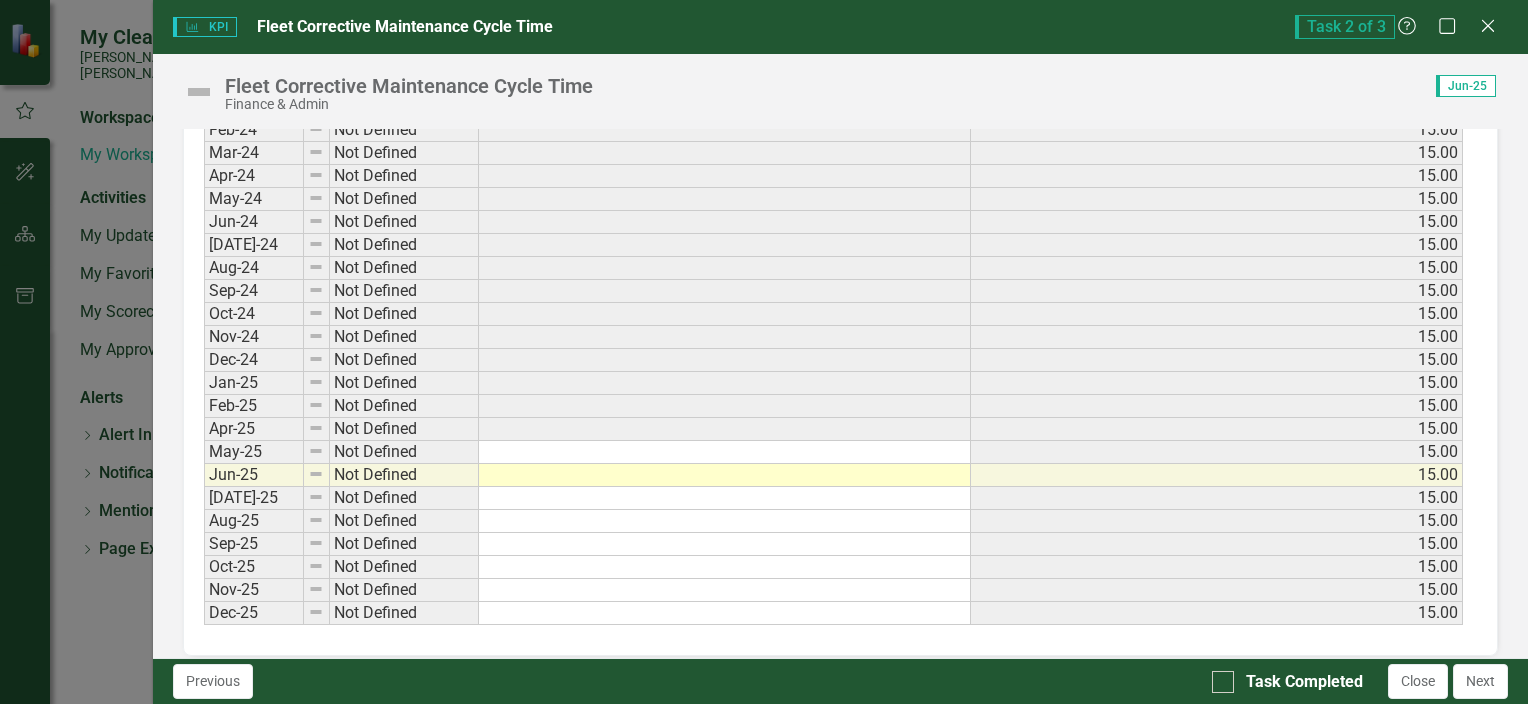 scroll, scrollTop: 919, scrollLeft: 0, axis: vertical 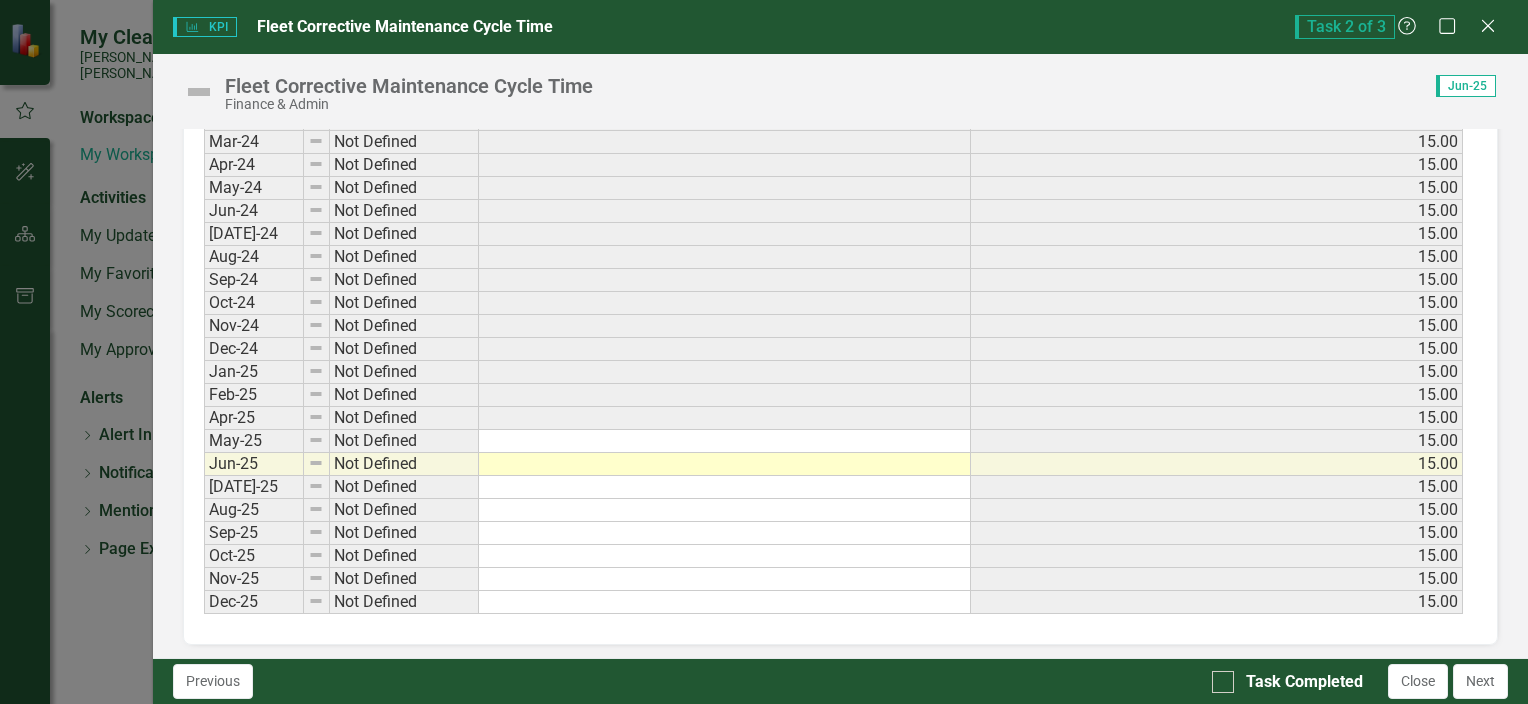 click at bounding box center (725, 464) 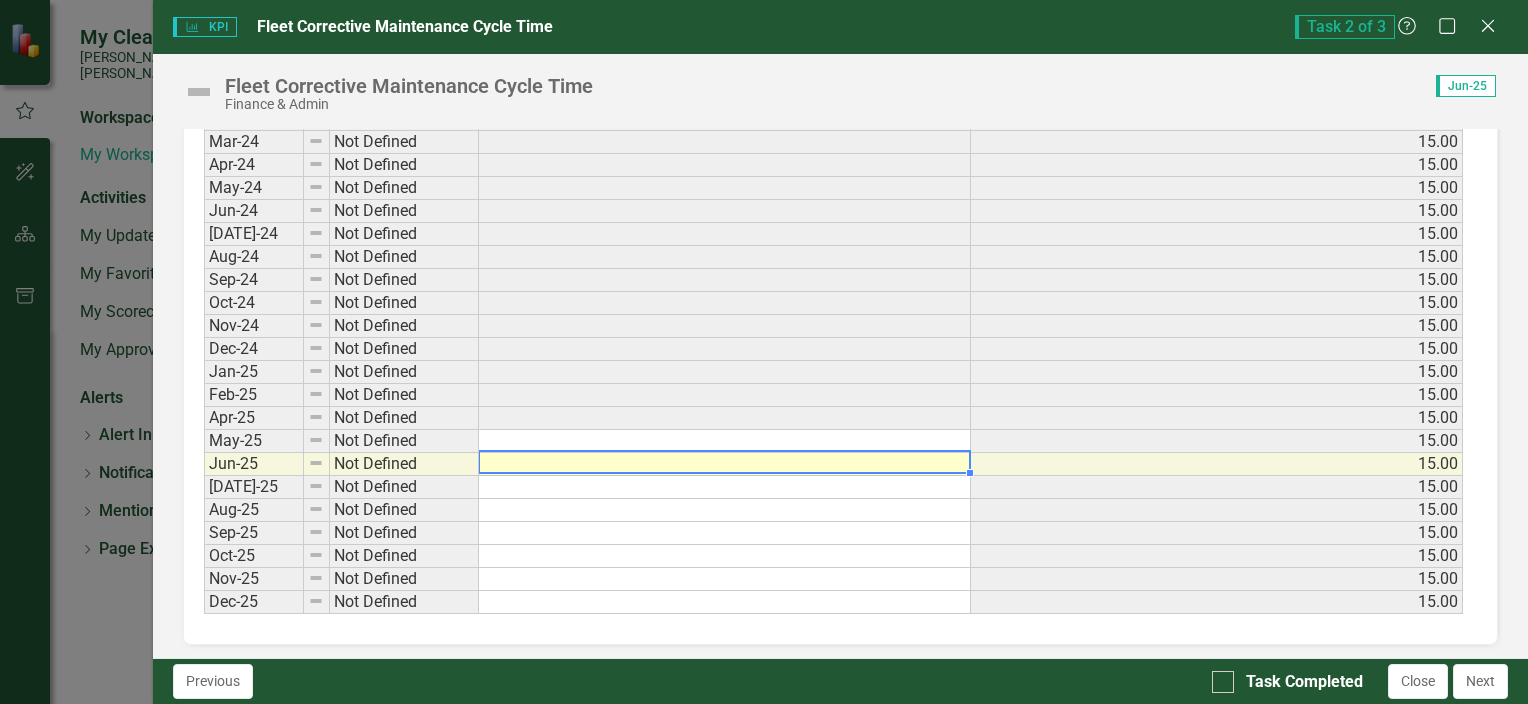 type on "12" 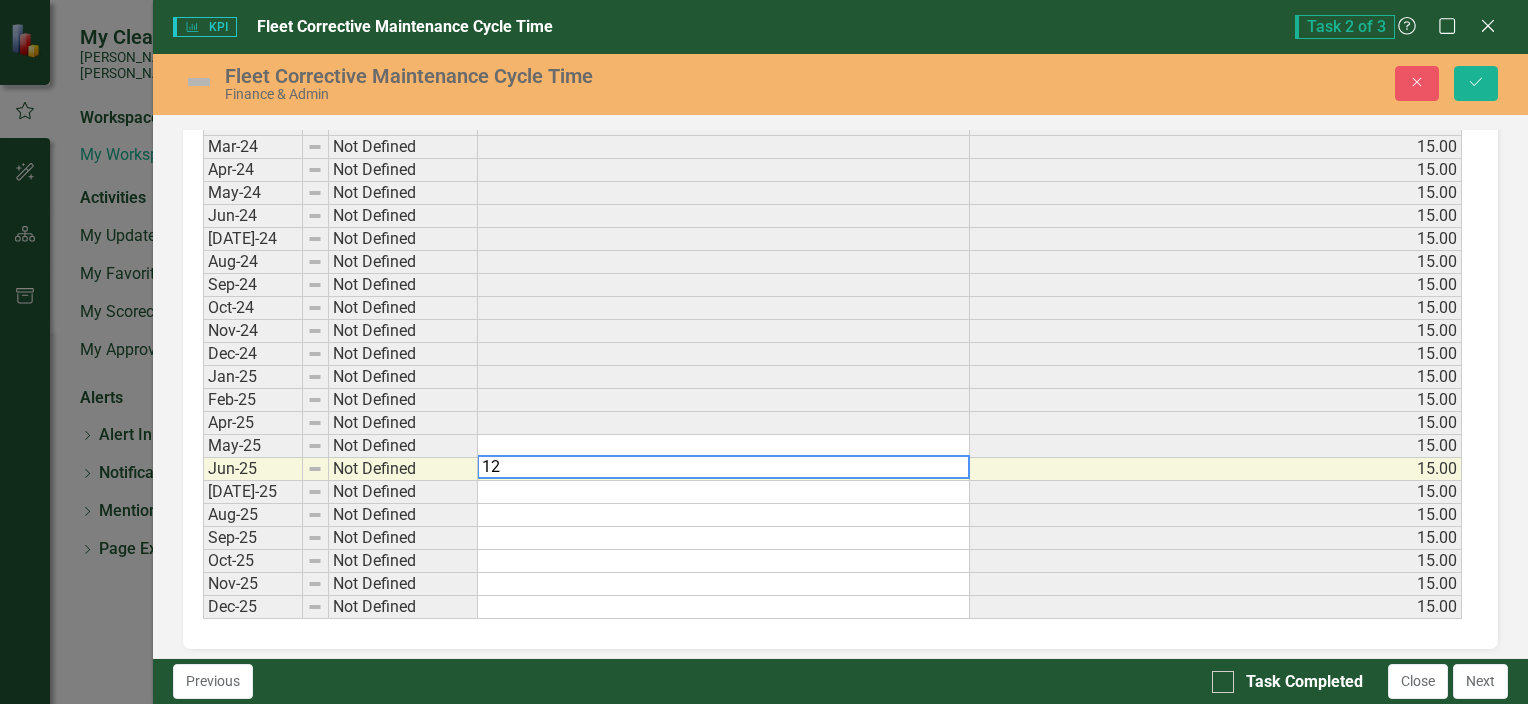 scroll, scrollTop: 924, scrollLeft: 0, axis: vertical 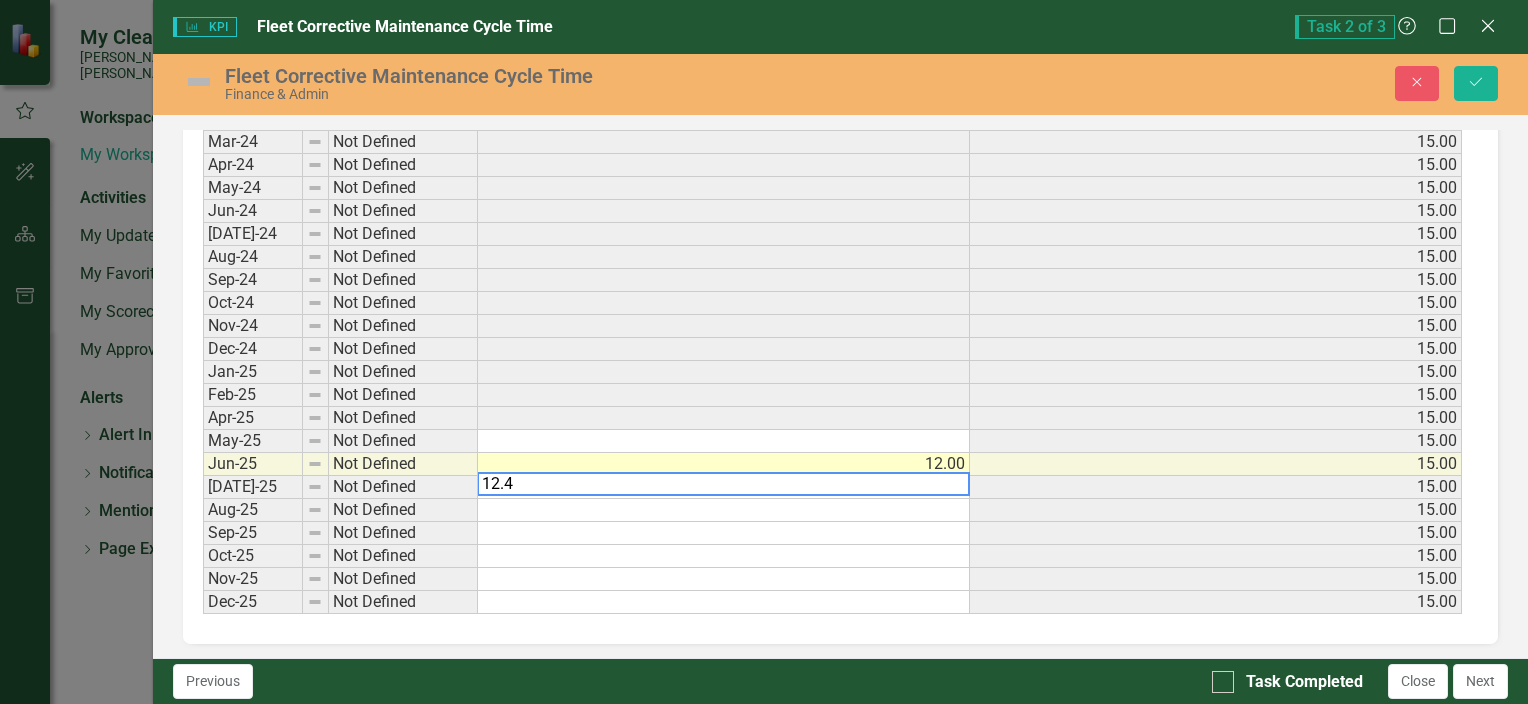 type on "12.48" 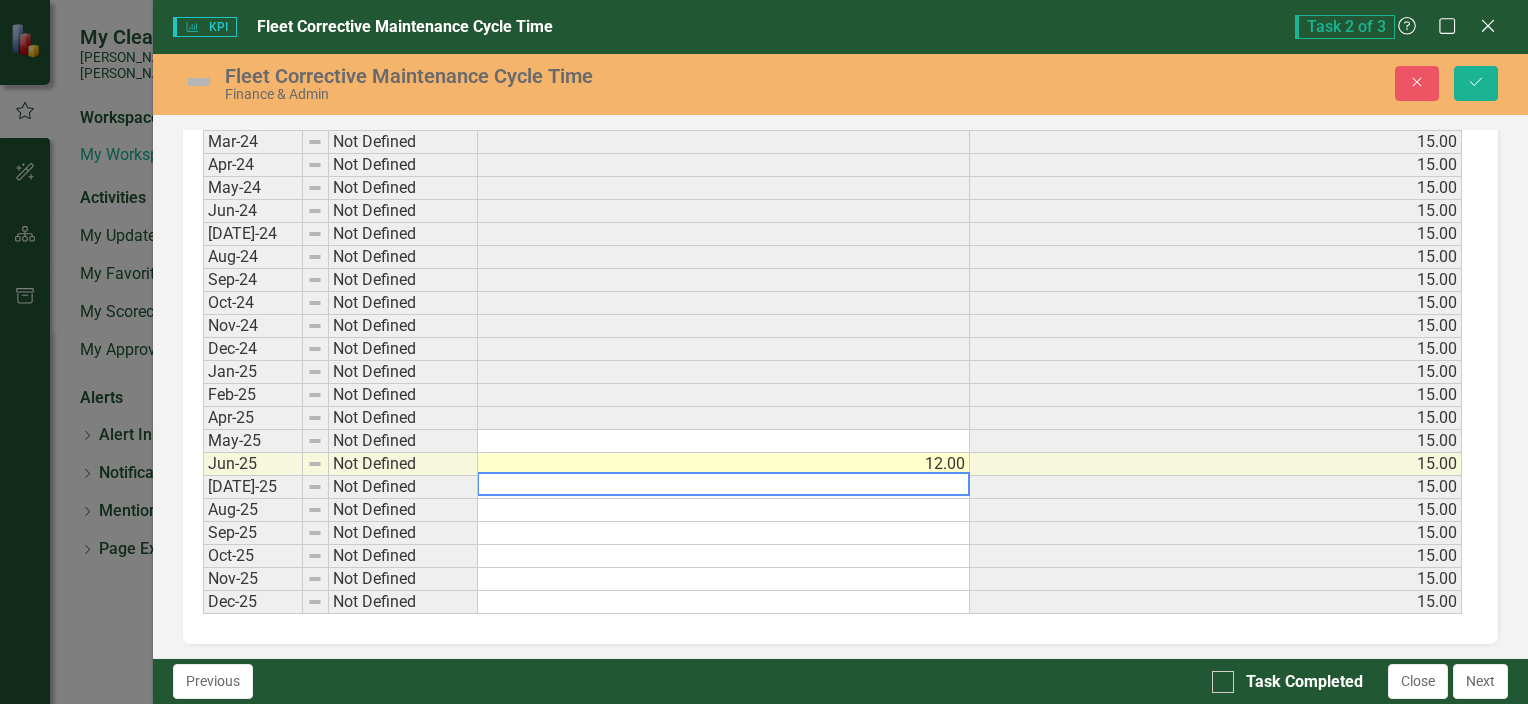 type 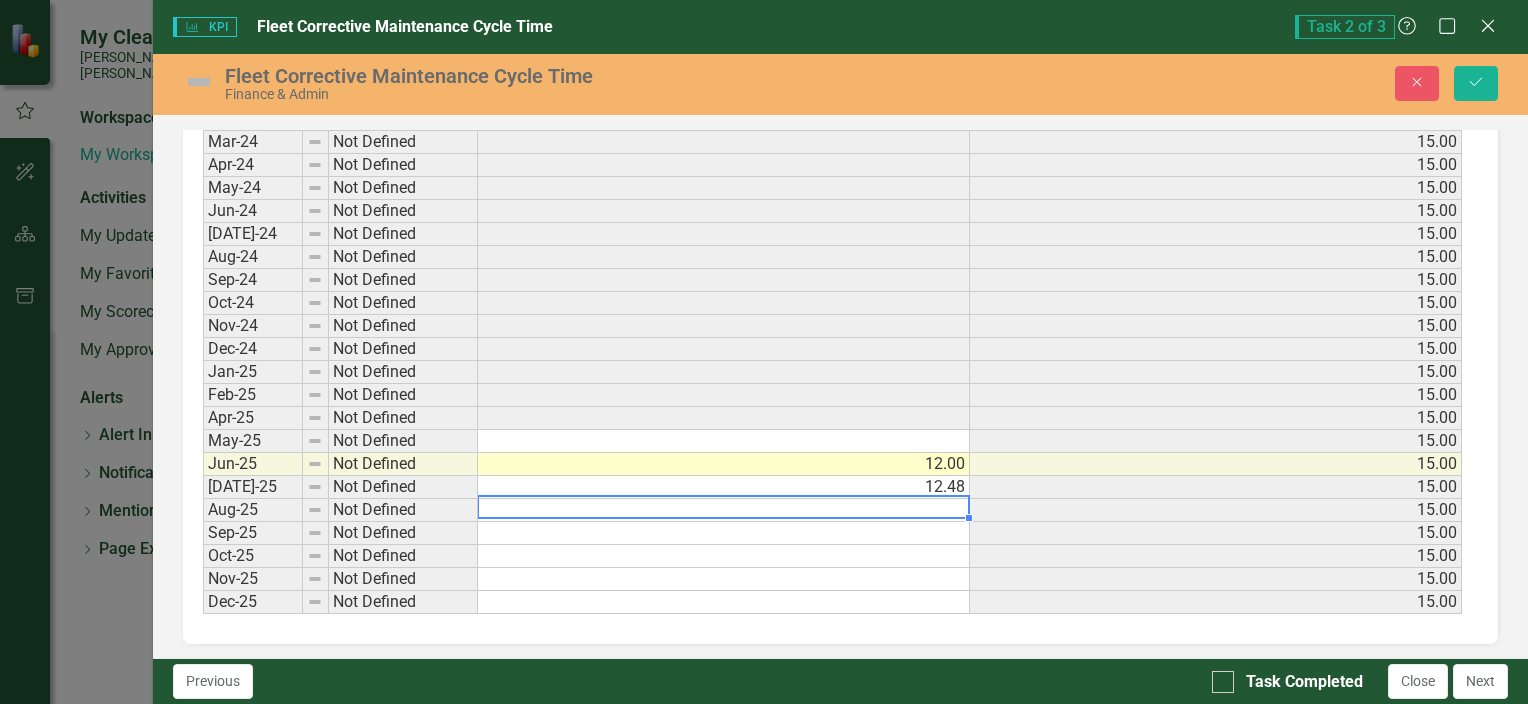 click on "12.00" at bounding box center [724, 464] 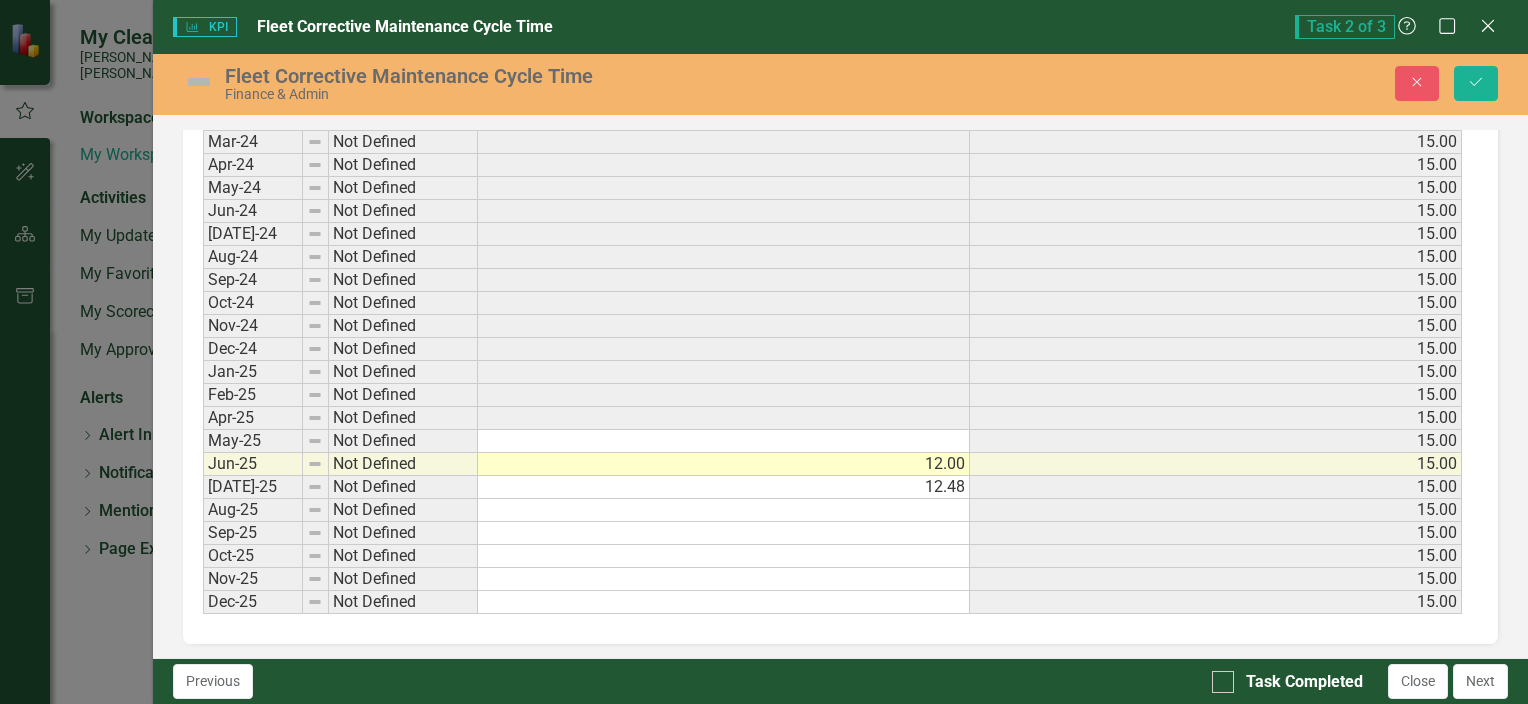 click on "Facilities Corrective Maintenance Cycle Time (Copy) Chart Line chart with 2 lines. The chart has 1 X axis displaying categories.  The chart has 1 Y axis displaying values. Data ranges from 15 to 15. Created with Highcharts 11.4.8 Chart context menu Actual Target Jan-22 Mar-22 May-22 Jul-22 Sep-22 Nov-22 Jan-23 Mar-23 May-23 Jul-23 Sep-23 Nov-23 Jan-24 Mar-24 May-24 Jul-24 Sep-24 Nov-24 Jan-25 Apr-25 Jun-25 Aug-25 Oct-25 Dec-25 Dec… 15.00 Target ​ Nov-24: 15.00 ​ End of interactive chart. Description Cycle time from service request to work order completed.  Calculation Average total number of days to complete workorder.  Reporting Frequency Monthly 2025 Target </= 15 KPI Data Last Calculated 25 days ago Period Status Actual Target Jan-24 Not Defined 15.00 Feb-24 Not Defined 15.00 Mar-24 Not Defined 15.00 Apr-24 Not Defined 15.00 May-24 Not Defined 15.00 Jun-24 Not Defined 15.00 Jul-24 Not Defined 15.00 Aug-24 Not Defined 15.00 Sep-24 Not Defined 15.00 Oct-24 Not Defined 15.00 Nov-24 Not Defined 15.00" at bounding box center [840, 306] 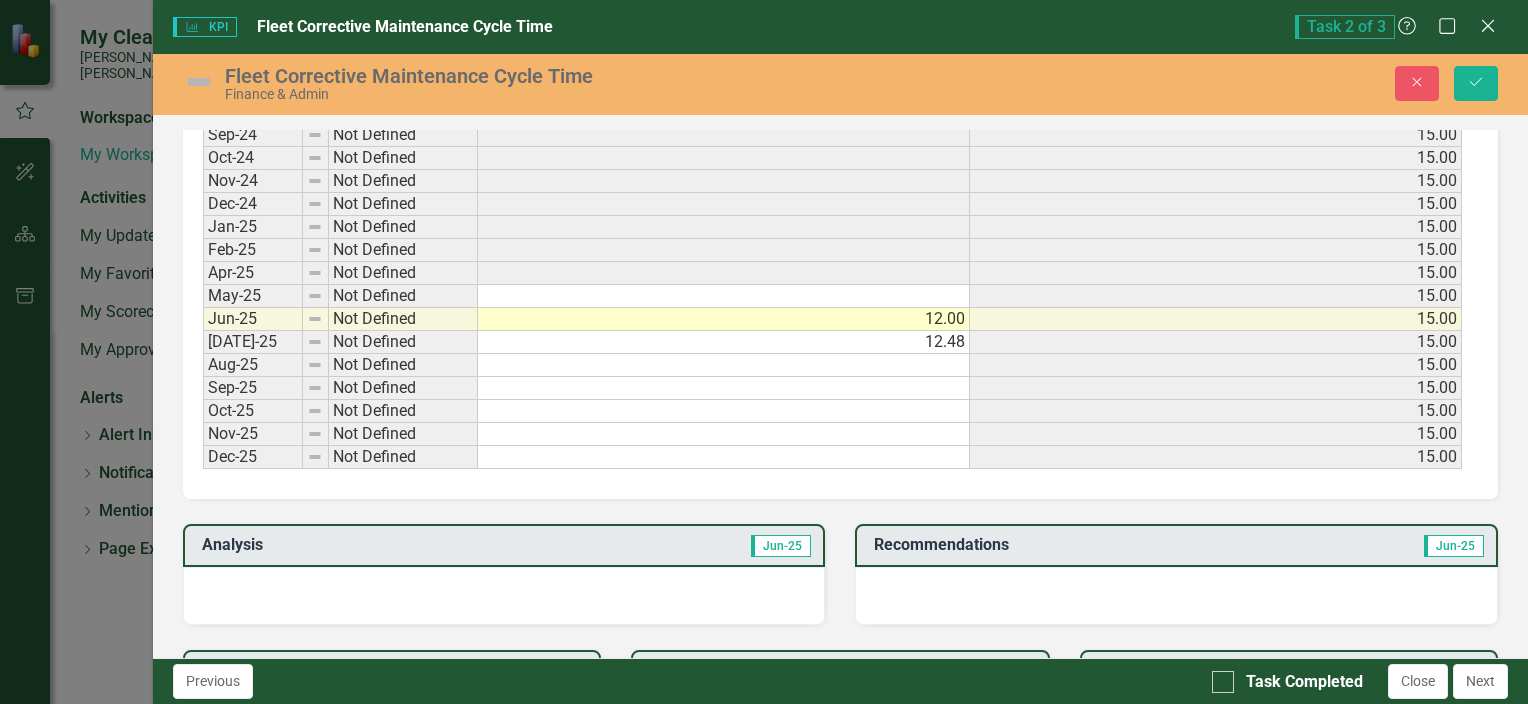 scroll, scrollTop: 1113, scrollLeft: 0, axis: vertical 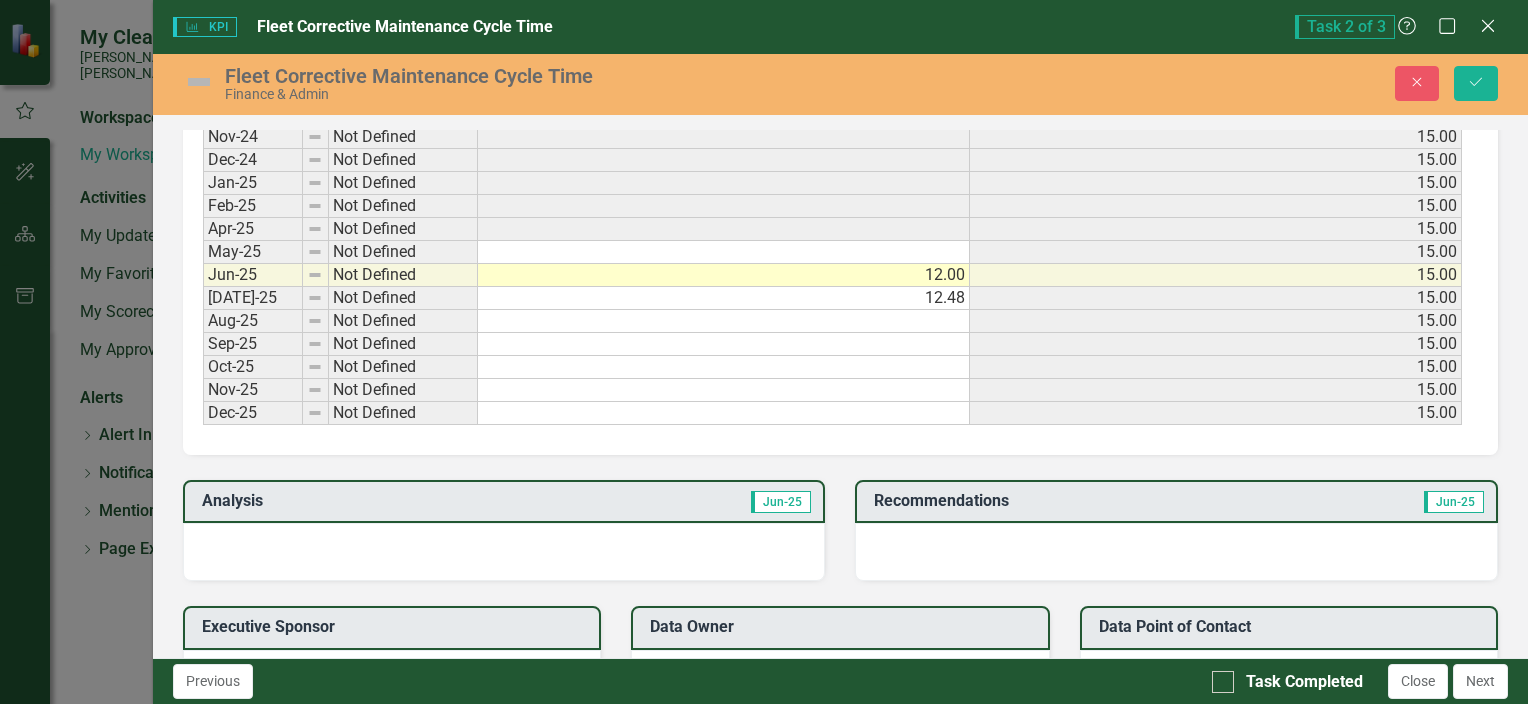 click at bounding box center [504, 552] 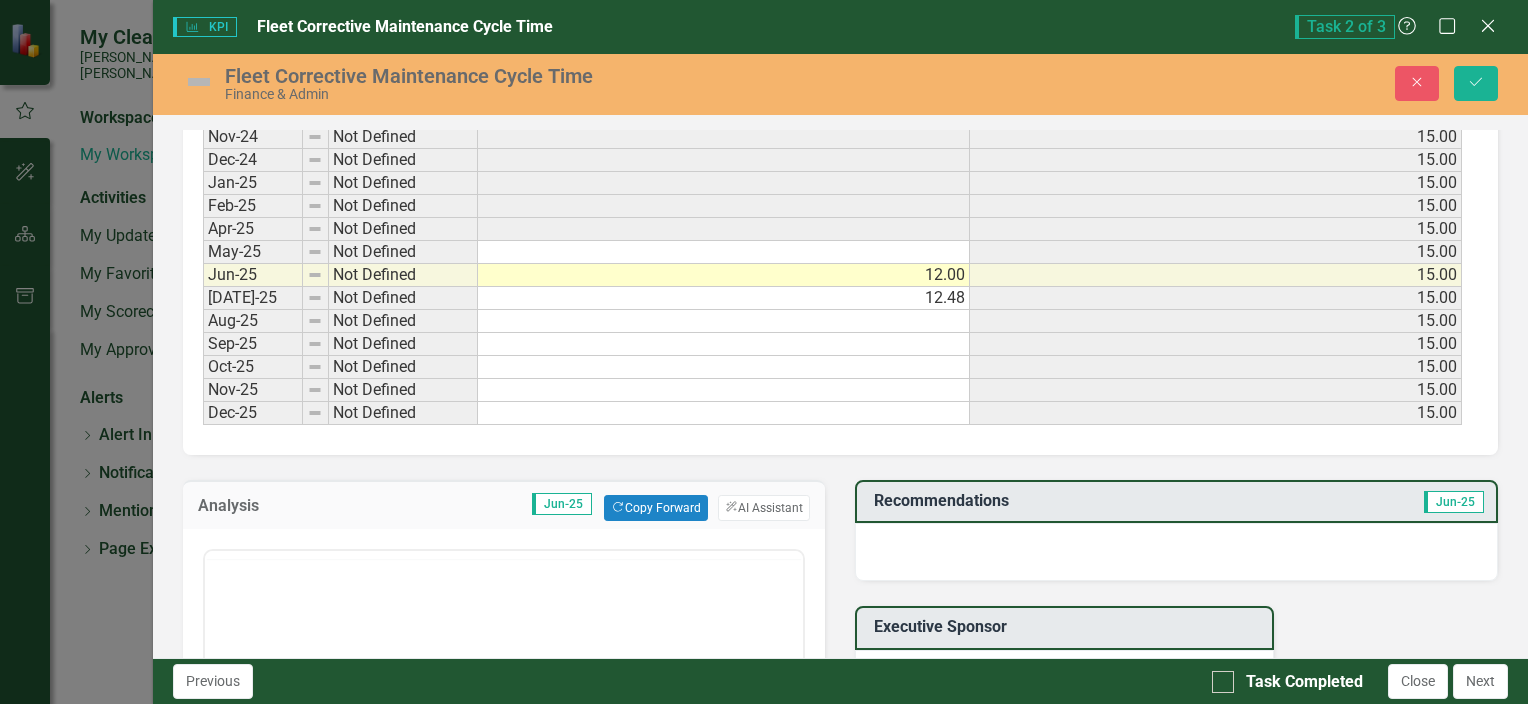 click at bounding box center [504, 746] 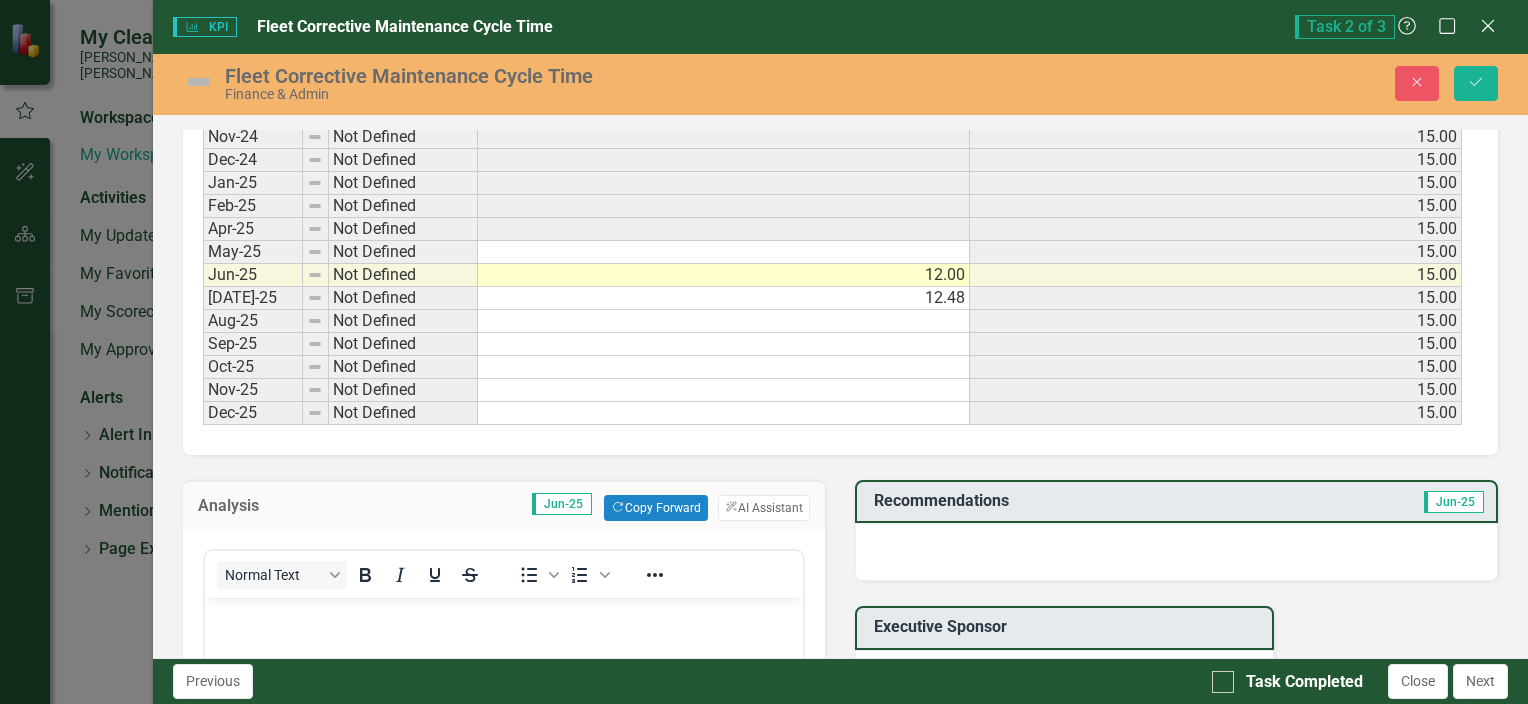 scroll, scrollTop: 0, scrollLeft: 0, axis: both 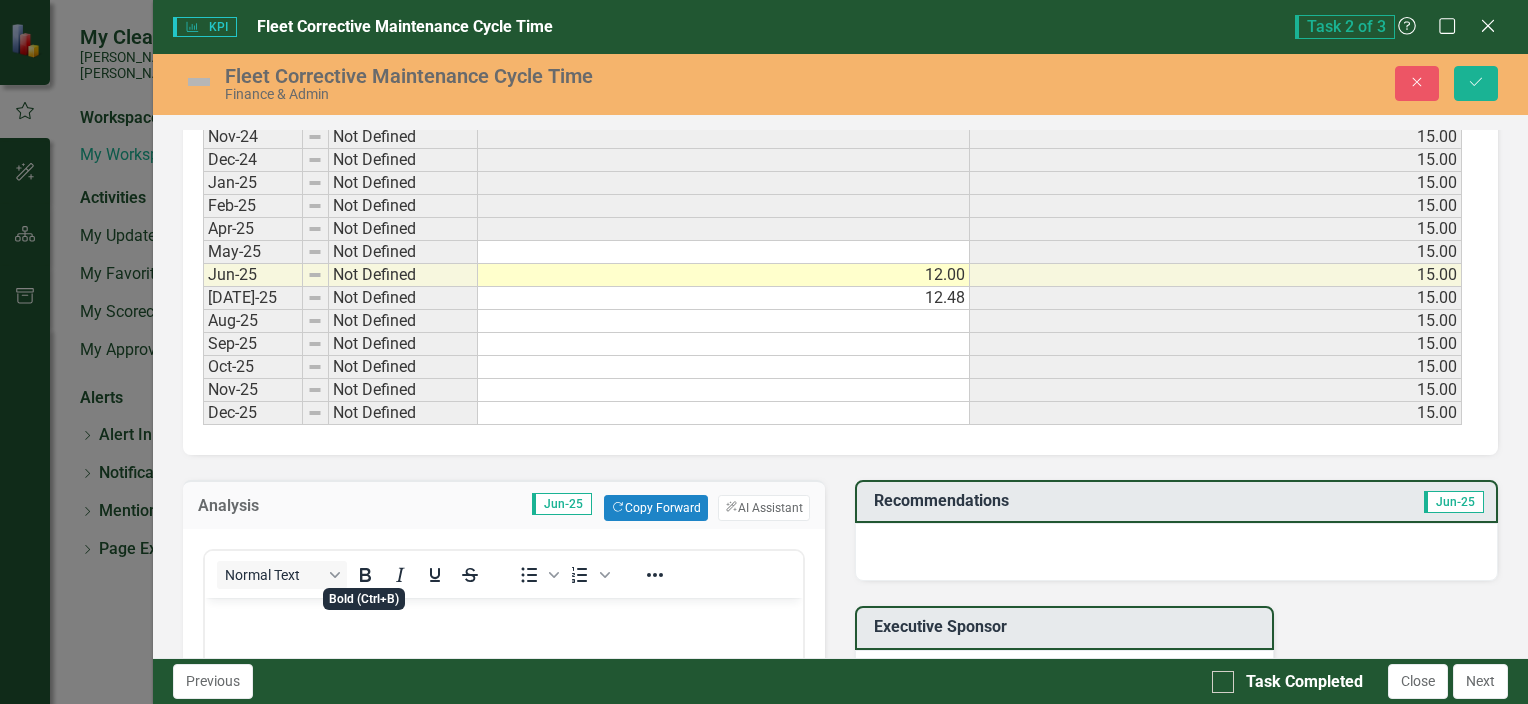 click at bounding box center [503, 614] 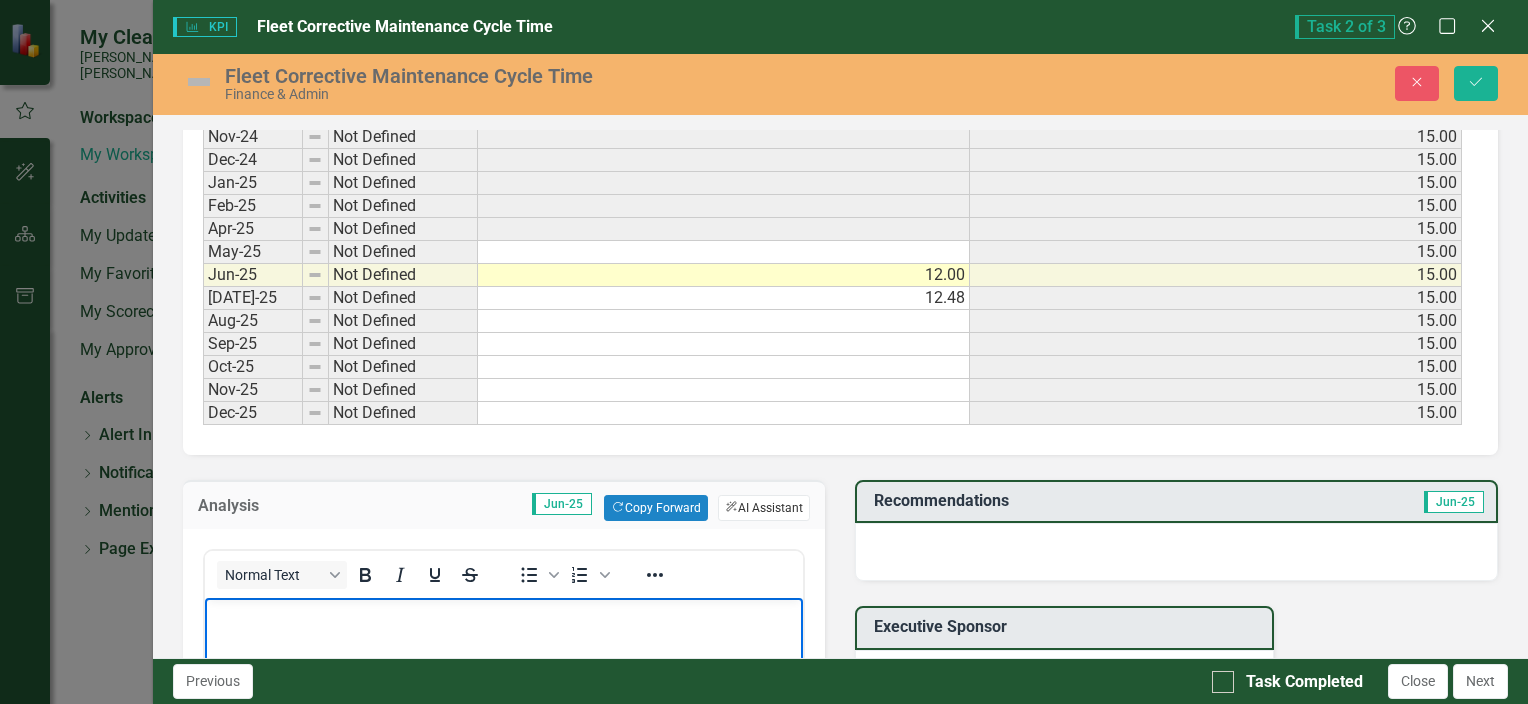 click on "ClearPoint AI  AI Assistant" at bounding box center [764, 508] 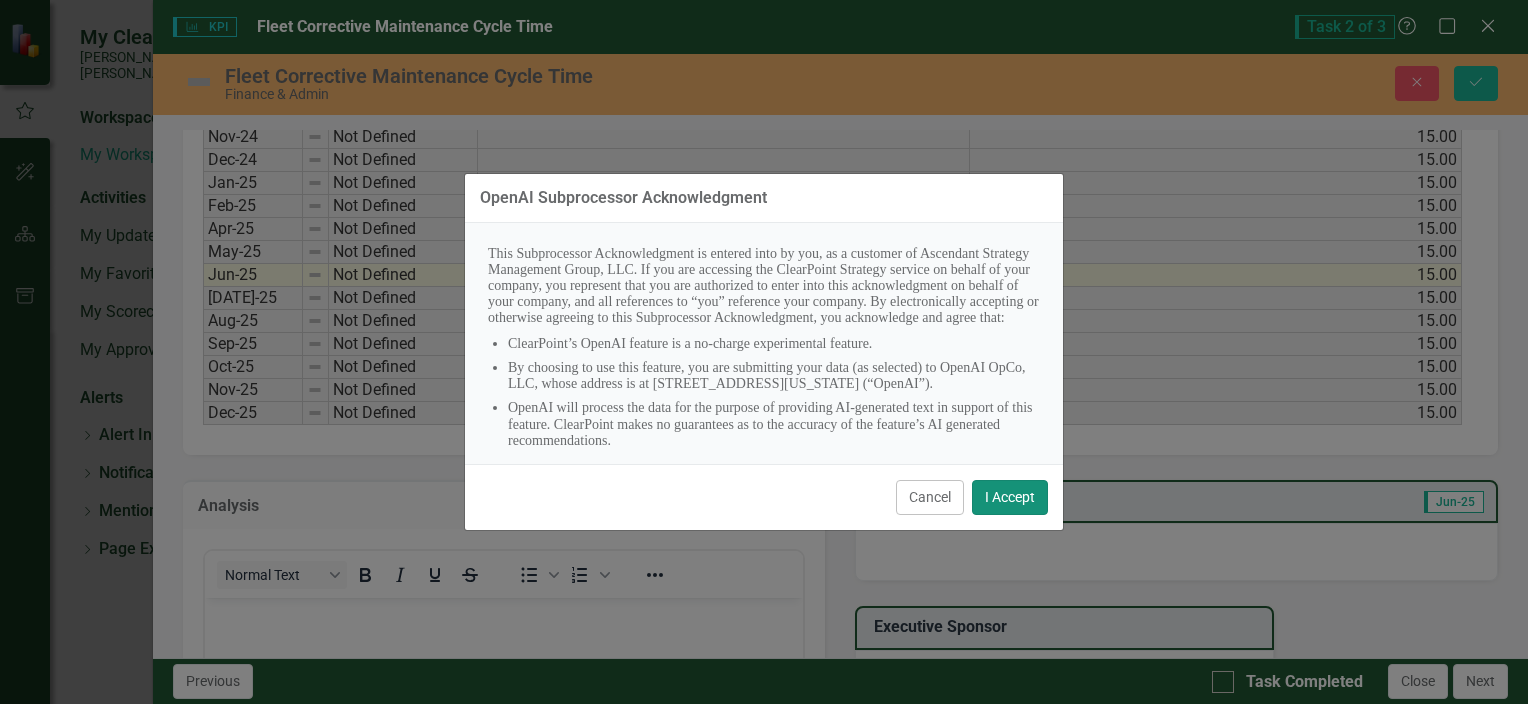 click on "I Accept" at bounding box center (1010, 497) 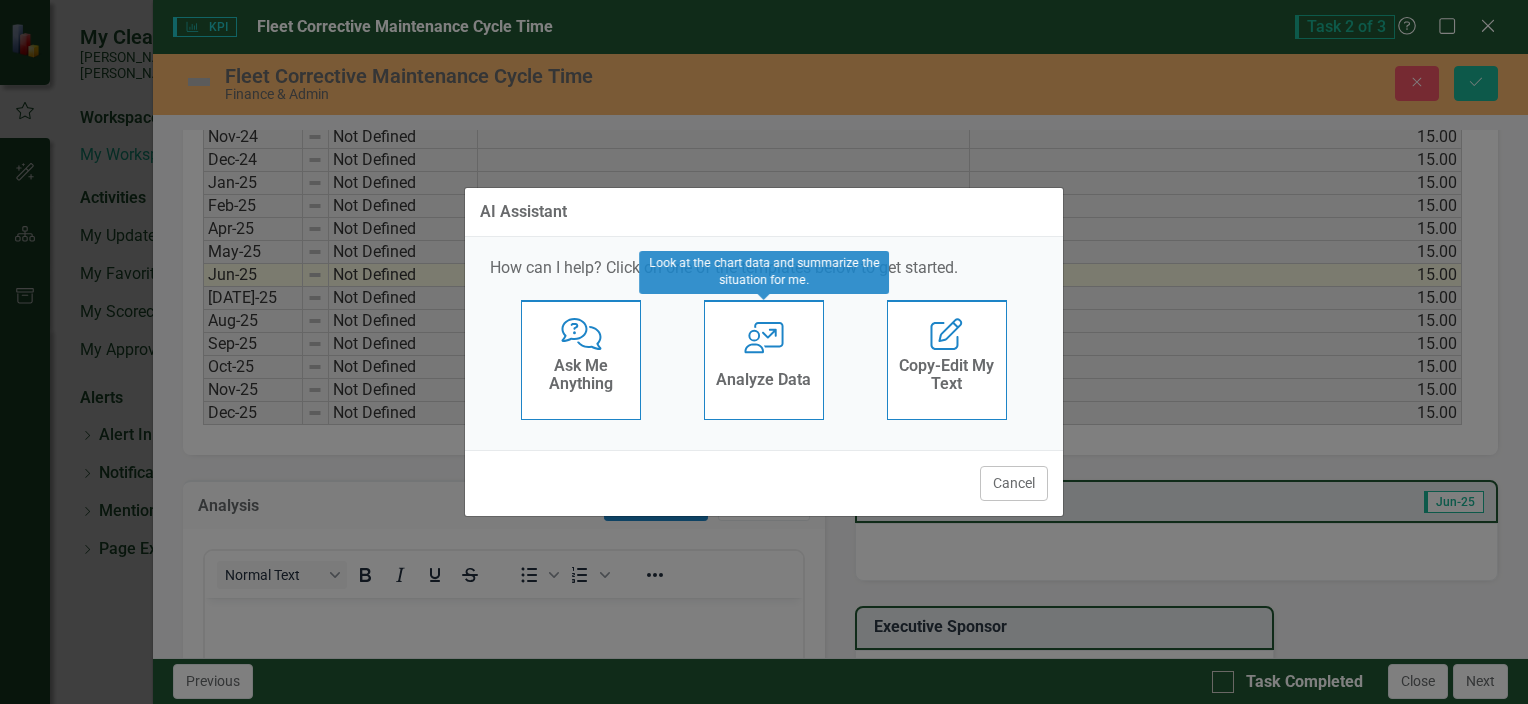 click on "User with Chart" 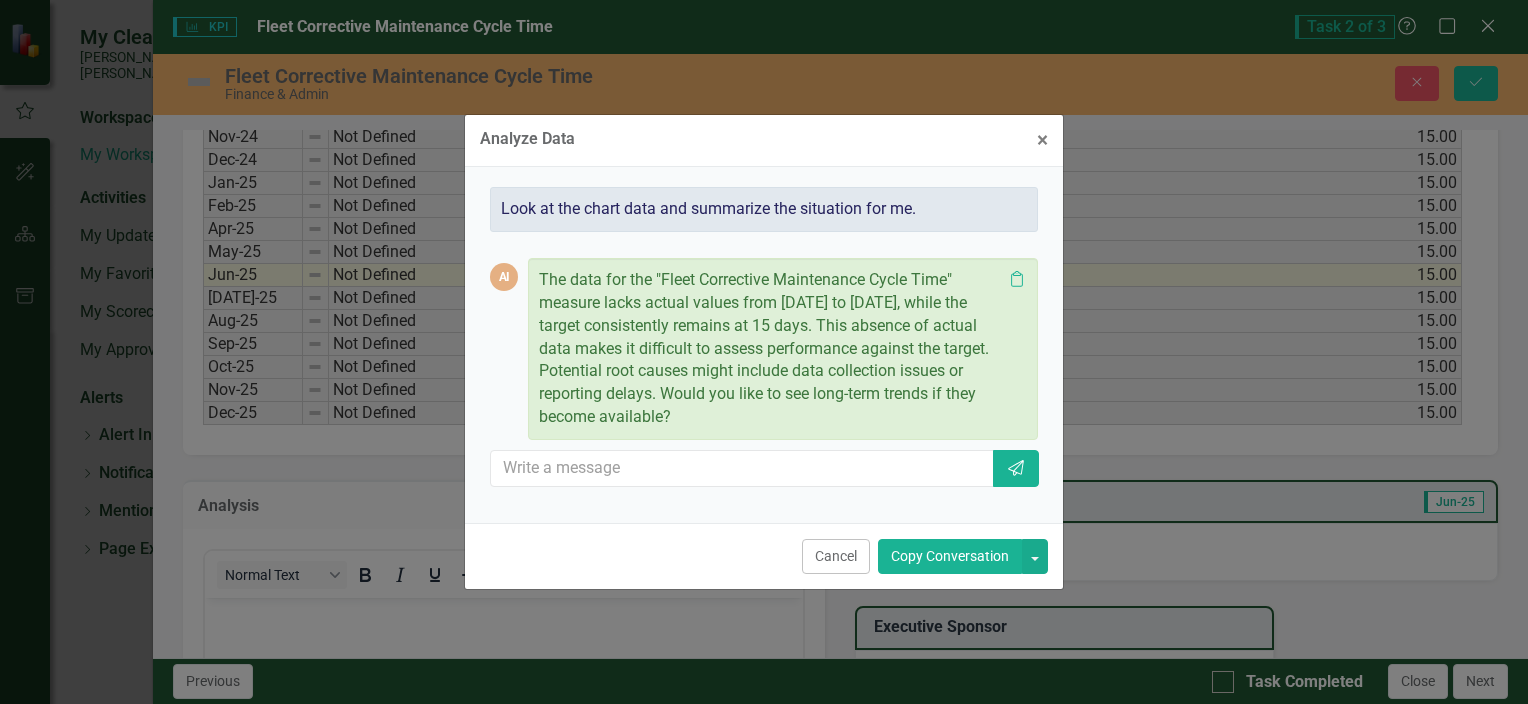 click on "Copy Conversation" at bounding box center [950, 556] 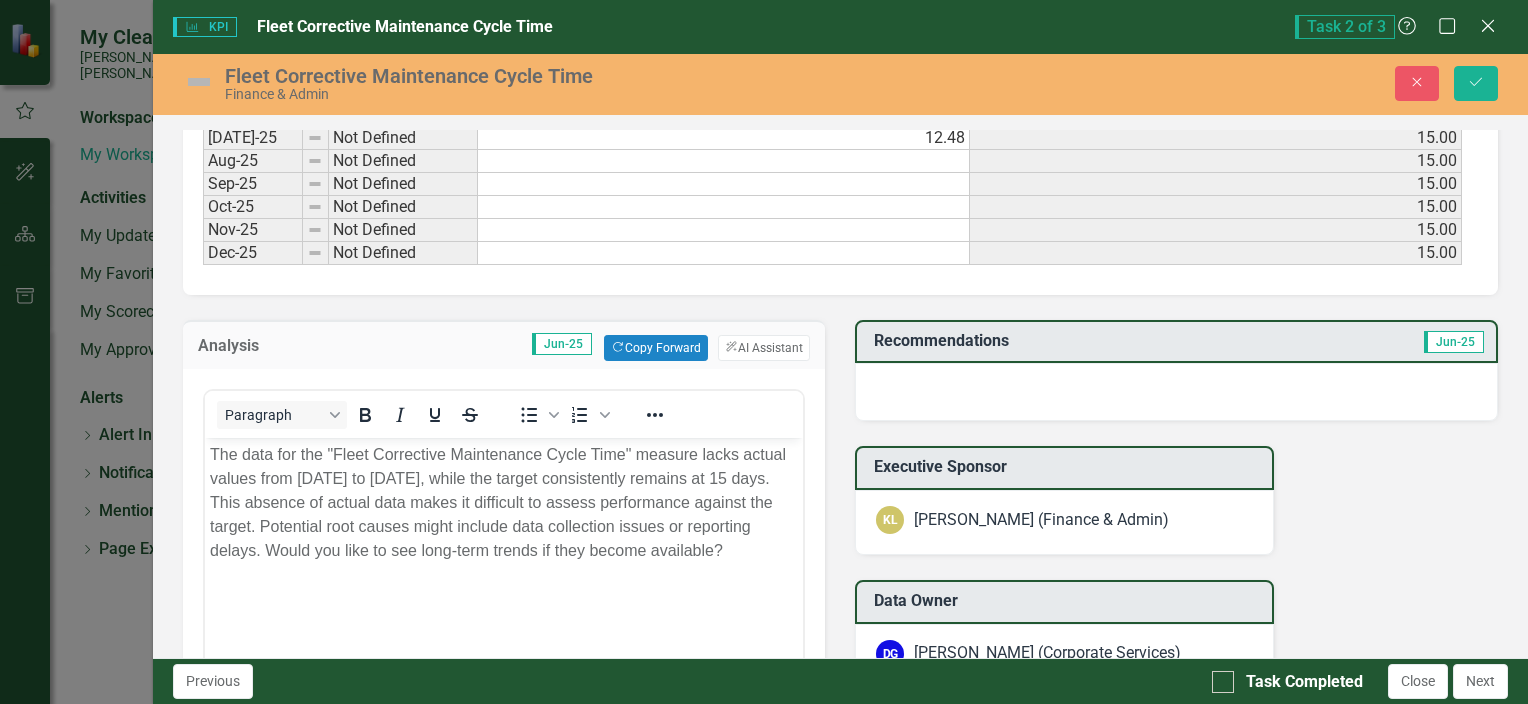 scroll, scrollTop: 1288, scrollLeft: 0, axis: vertical 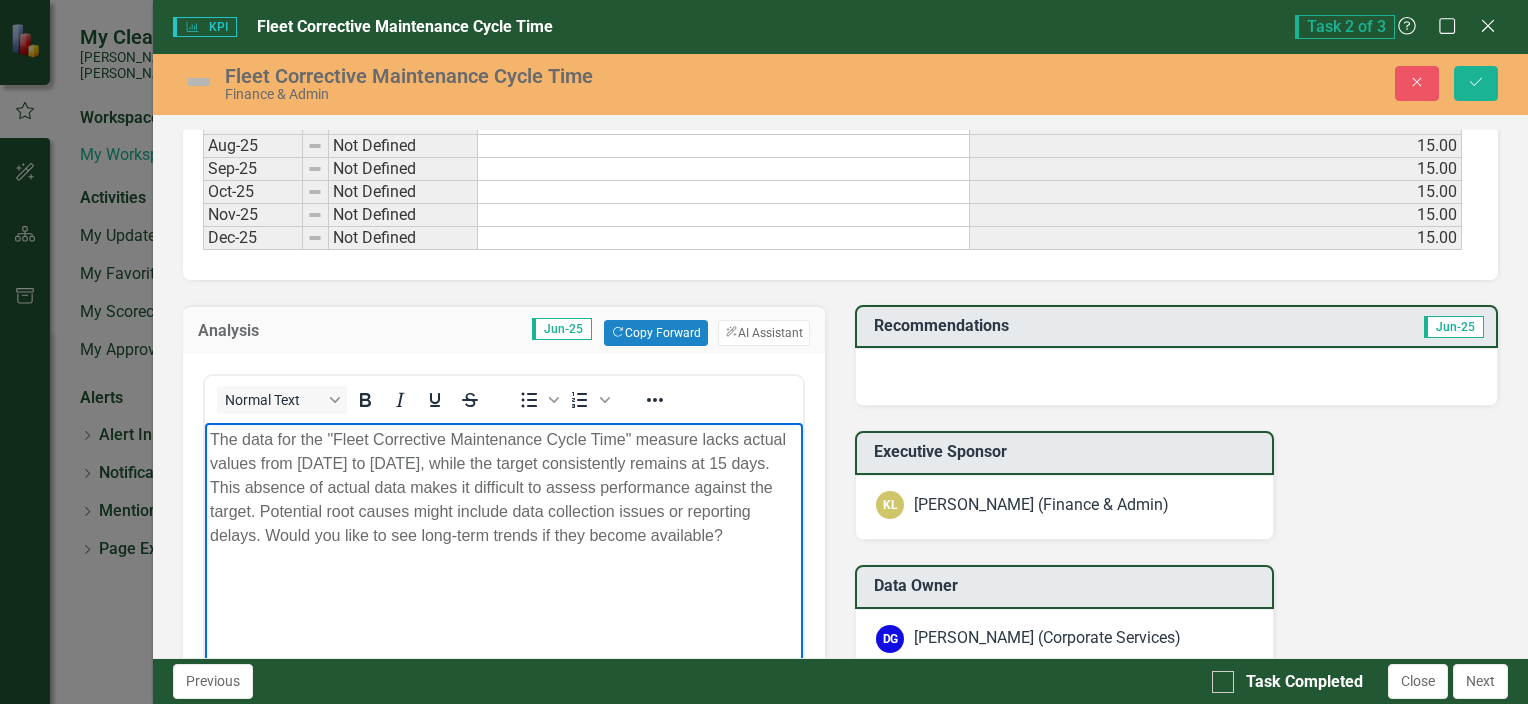 drag, startPoint x: 734, startPoint y: 539, endPoint x: 286, endPoint y: 508, distance: 449.07126 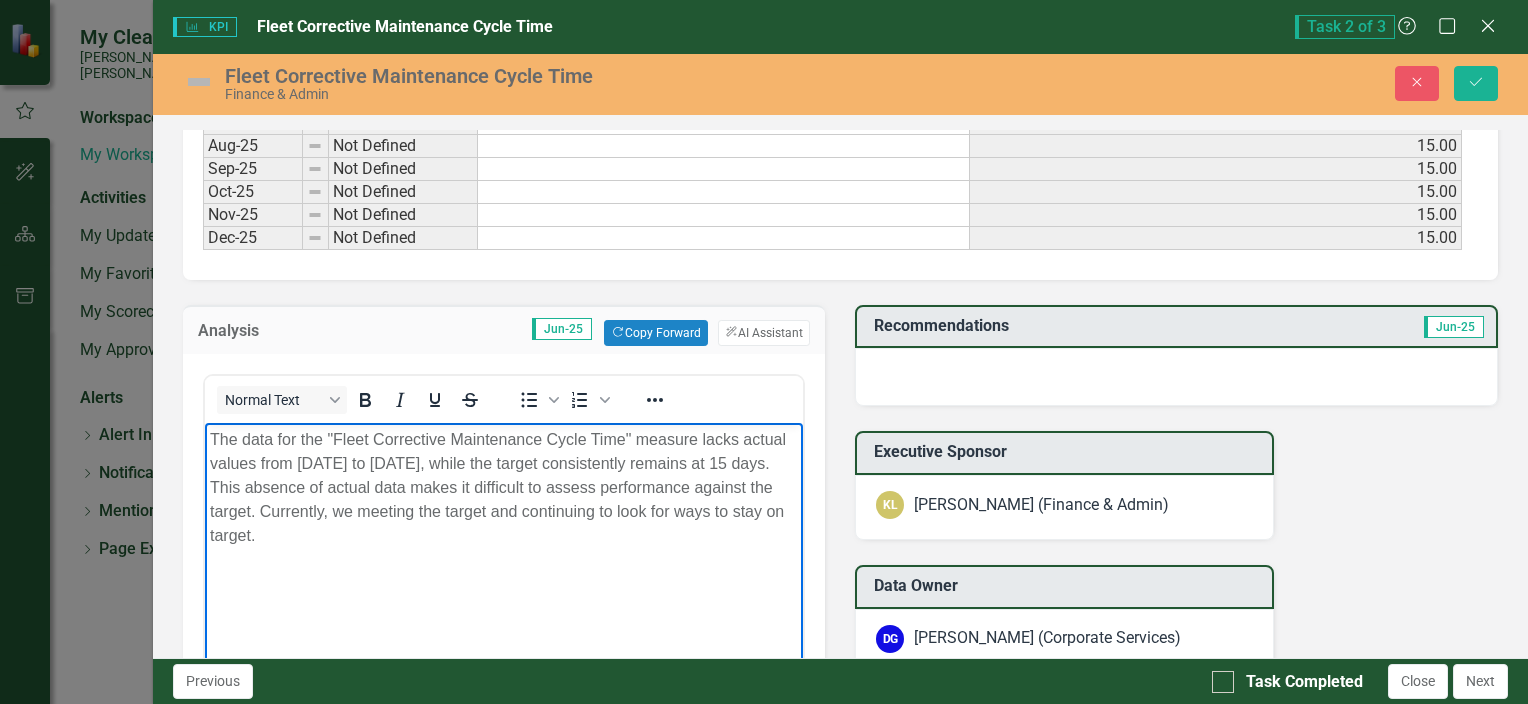 click on "The data for the "Fleet Corrective Maintenance Cycle Time" measure lacks actual values from June 2024 to June 2025, while the target consistently remains at 15 days. This absence of actual data makes it difficult to assess performance against the target. Currently, we meeting the target and continuing to look for ways to stay on target." at bounding box center (503, 487) 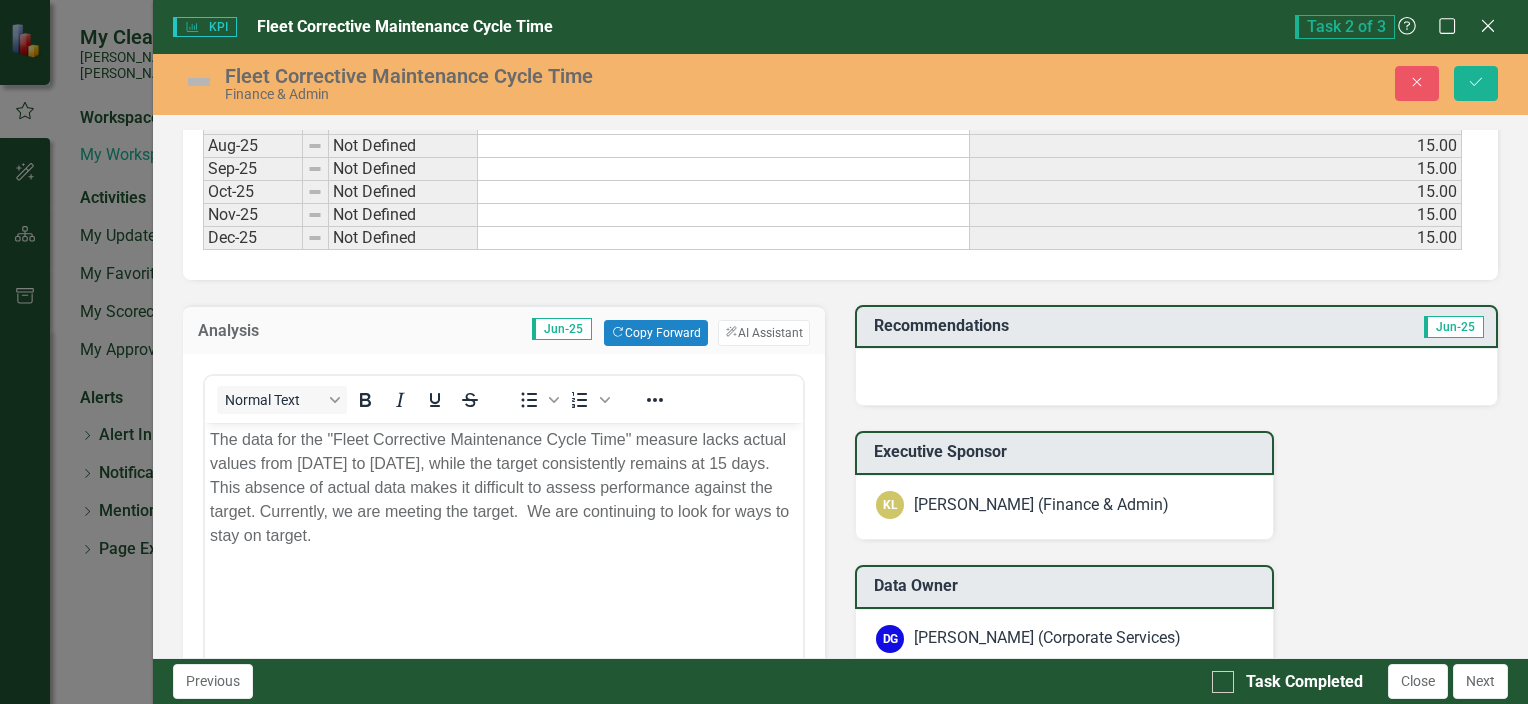 click at bounding box center [1176, 377] 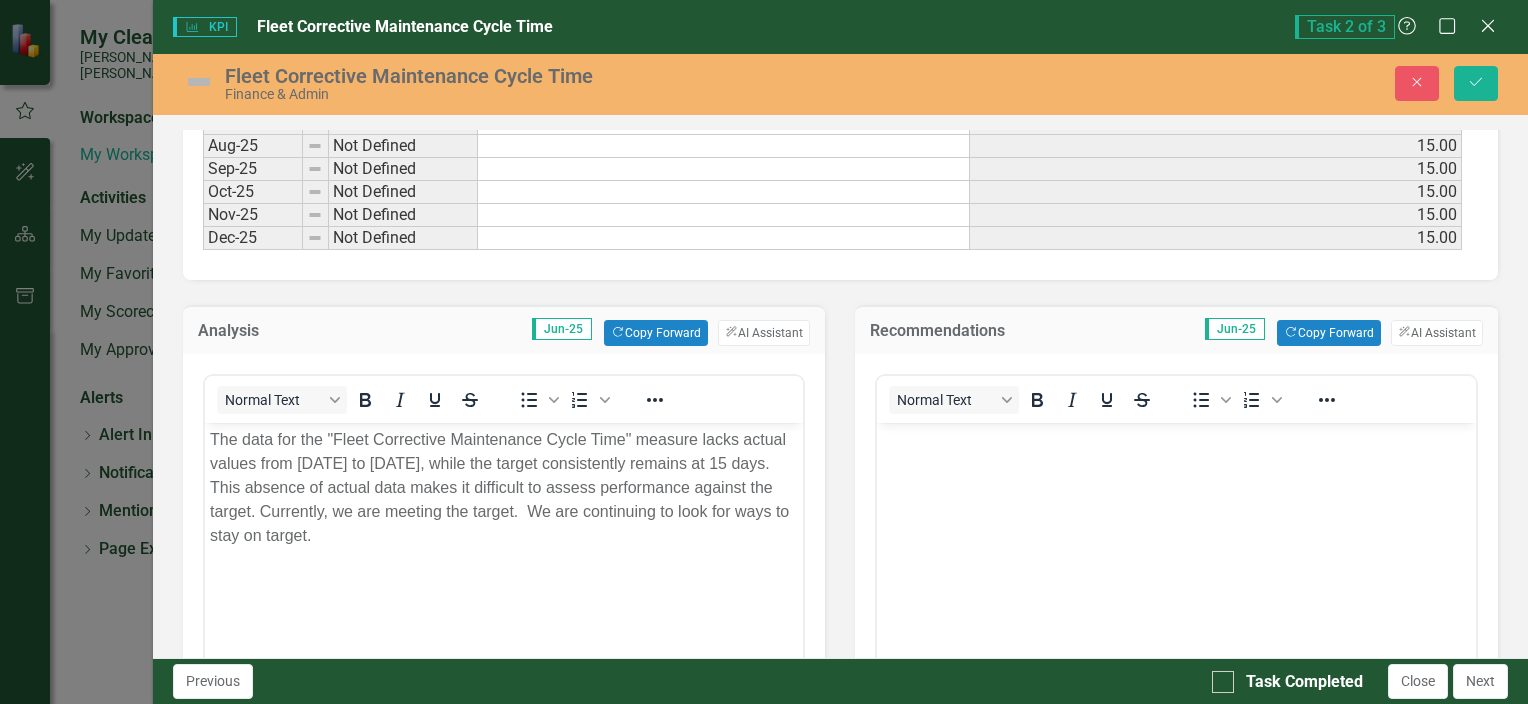 scroll, scrollTop: 0, scrollLeft: 0, axis: both 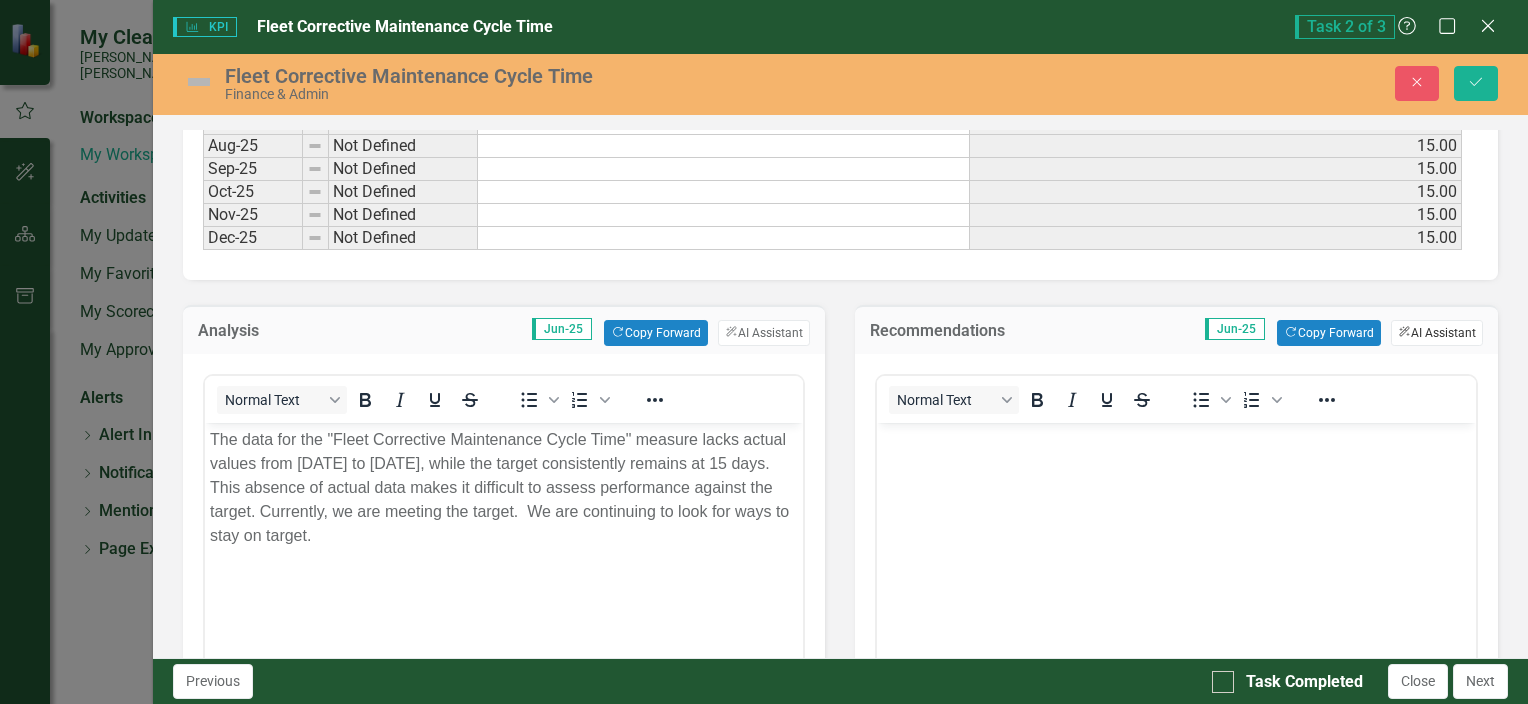 click on "ClearPoint AI  AI Assistant" at bounding box center [1437, 333] 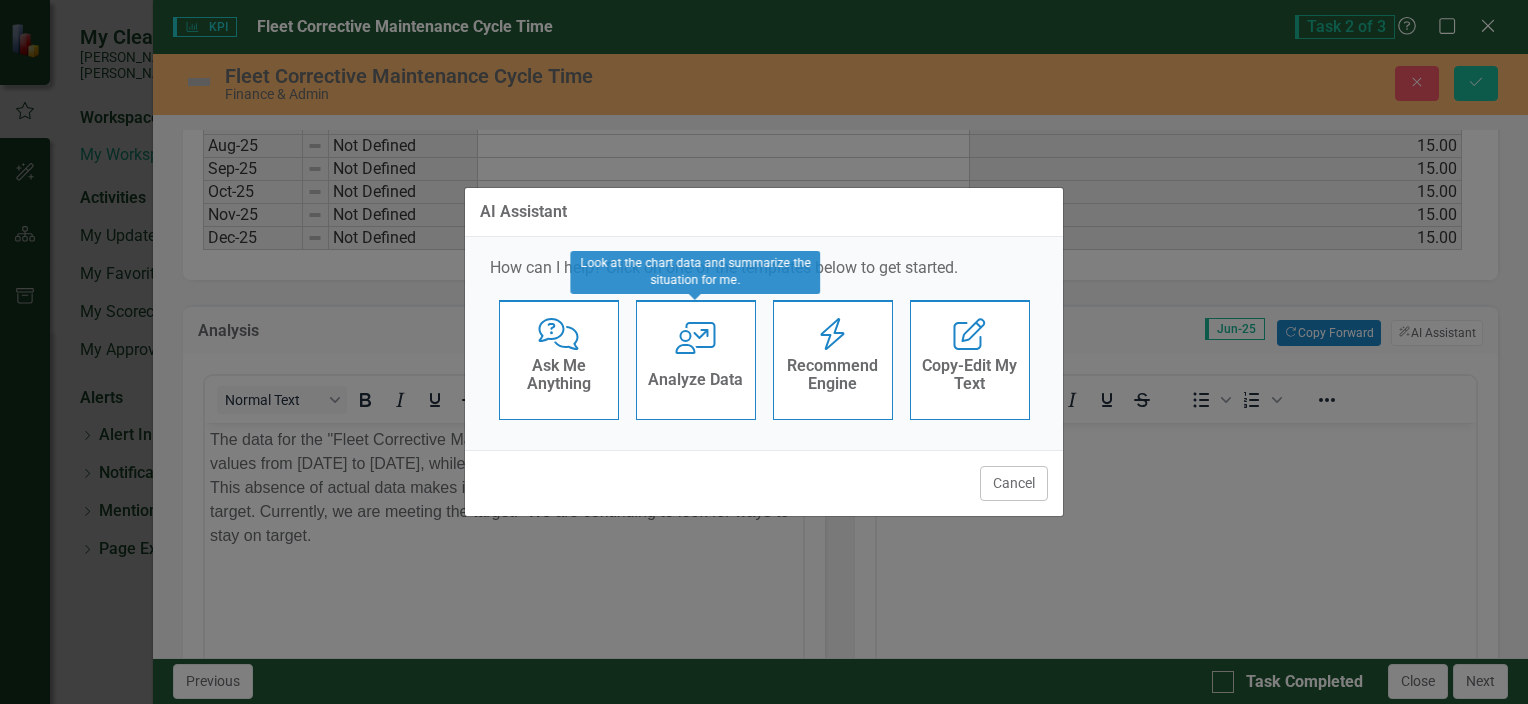 click on "Analyze Data" at bounding box center [695, 380] 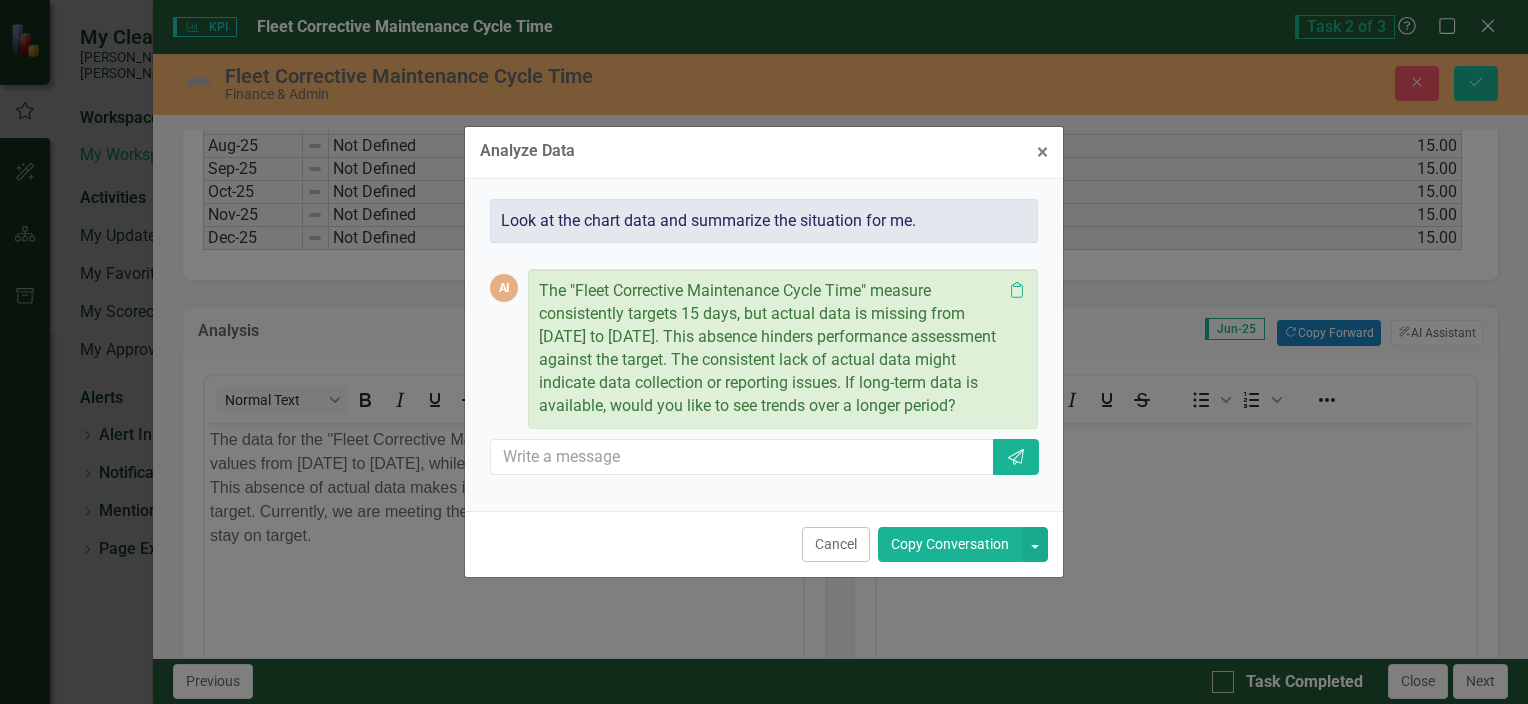 click on "Copy Conversation" at bounding box center [950, 544] 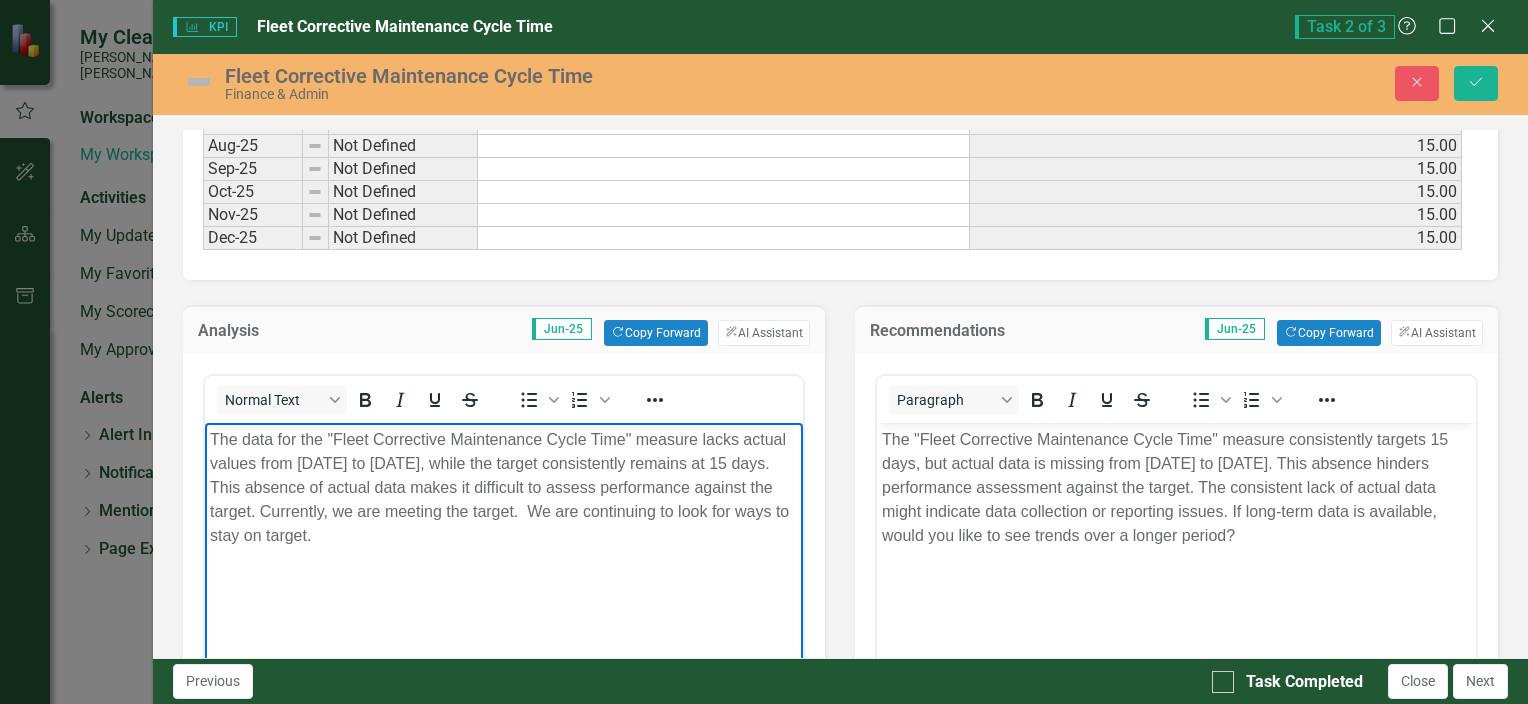 drag, startPoint x: 588, startPoint y: 541, endPoint x: 555, endPoint y: 509, distance: 45.96738 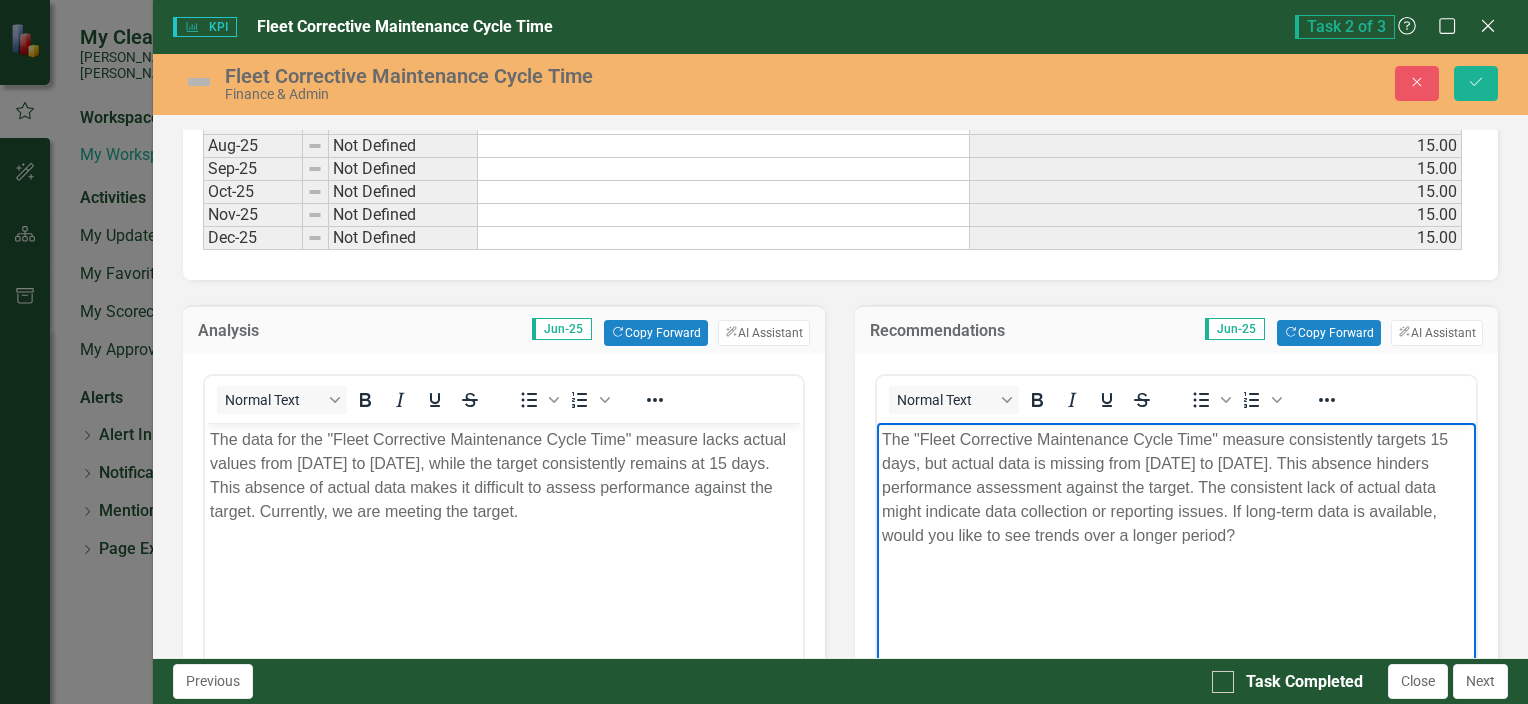 drag, startPoint x: 1335, startPoint y: 546, endPoint x: 1251, endPoint y: 481, distance: 106.21205 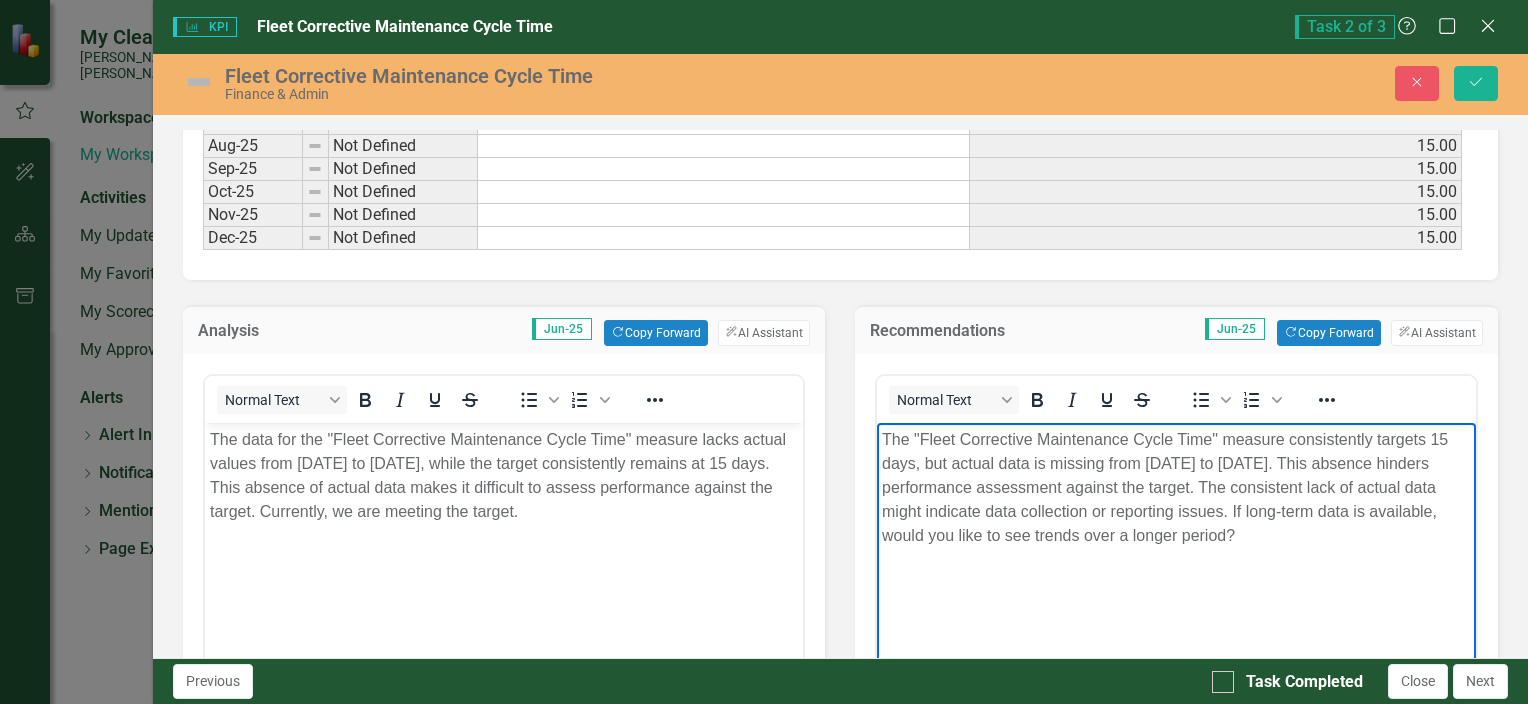 type 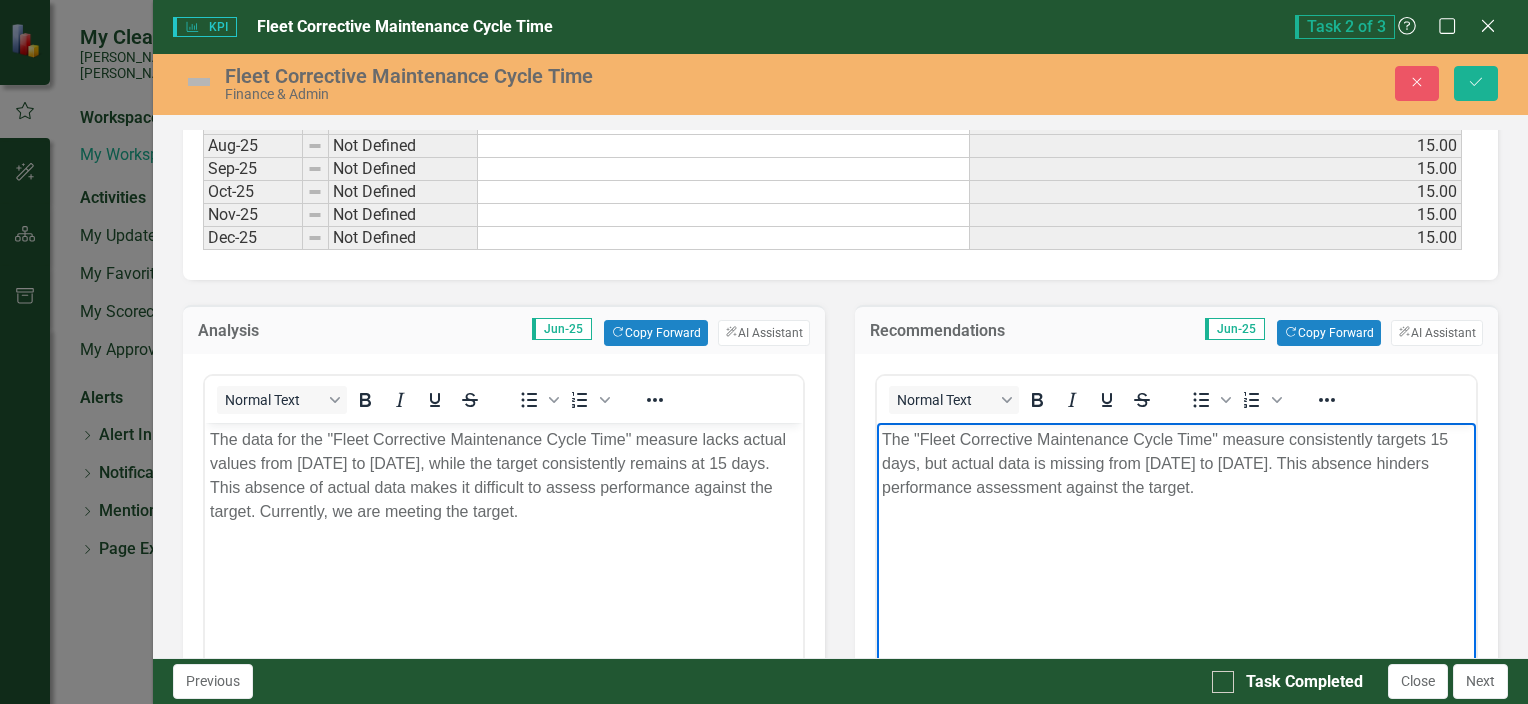 click on "The "Fleet Corrective Maintenance Cycle Time" measure consistently targets 15 days, but actual data is missing from June 2024 to June 2025. This absence hinders performance assessment against the target." at bounding box center (1176, 463) 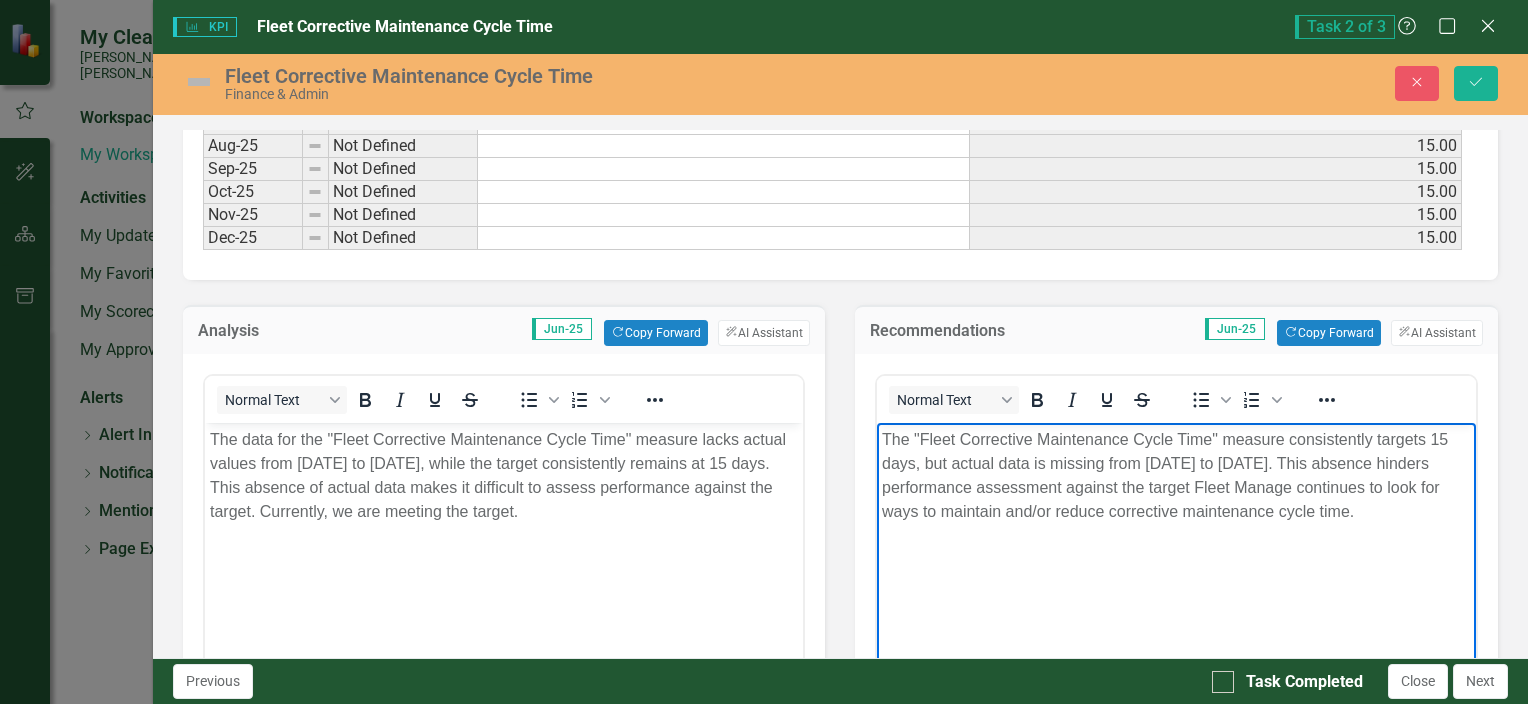 scroll, scrollTop: 827, scrollLeft: 0, axis: vertical 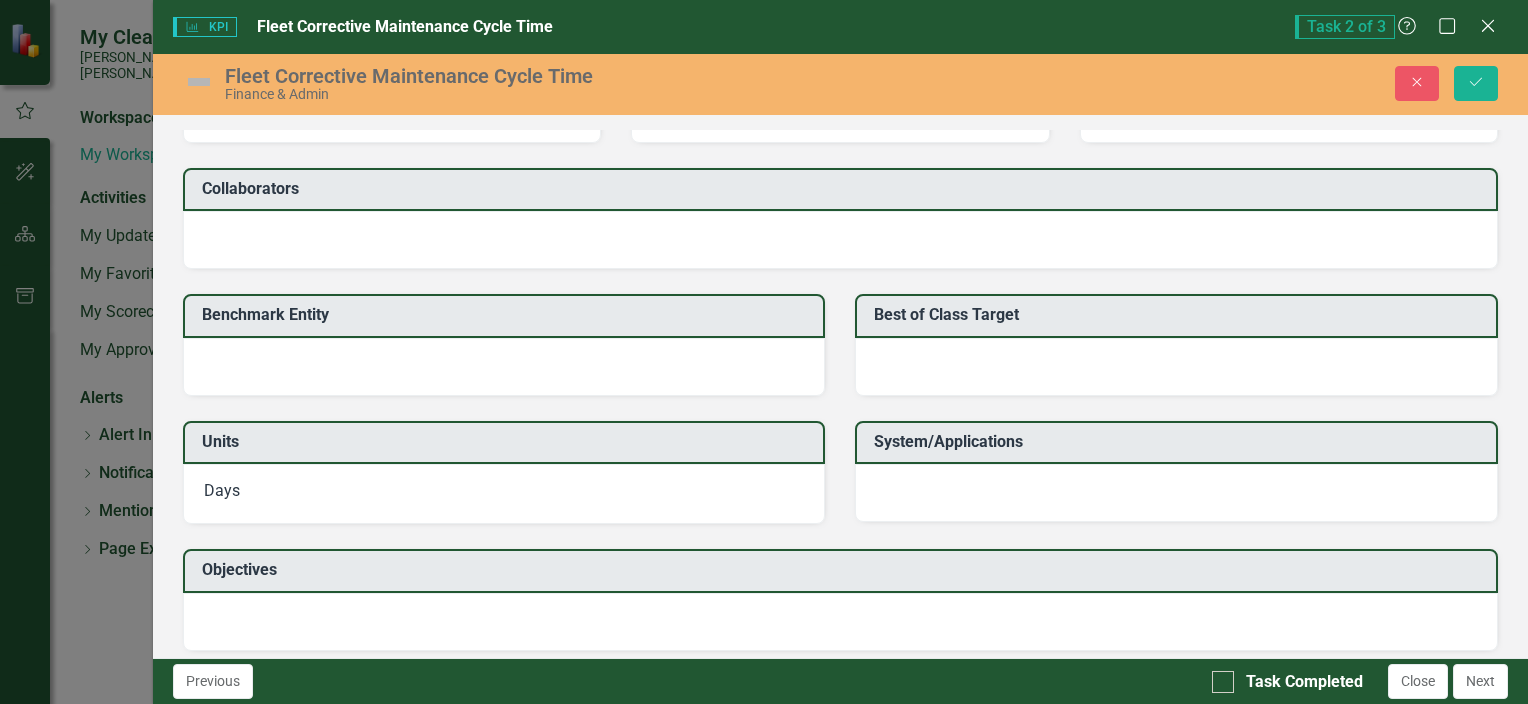 click on "Facilities Corrective Maintenance Cycle Time (Copy) Chart Line chart with 2 lines. The chart has 1 X axis displaying categories.  The chart has 1 Y axis displaying values. Data ranges from 15 to 15. Created with Highcharts 11.4.8 Chart context menu Actual Target Jan-22 Mar-22 May-22 Jul-22 Sep-22 Nov-22 Jan-23 Mar-23 May-23 Jul-23 Sep-23 Nov-23 Jan-24 Mar-24 May-24 Jul-24 Sep-24 Nov-24 Jan-25 Apr-25 Jun-25 Aug-25 Oct-25 Dec-25 Dec… 15.00 Target ​ Nov-24: 15.00 ​ End of interactive chart. Description Cycle time from service request to work order completed.  Calculation Average total number of days to complete workorder.  Reporting Frequency Monthly 2025 Target </= 15 KPI Data Last Calculated 25 days ago Period Status Actual Target Jan-24 Not Defined 15.00 Feb-24 Not Defined 15.00 Mar-24 Not Defined 15.00 Apr-24 Not Defined 15.00 May-24 Not Defined 15.00 Jun-24 Not Defined 15.00 Jul-24 Not Defined 15.00 Aug-24 Not Defined 15.00 Sep-24 Not Defined 15.00 Oct-24 Not Defined 15.00 Nov-24 Not Defined 15.00" at bounding box center (840, -677) 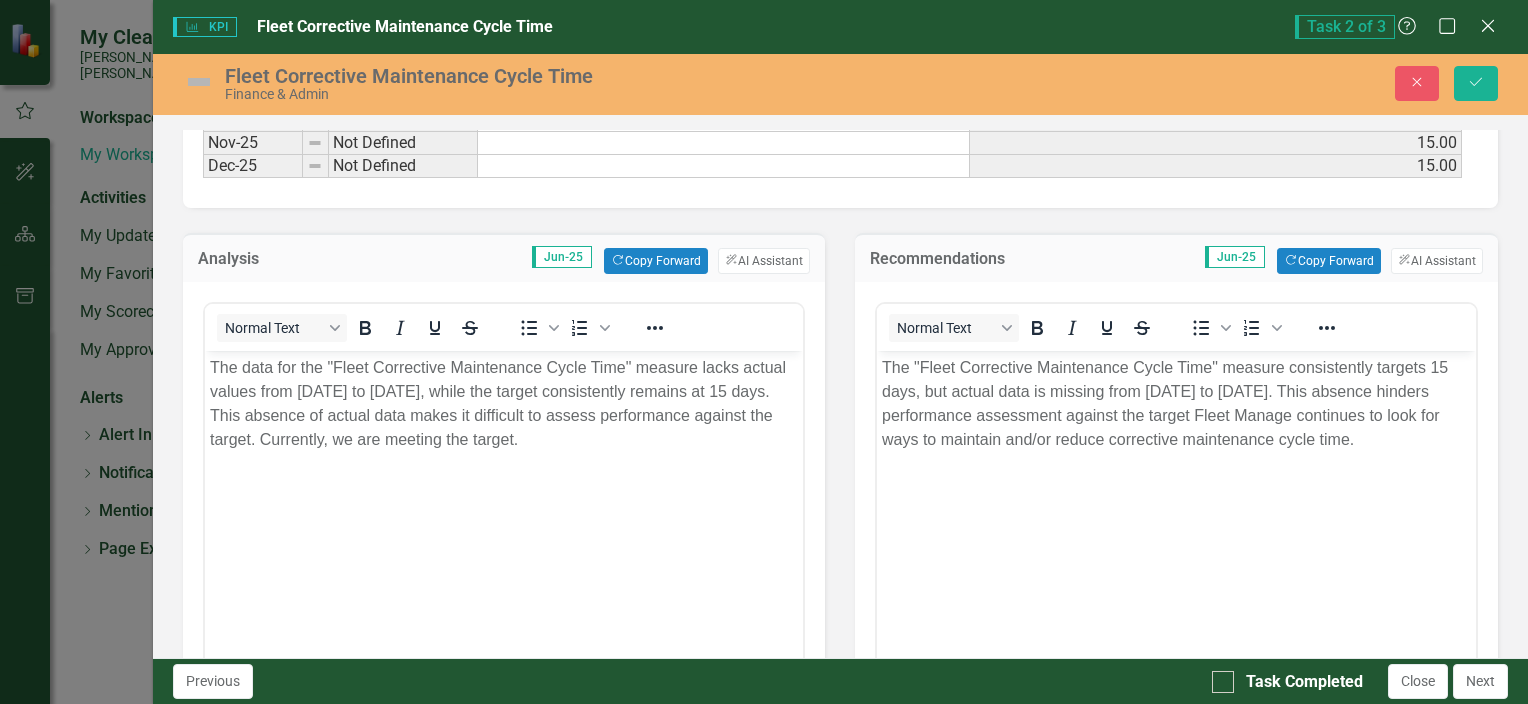 scroll, scrollTop: 1256, scrollLeft: 0, axis: vertical 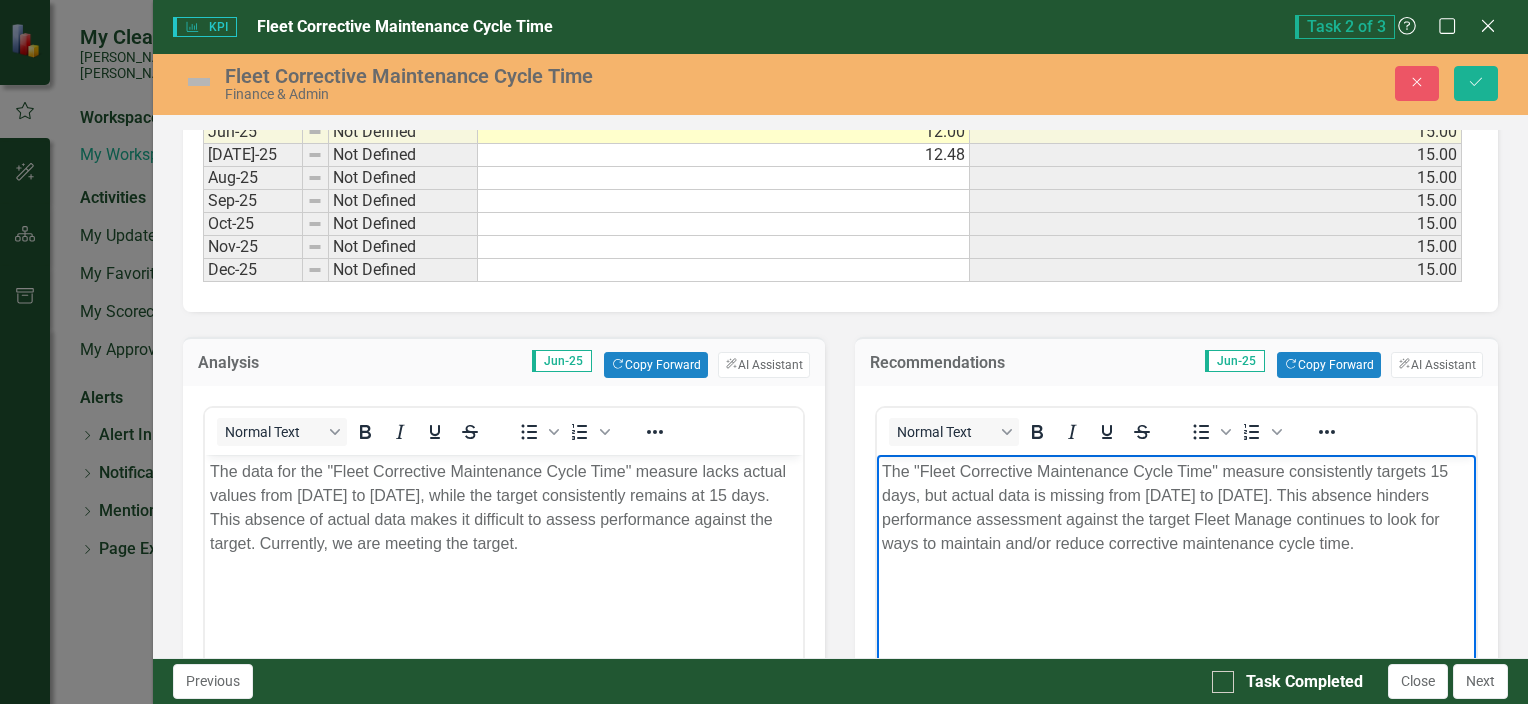 drag, startPoint x: 1425, startPoint y: 546, endPoint x: 878, endPoint y: 472, distance: 551.9828 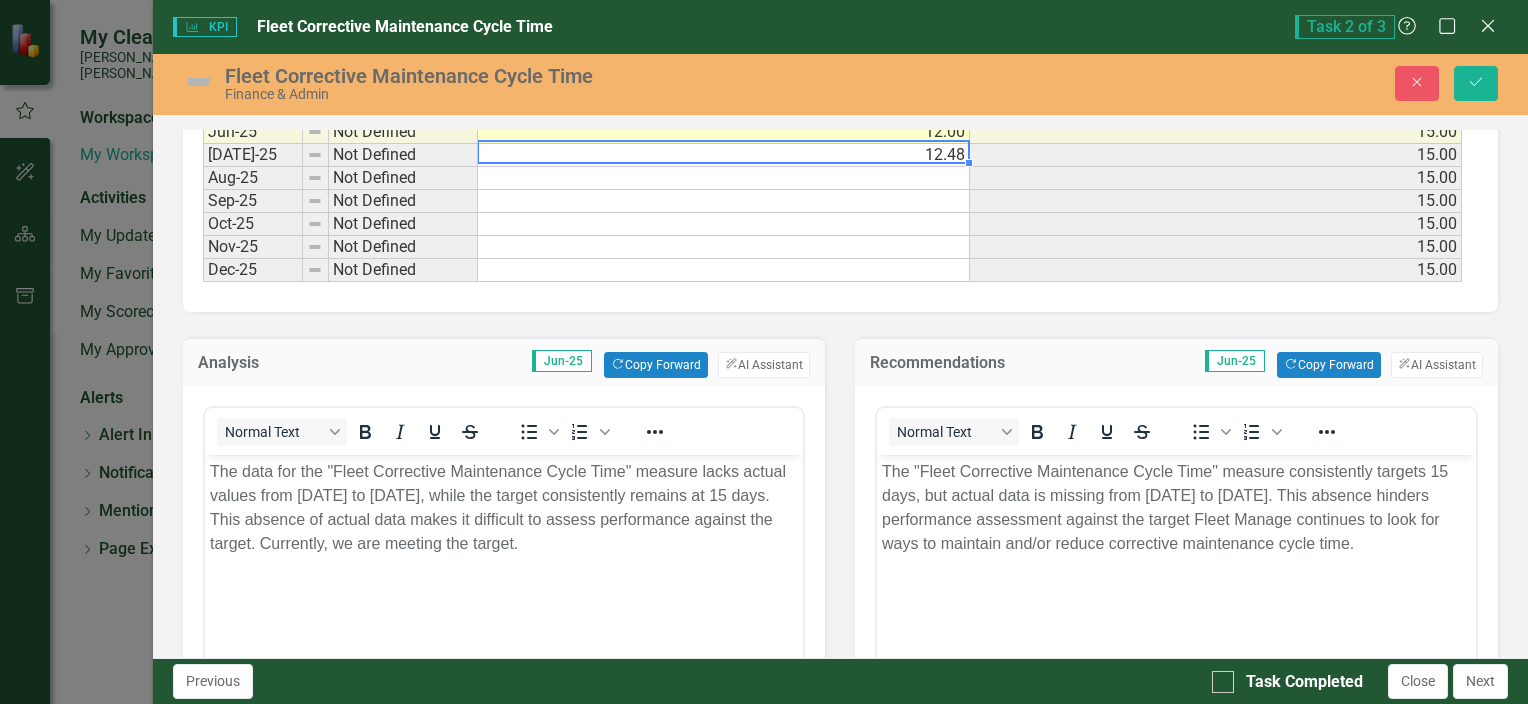 click on "12.48" at bounding box center [724, 155] 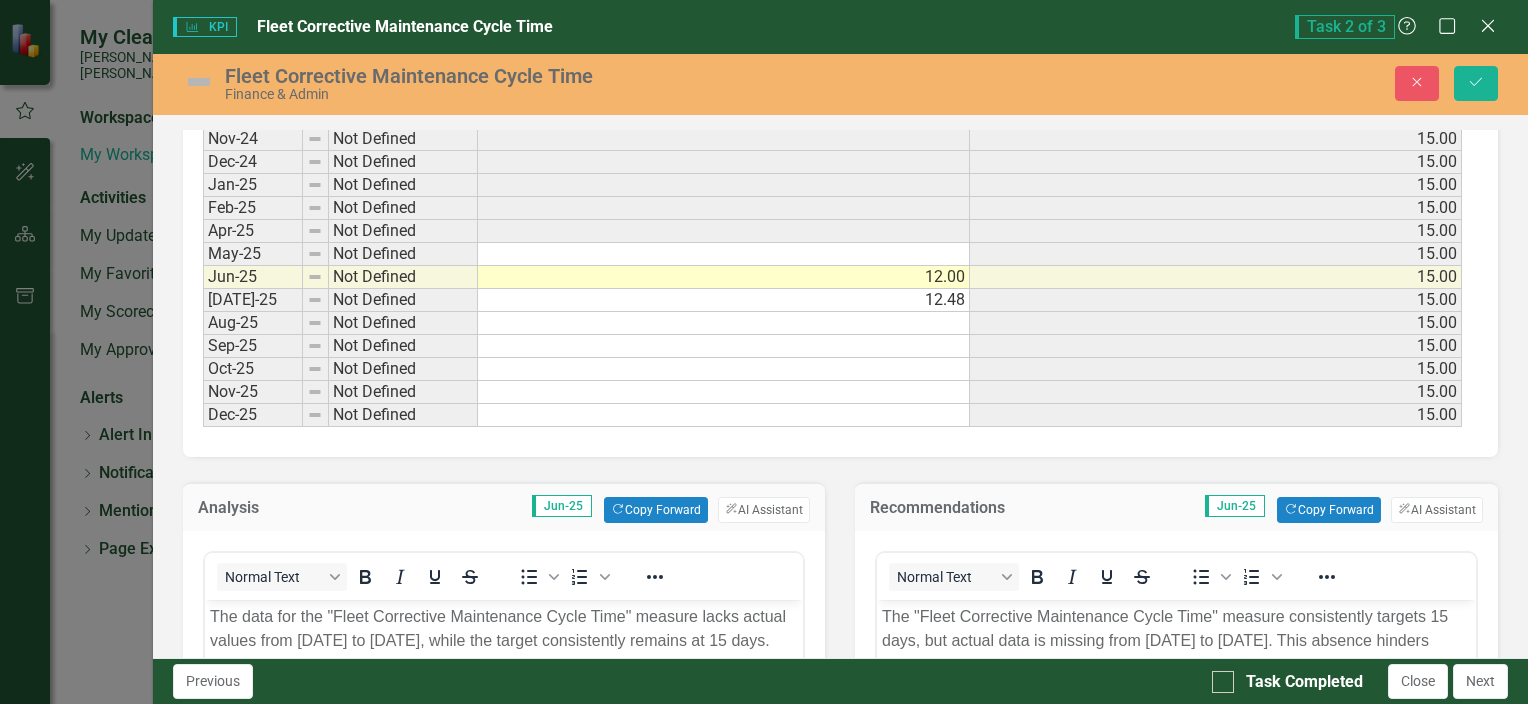 scroll, scrollTop: 1094, scrollLeft: 0, axis: vertical 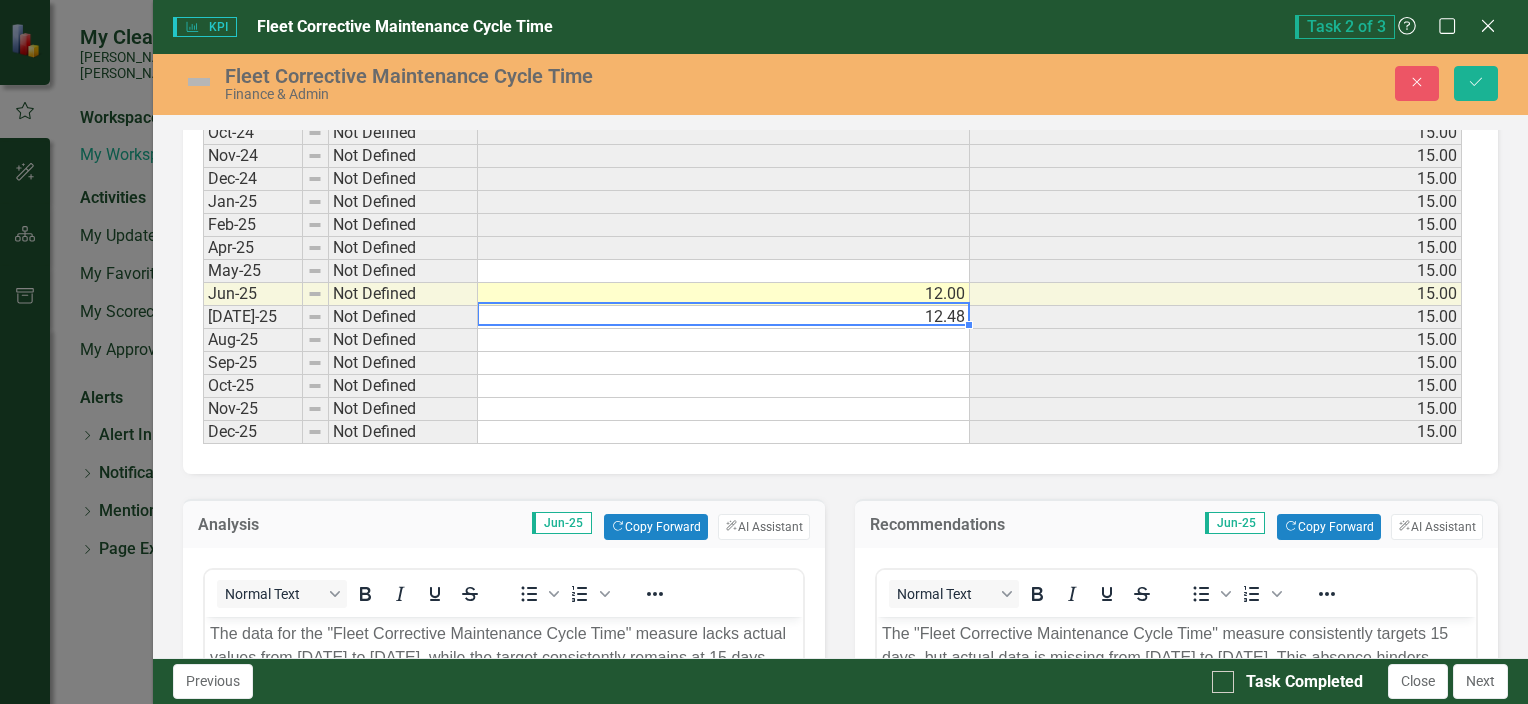 click on "Period Status Actual Target Jan-24 Not Defined 15.00 Feb-24 Not Defined 15.00 Mar-24 Not Defined 15.00 Apr-24 Not Defined 15.00 May-24 Not Defined 15.00 Jun-24 Not Defined 15.00 Jul-24 Not Defined 15.00 Aug-24 Not Defined 15.00 Sep-24 Not Defined 15.00 Oct-24 Not Defined 15.00 Nov-24 Not Defined 15.00 Dec-24 Not Defined 15.00 Jan-25 Not Defined 15.00 Feb-25 Not Defined 15.00 Apr-25 Not Defined 15.00 May-25 Not Defined 15.00 Jun-25 Not Defined 12.00 15.00 Jul-25 Not Defined 12.48 15.00 Aug-25 Not Defined 15.00 Sep-25 Not Defined 15.00 Oct-25 Not Defined 15.00 Nov-25 Not Defined 15.00 Dec-25 Not Defined 15.00" at bounding box center [203, 167] 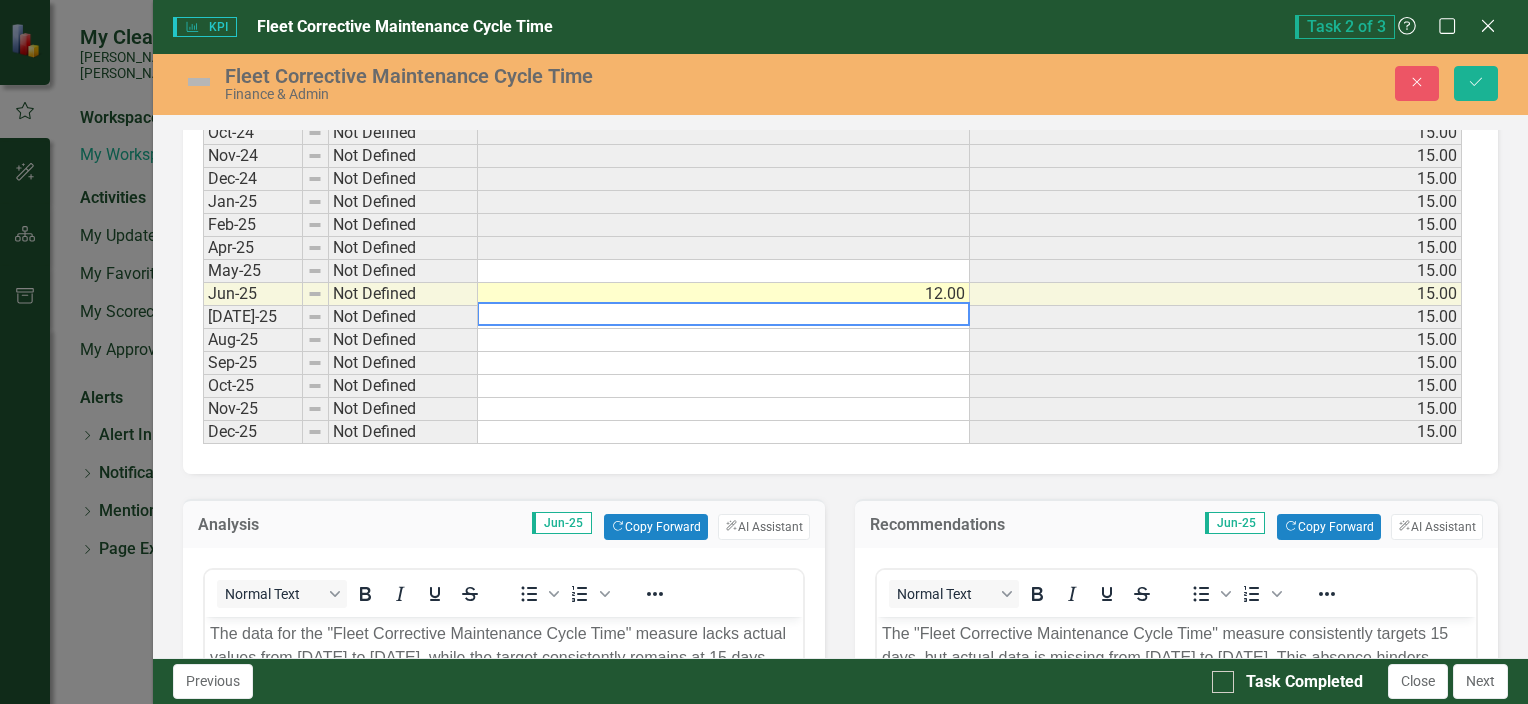 type on "12.48" 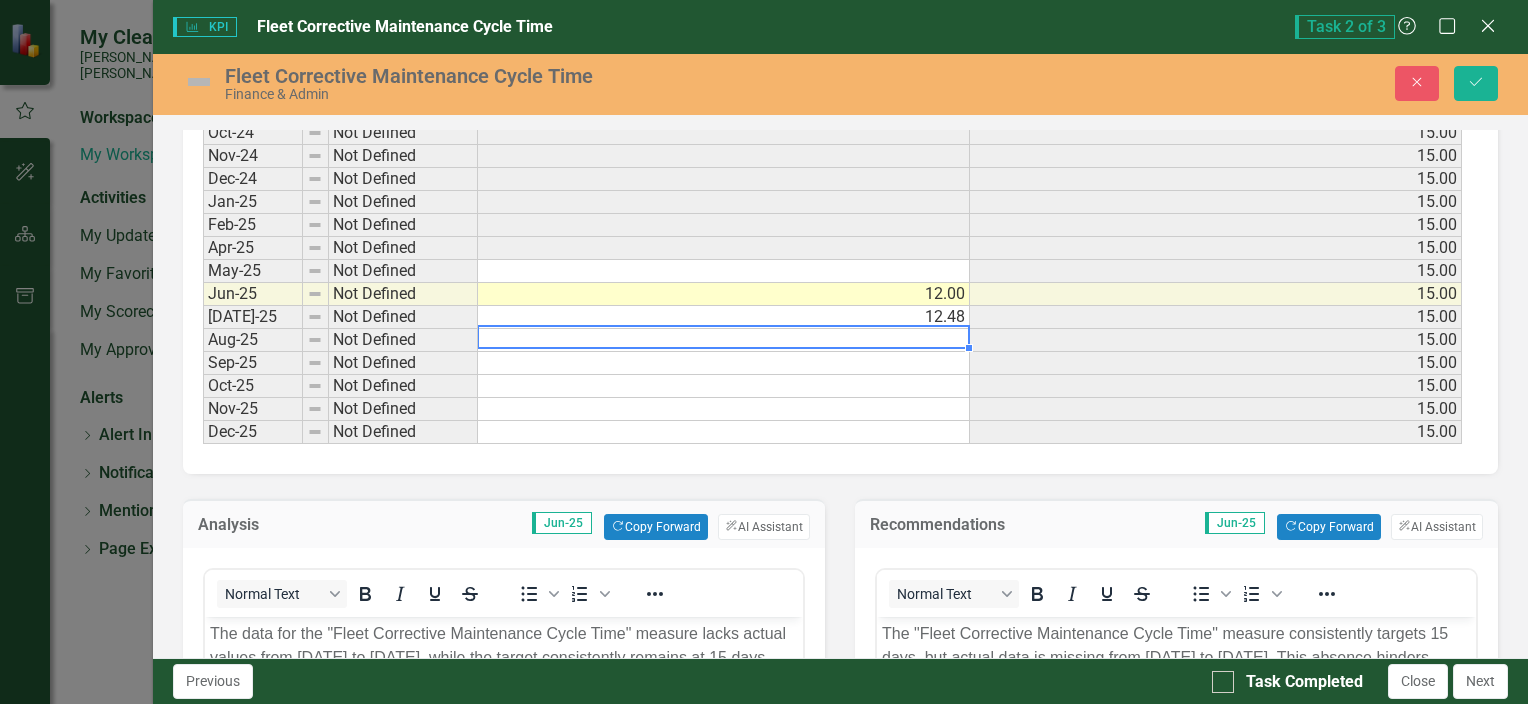 type 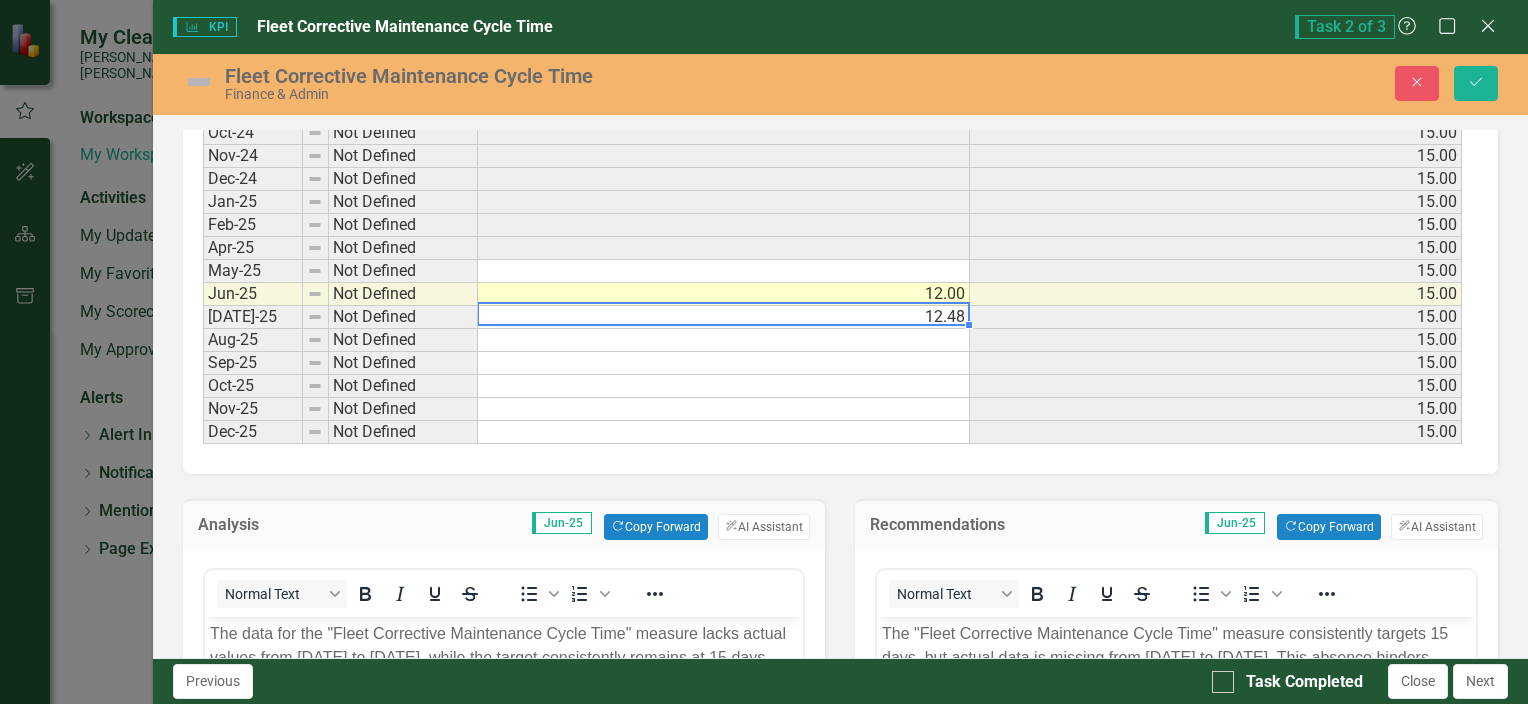 click on "12.48" at bounding box center [724, 317] 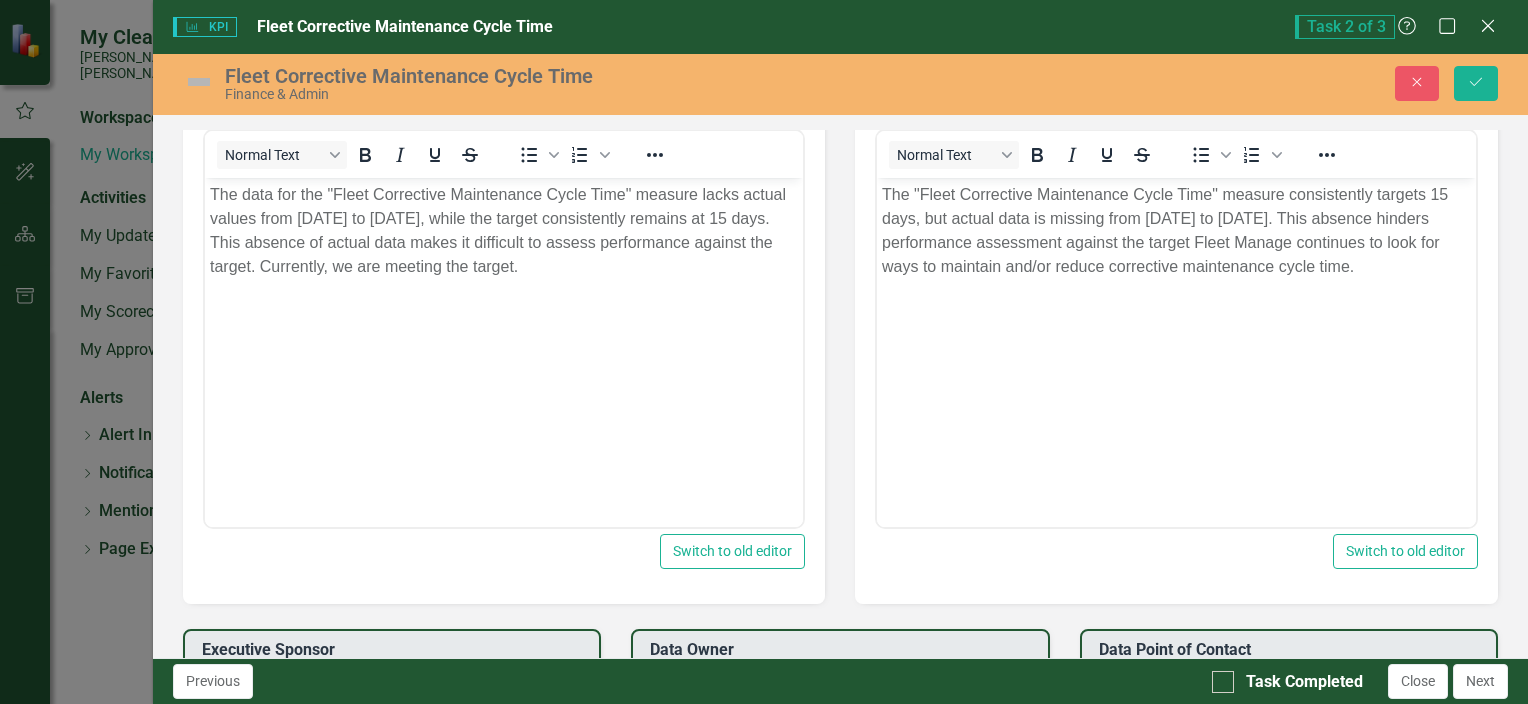 scroll, scrollTop: 1594, scrollLeft: 0, axis: vertical 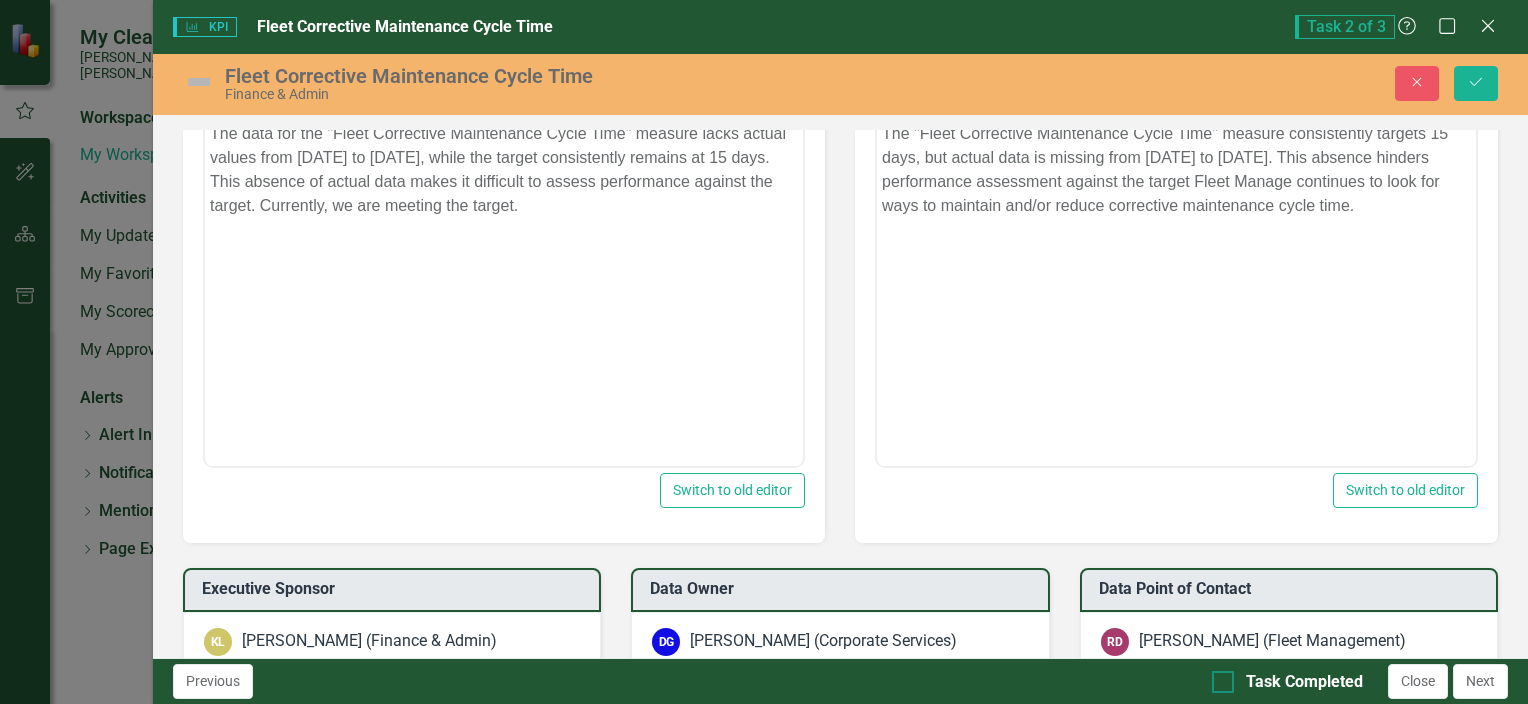 click on "Task Completed" at bounding box center (1218, 677) 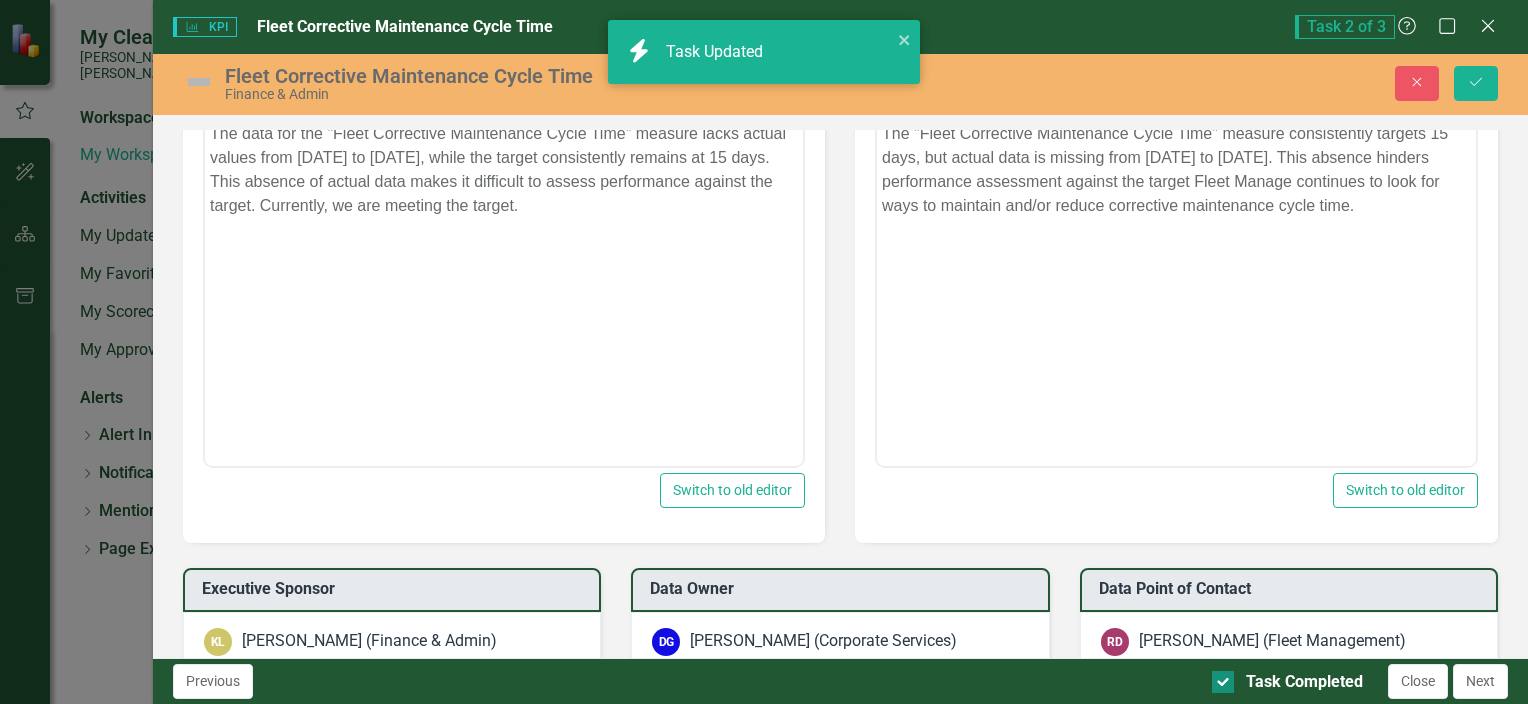 checkbox on "true" 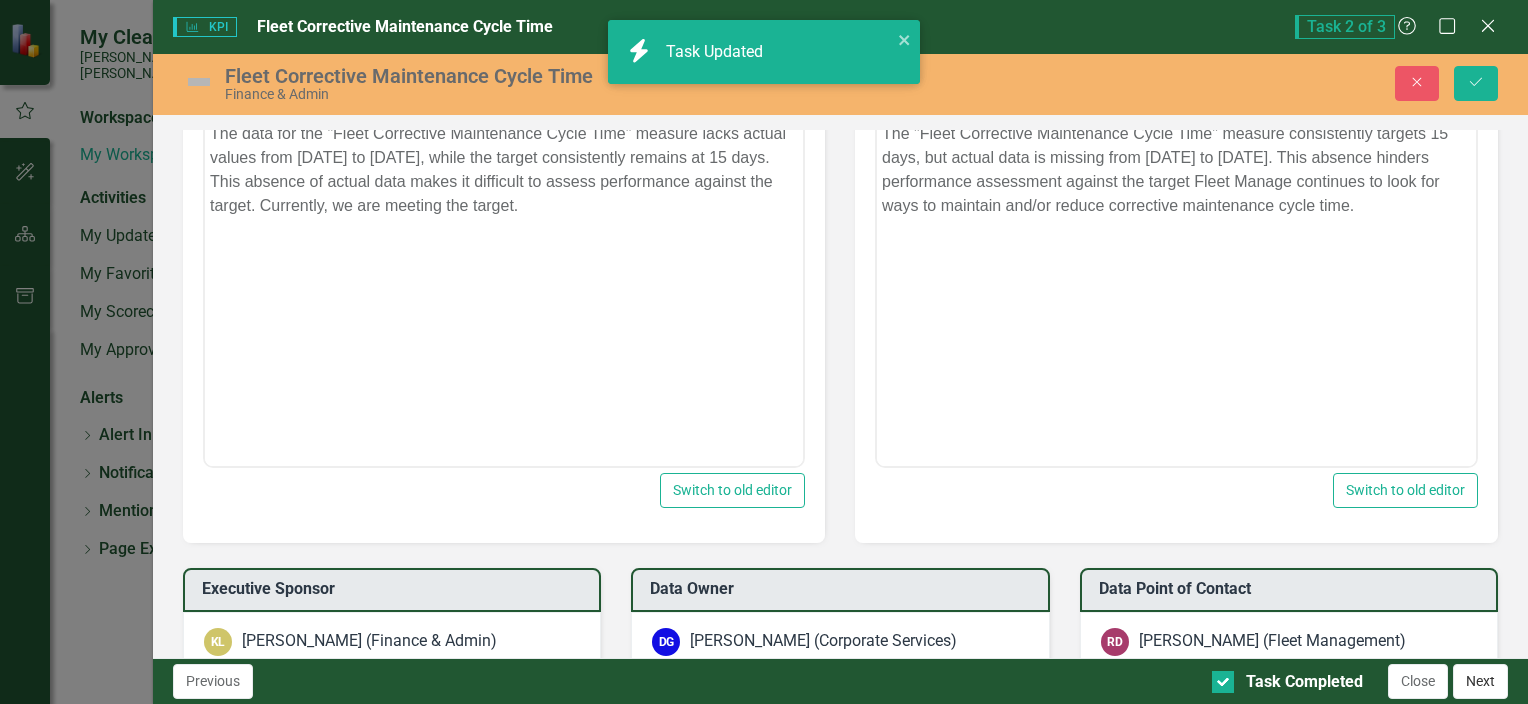 click on "Next" at bounding box center (1480, 681) 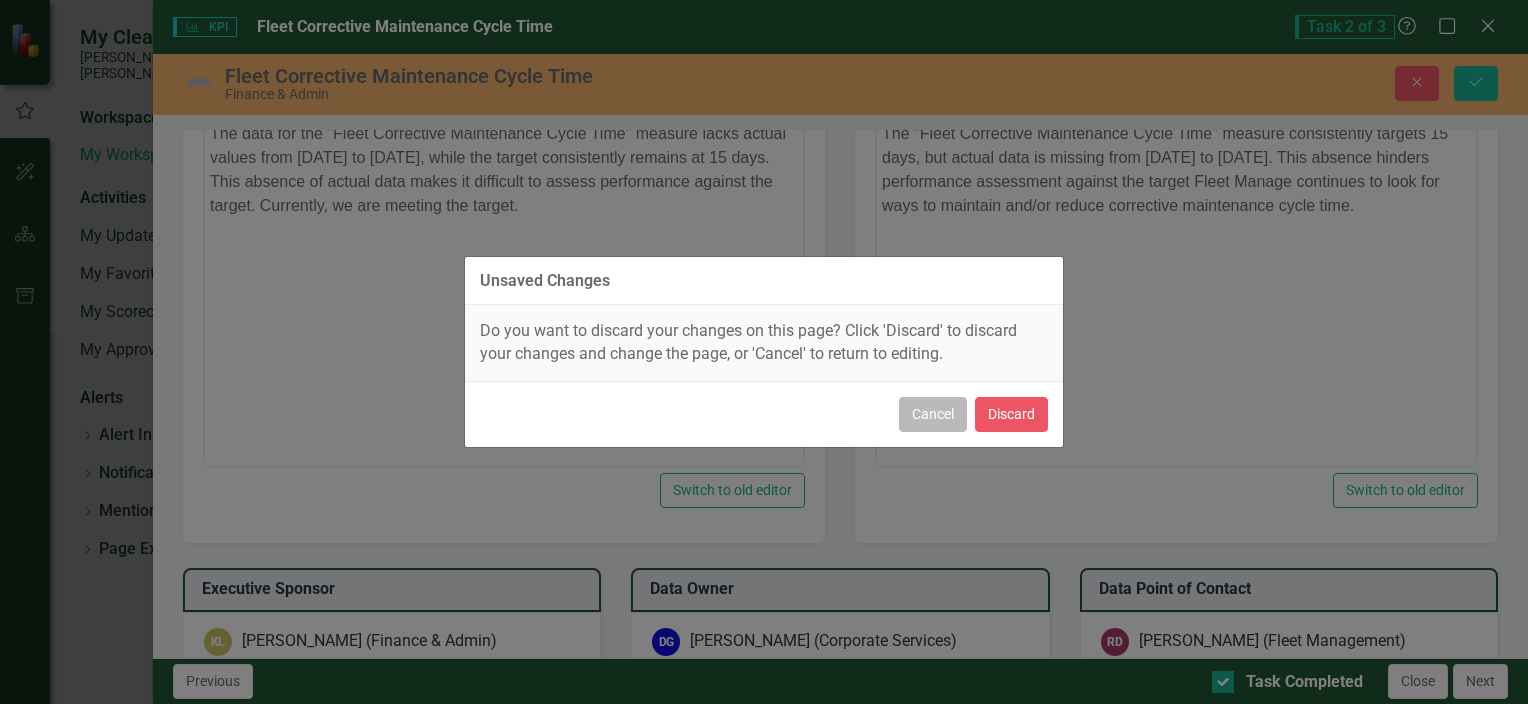 click on "Cancel" at bounding box center [933, 414] 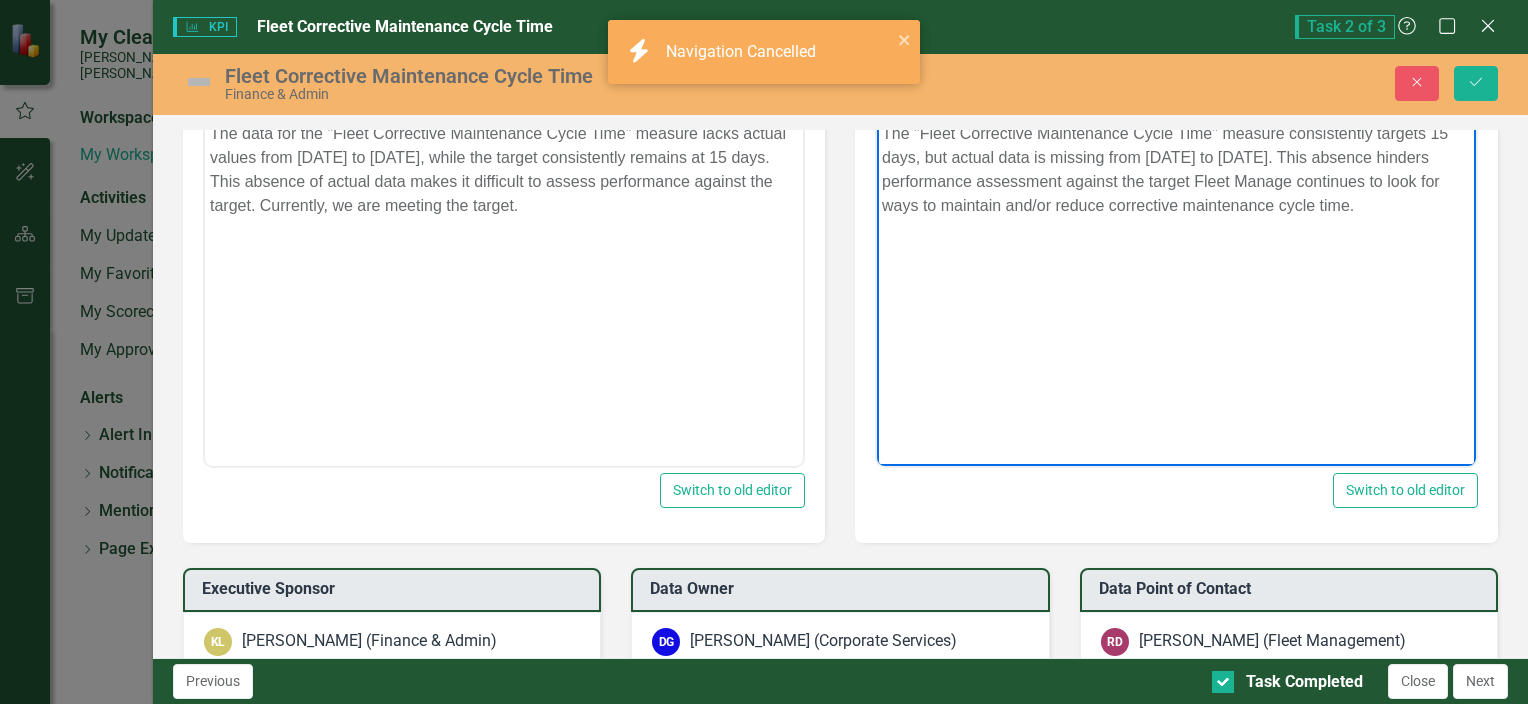 click on "The "Fleet Corrective Maintenance Cycle Time" measure consistently targets 15 days, but actual data is missing from [DATE] to [DATE]. This absence hinders performance assessment against the target Fleet Manage continues to look for ways to maintain and/or reduce corrective maintenance cycle time." at bounding box center (1176, 266) 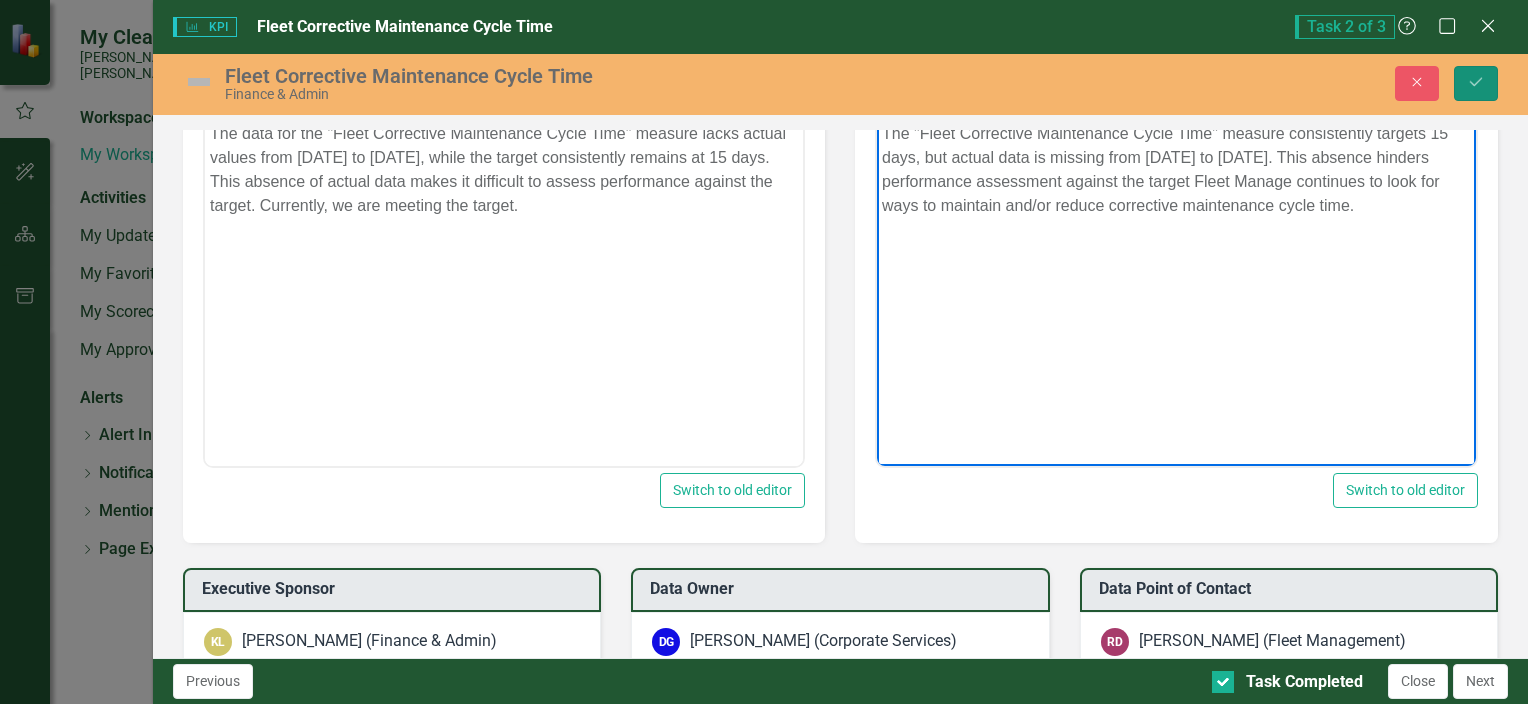click on "Save" 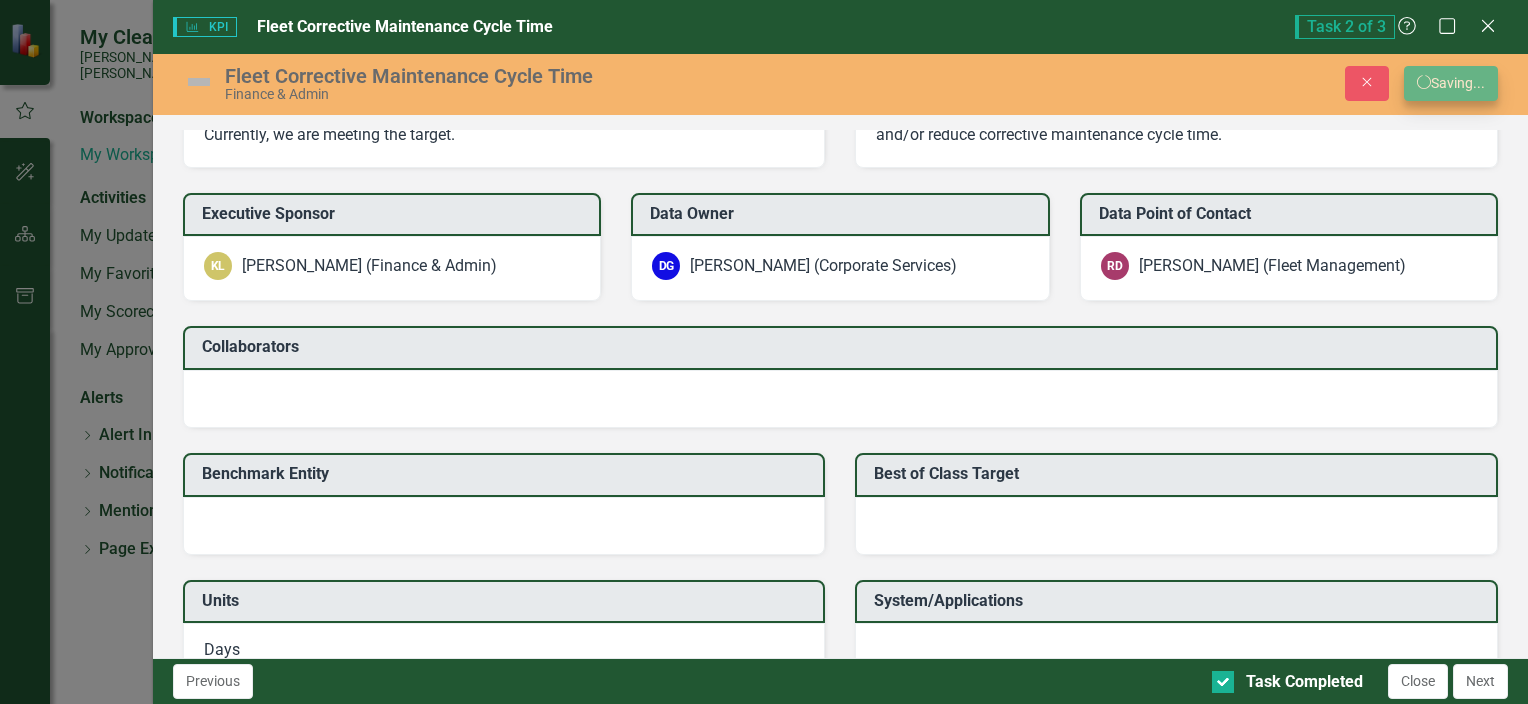 scroll, scrollTop: 1584, scrollLeft: 0, axis: vertical 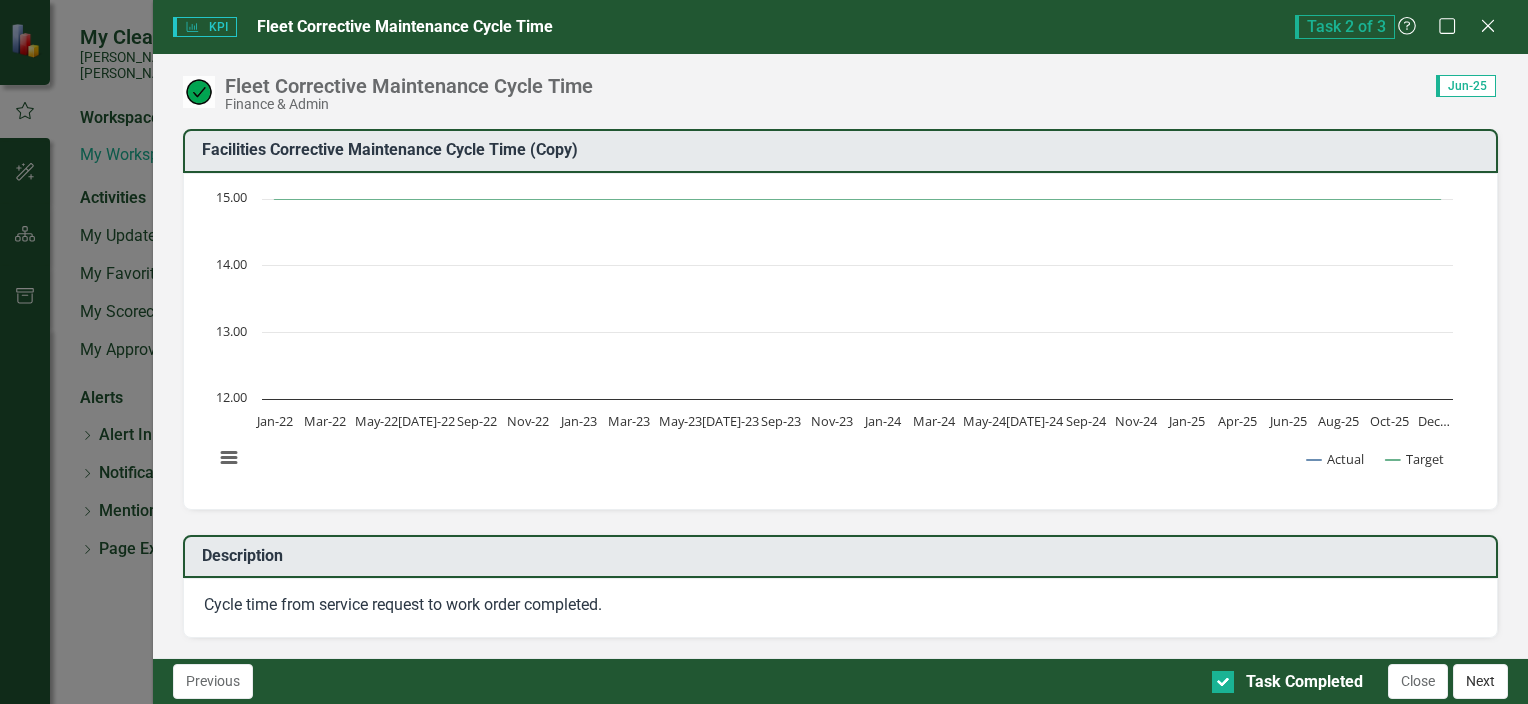 click on "Next" at bounding box center (1480, 681) 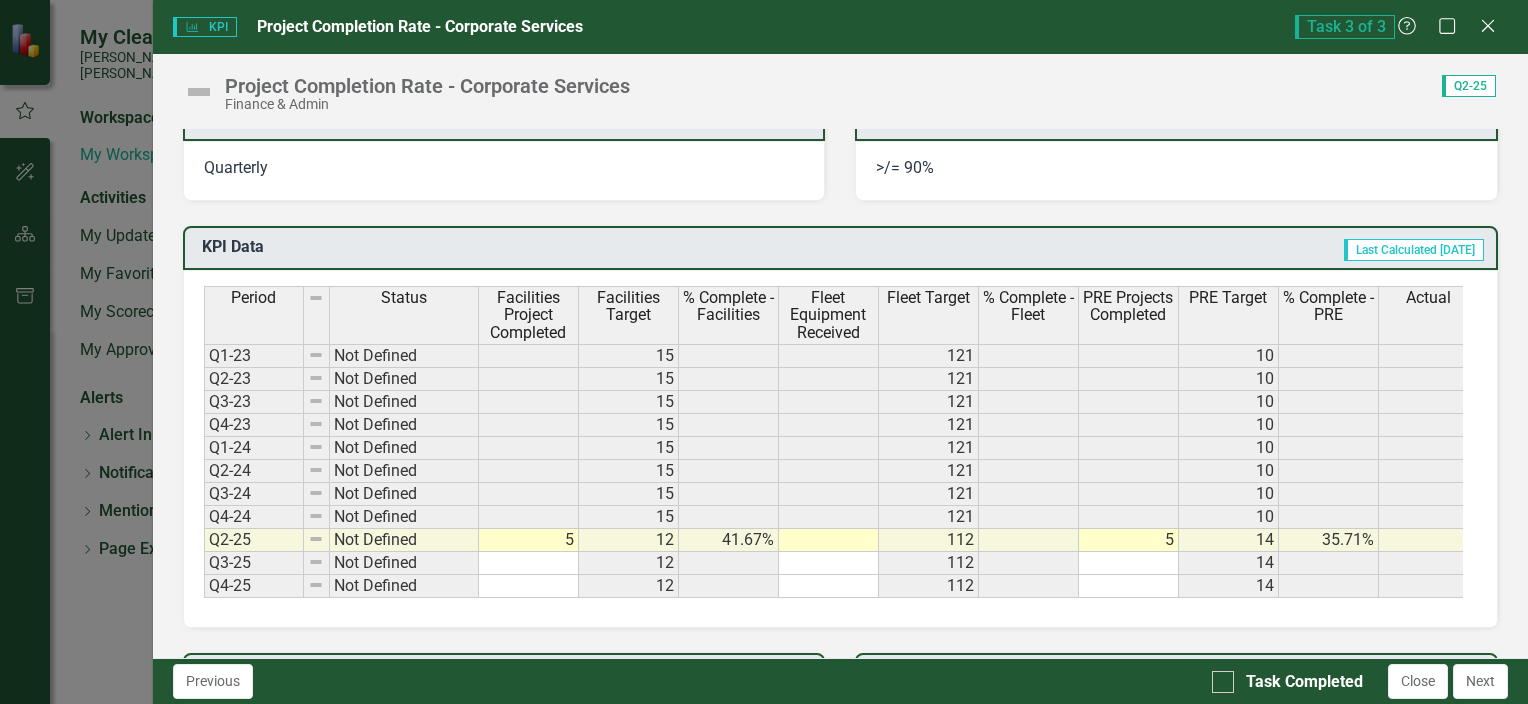 scroll, scrollTop: 750, scrollLeft: 0, axis: vertical 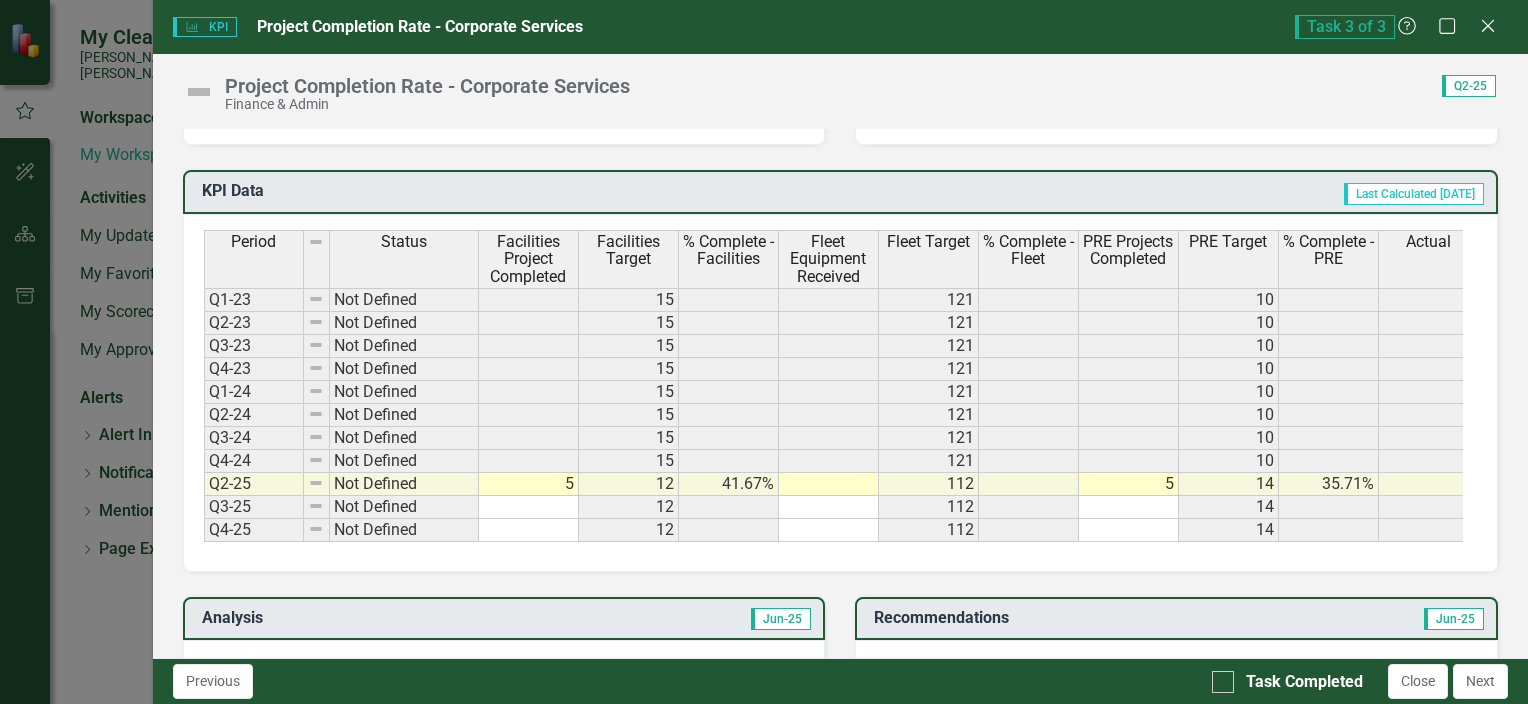 click on "Period Status Facilities Project Completed Facilities Target % Complete - Facilities Fleet Equipment Received Fleet Target % Complete - Fleet PRE Projects Completed PRE Target % Complete - PRE Actual Target Q1-23 Not Defined 15 121 10 90.00% Q2-23 Not Defined 15 121 10 90.00% Q3-23 Not Defined 15 121 10 90.00% Q4-23 Not Defined 15 121 10 90.00% Q1-24 Not Defined 15 121 10 90.00% Q2-24 Not Defined 15 121 10 90.00% Q3-24 Not Defined 15 121 10 90.00% Q4-24 Not Defined 15 121 10 90.00% Q2-25 Not Defined 5 12 41.67% 112 5 14 35.71% 90.00% Q3-25 Not Defined 12 112 14 90.00% Q4-25 Not Defined 12 112 14 90.00%" at bounding box center [204, 386] 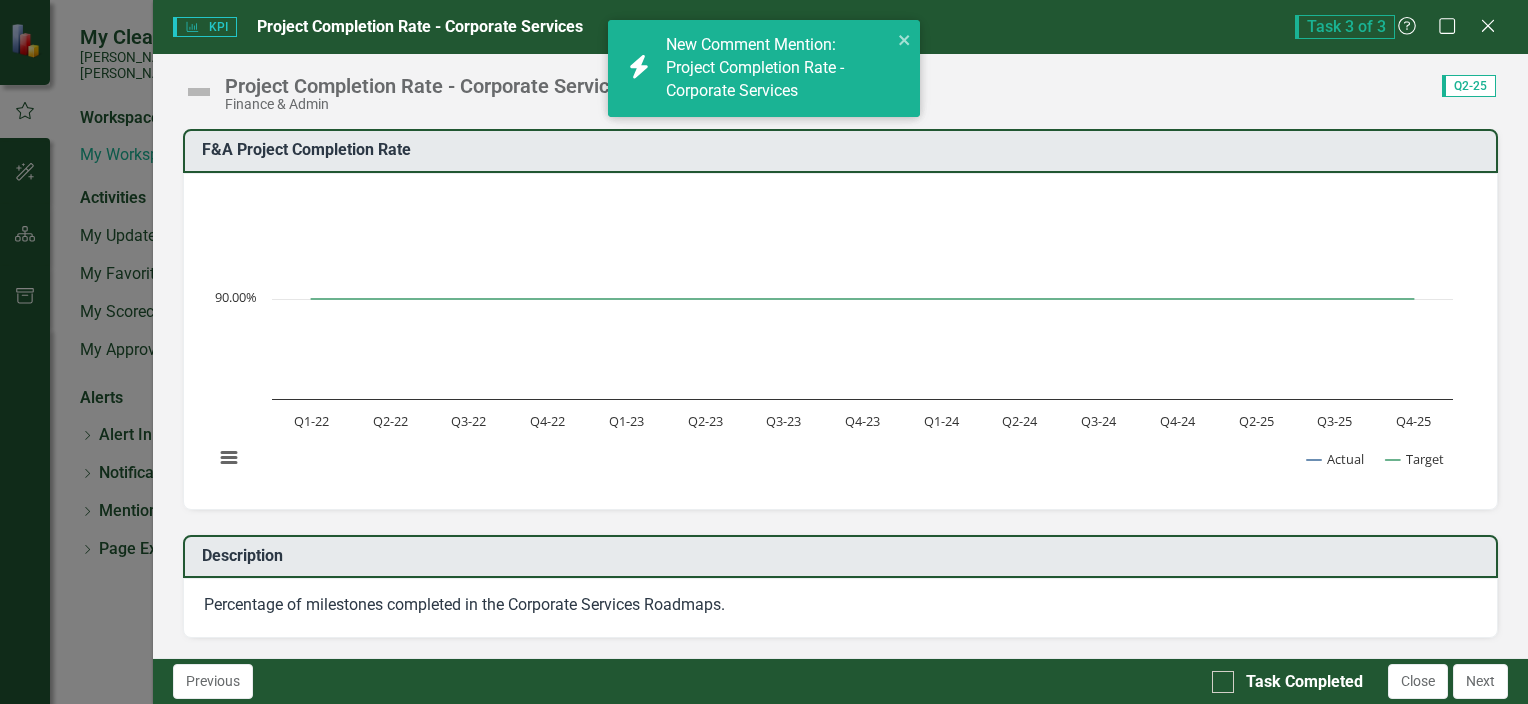 scroll, scrollTop: 0, scrollLeft: 0, axis: both 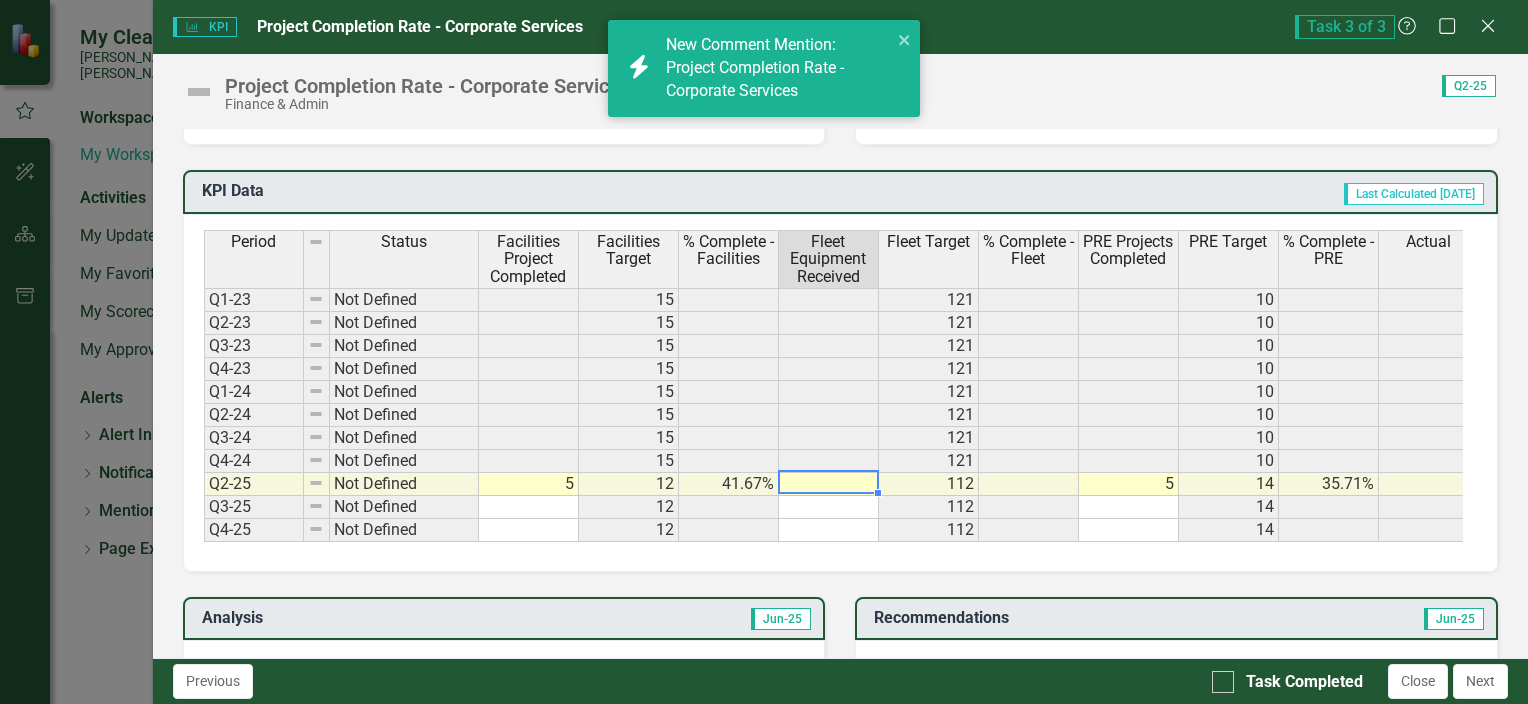 click at bounding box center (829, 484) 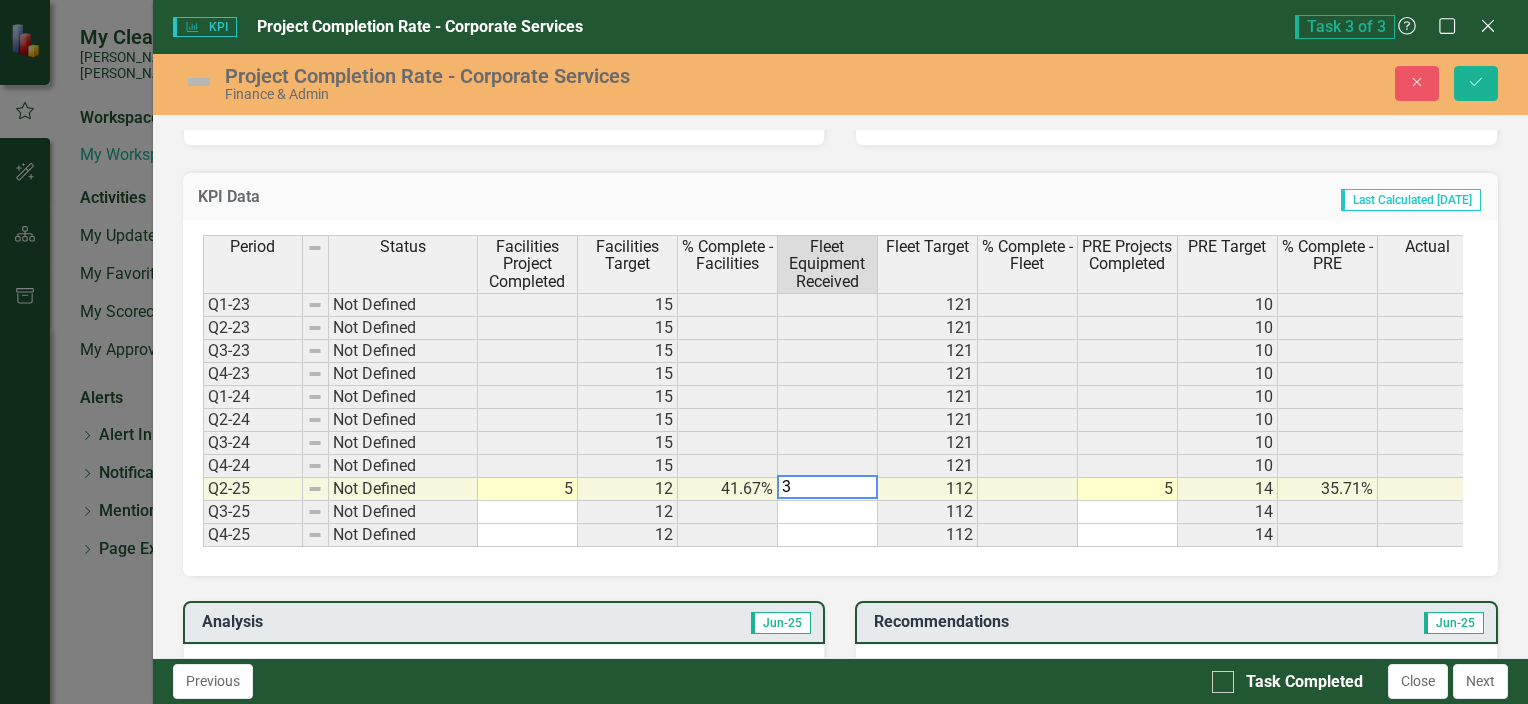 type on "30" 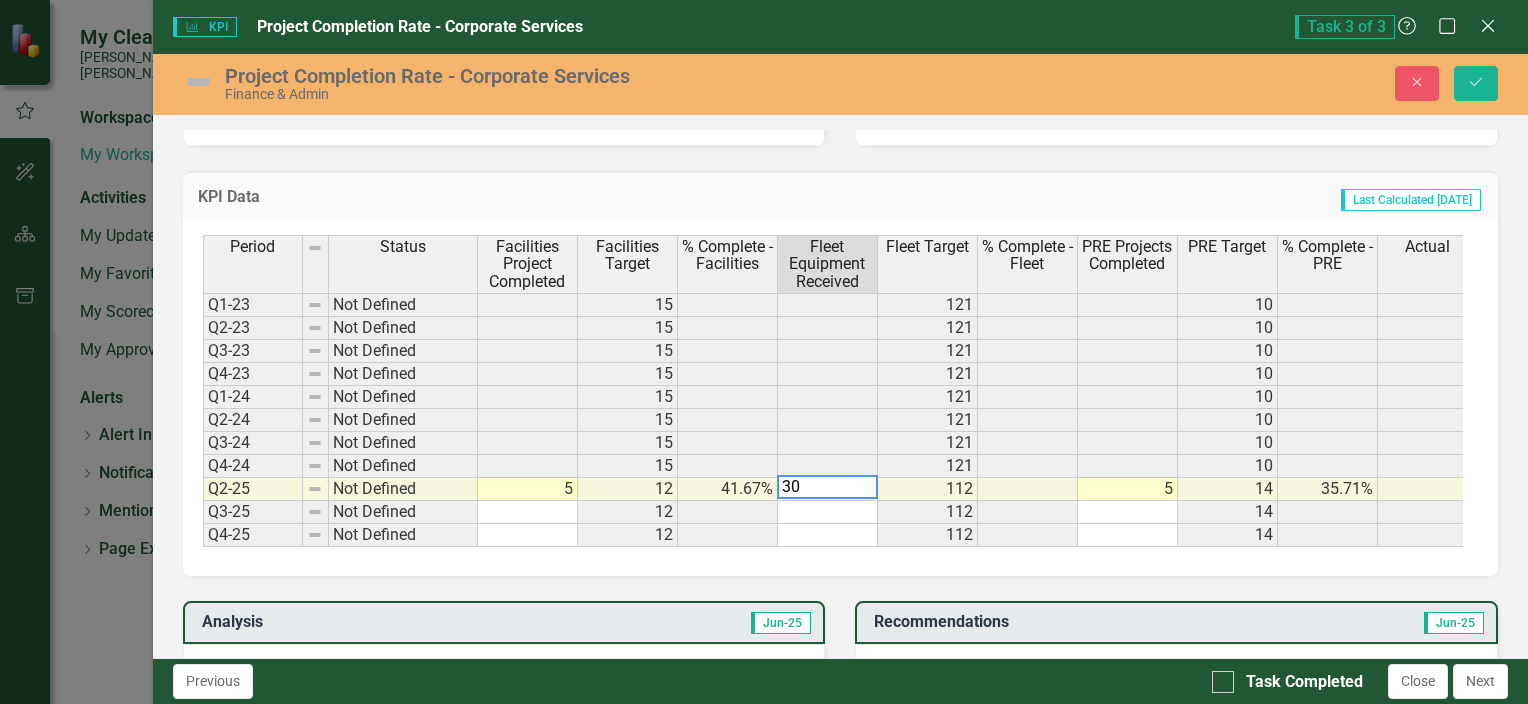 type 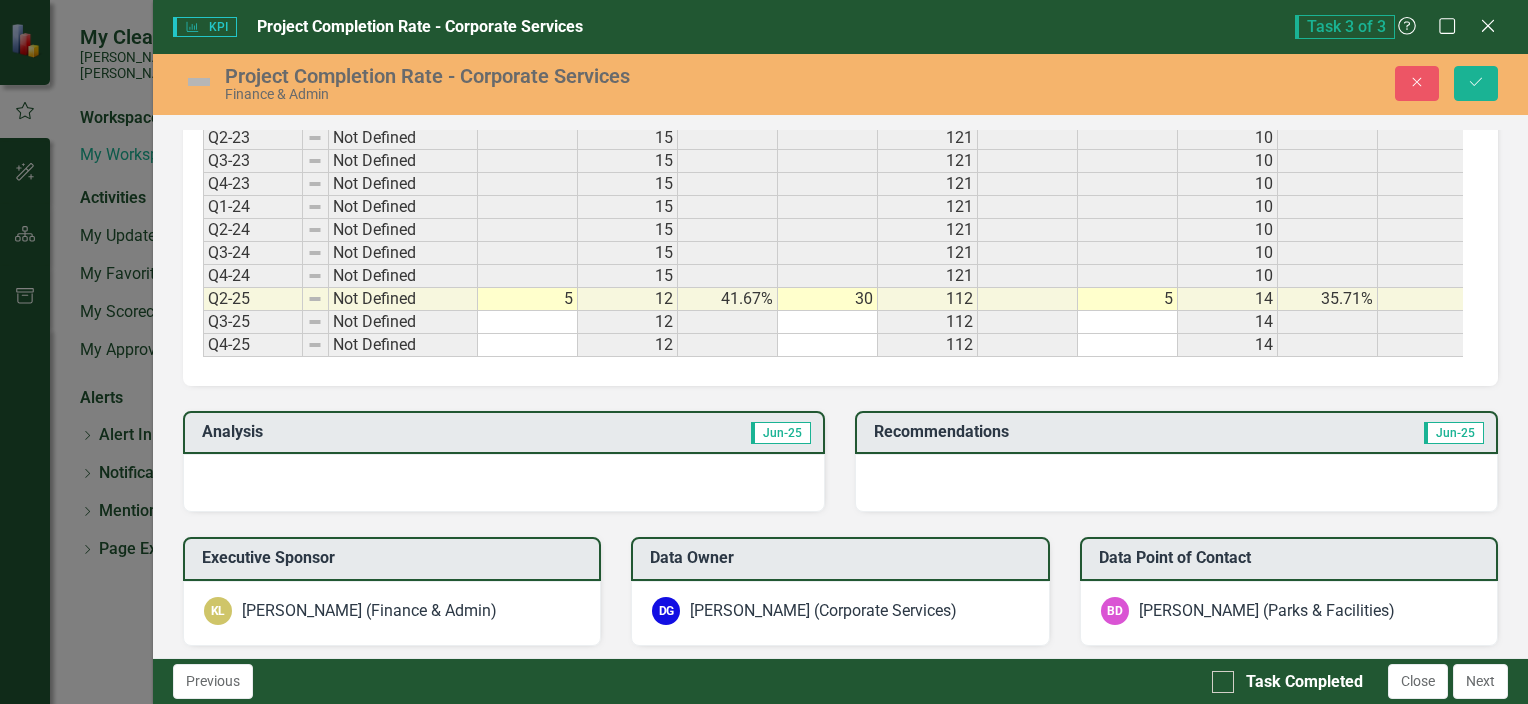 scroll, scrollTop: 945, scrollLeft: 0, axis: vertical 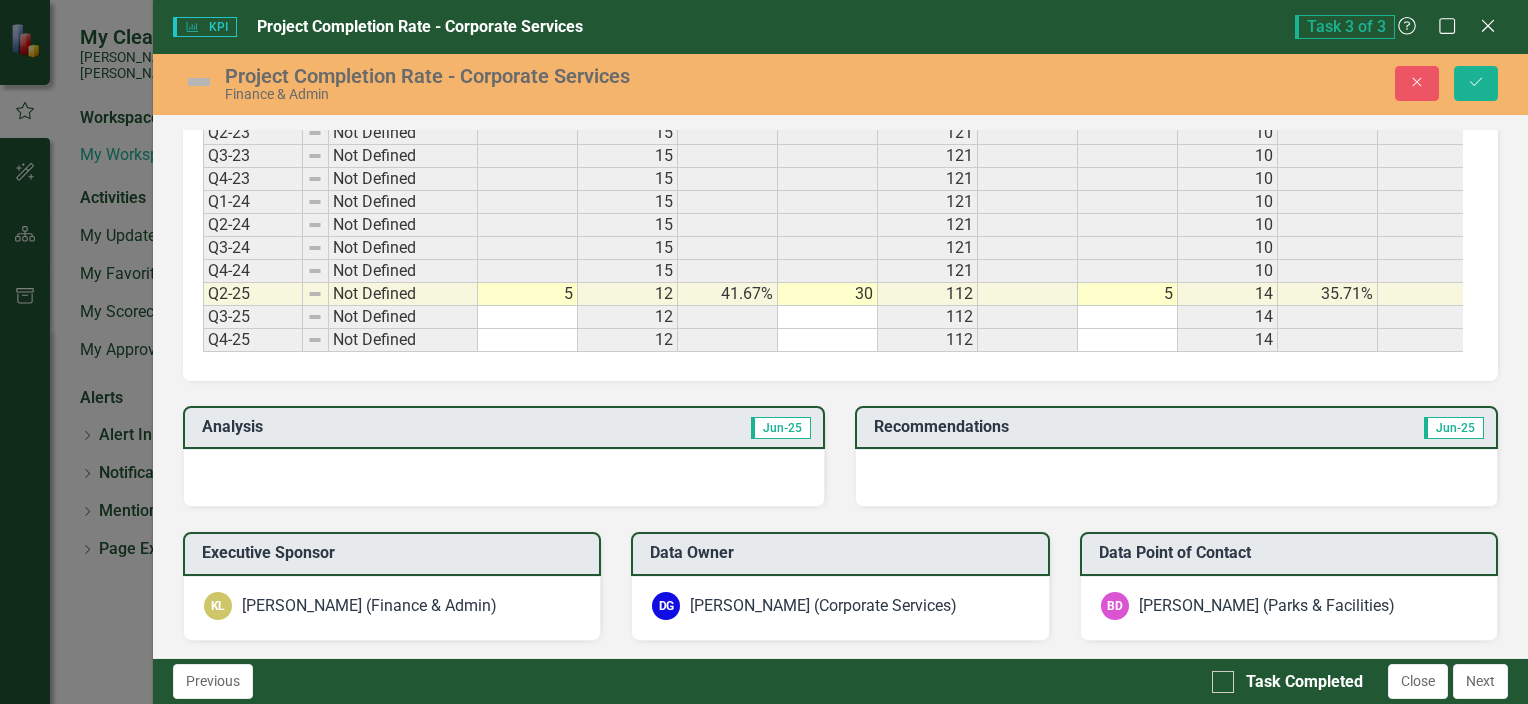 click at bounding box center (504, 478) 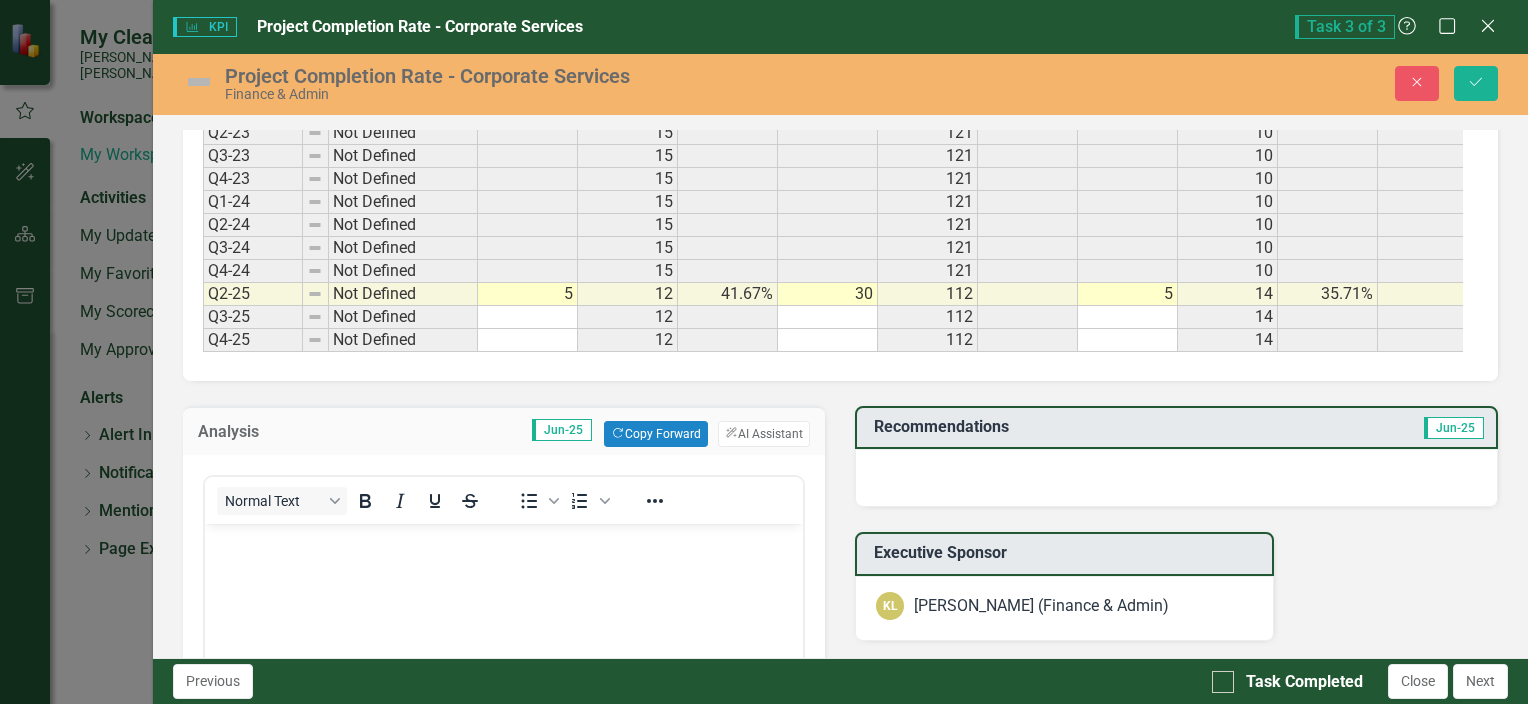 scroll, scrollTop: 0, scrollLeft: 0, axis: both 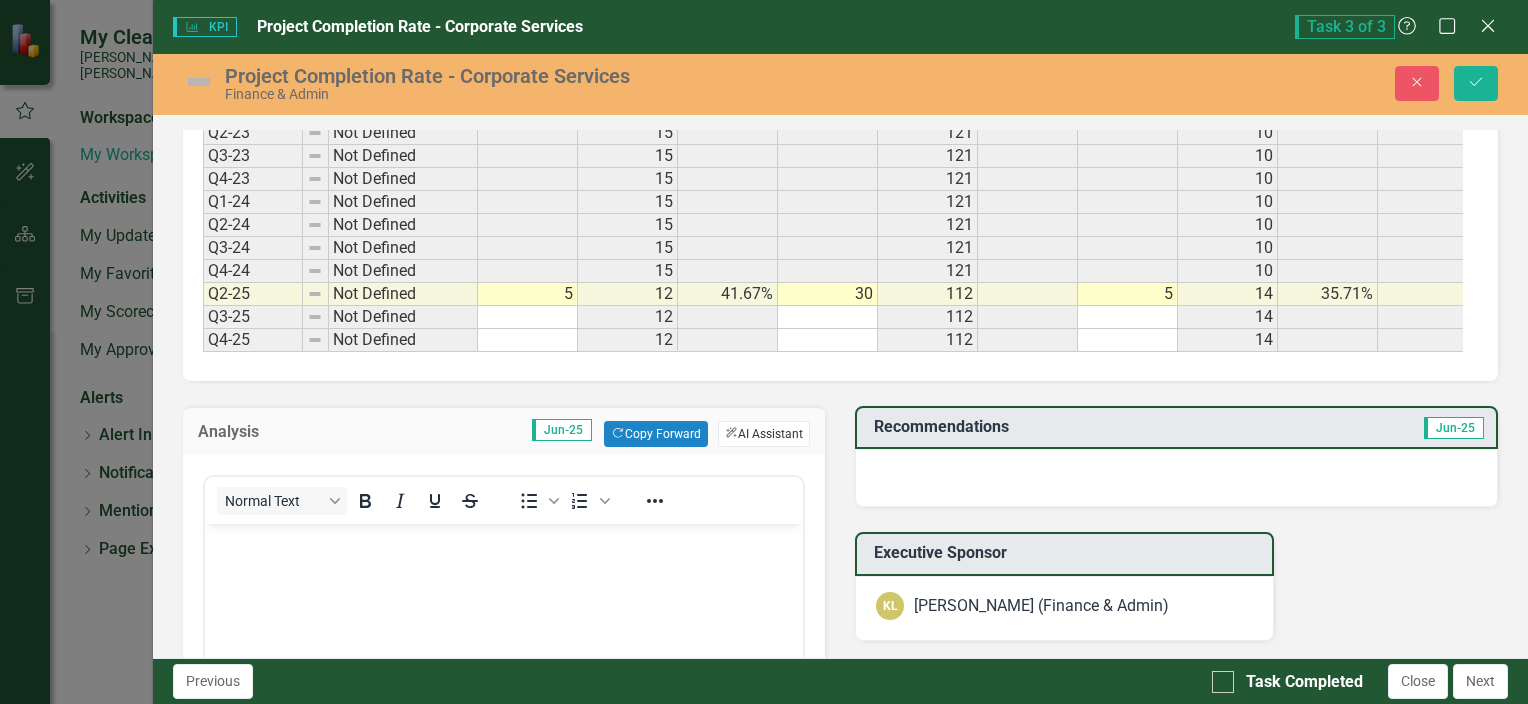 click on "ClearPoint AI  AI Assistant" at bounding box center [764, 434] 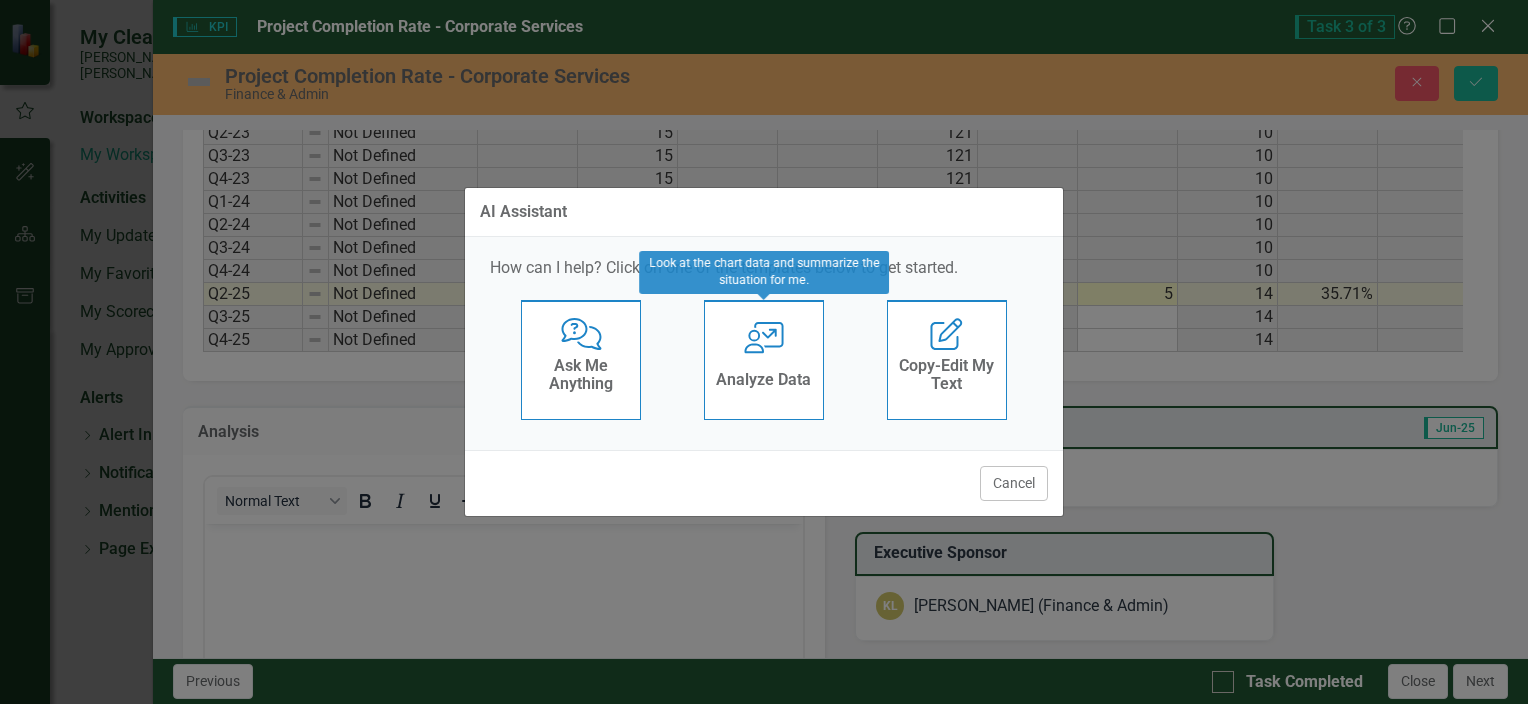 click on "User with Chart Analyze Data" at bounding box center (764, 360) 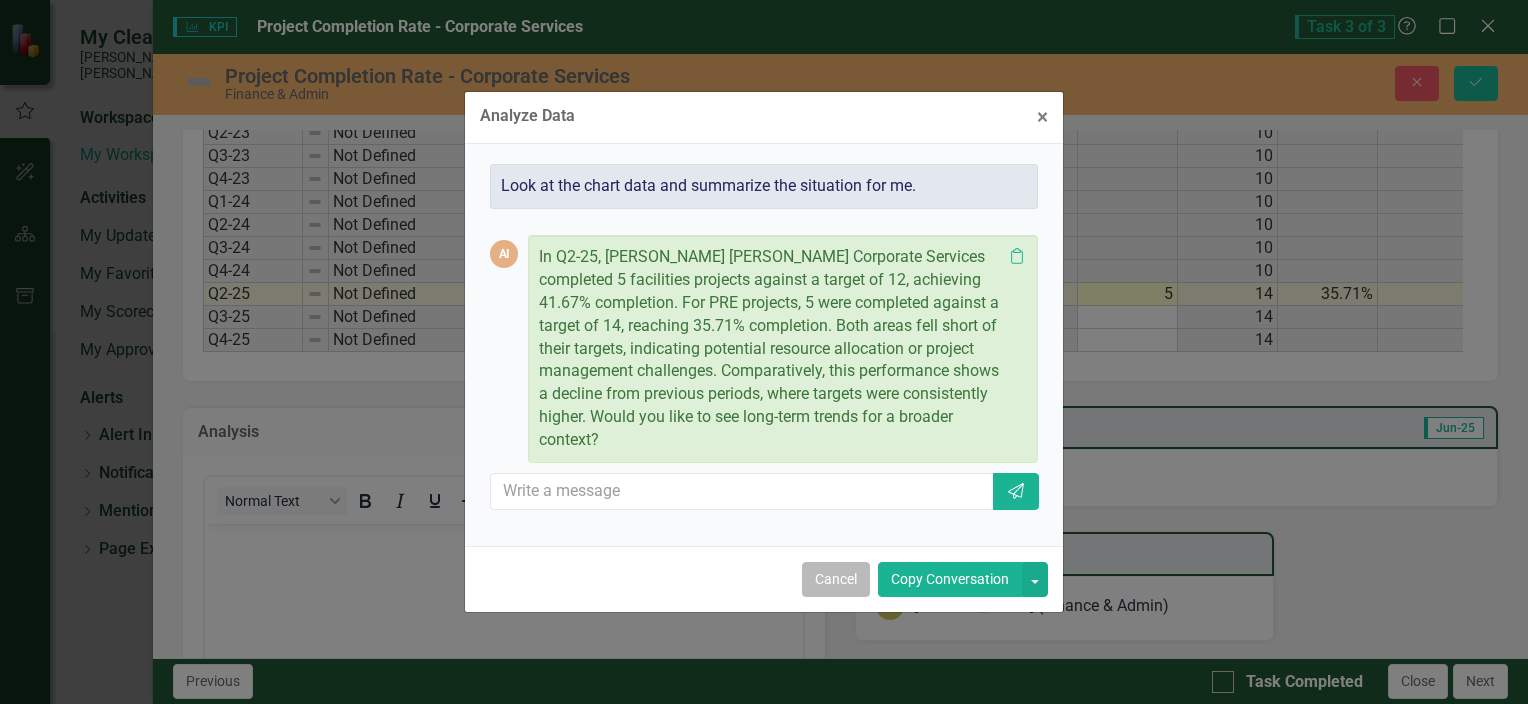 click on "Cancel" at bounding box center [836, 579] 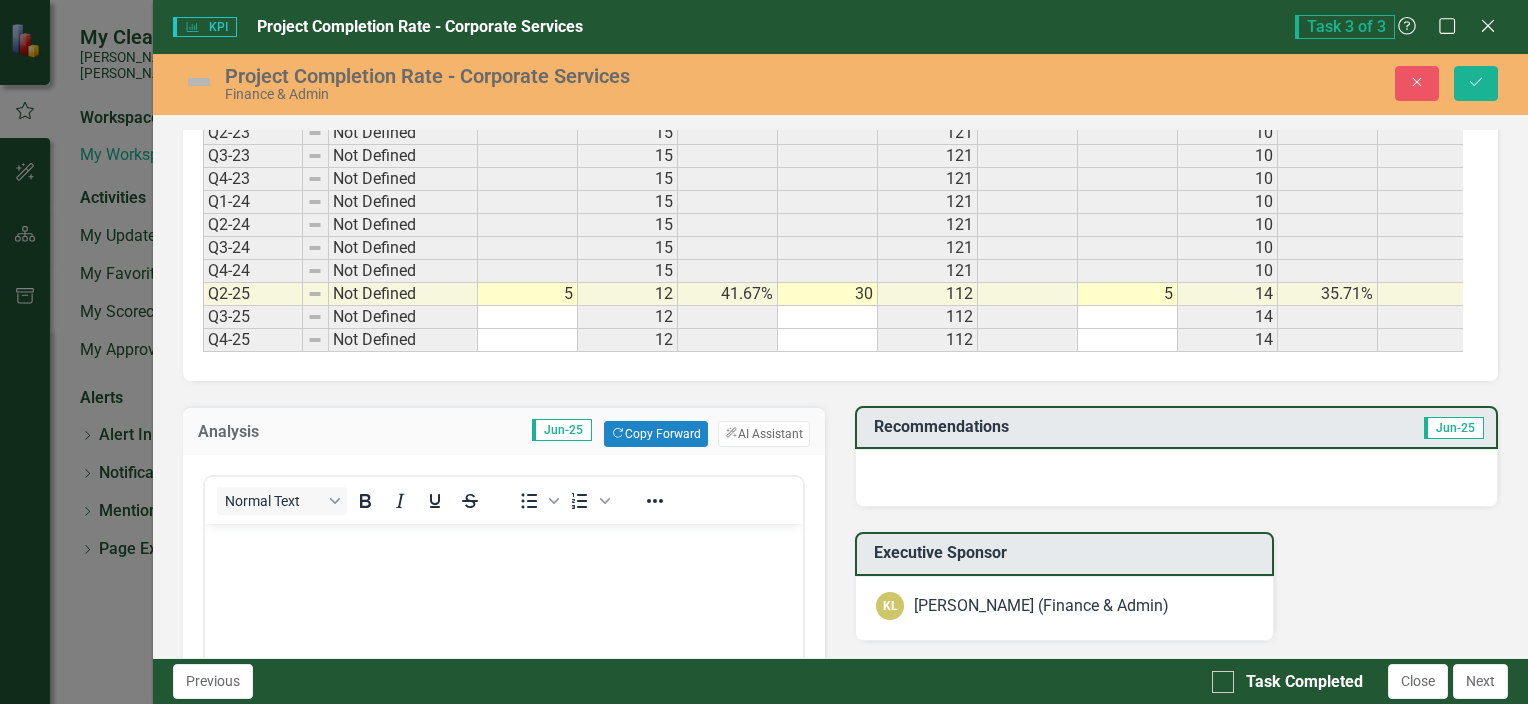 click at bounding box center (503, 673) 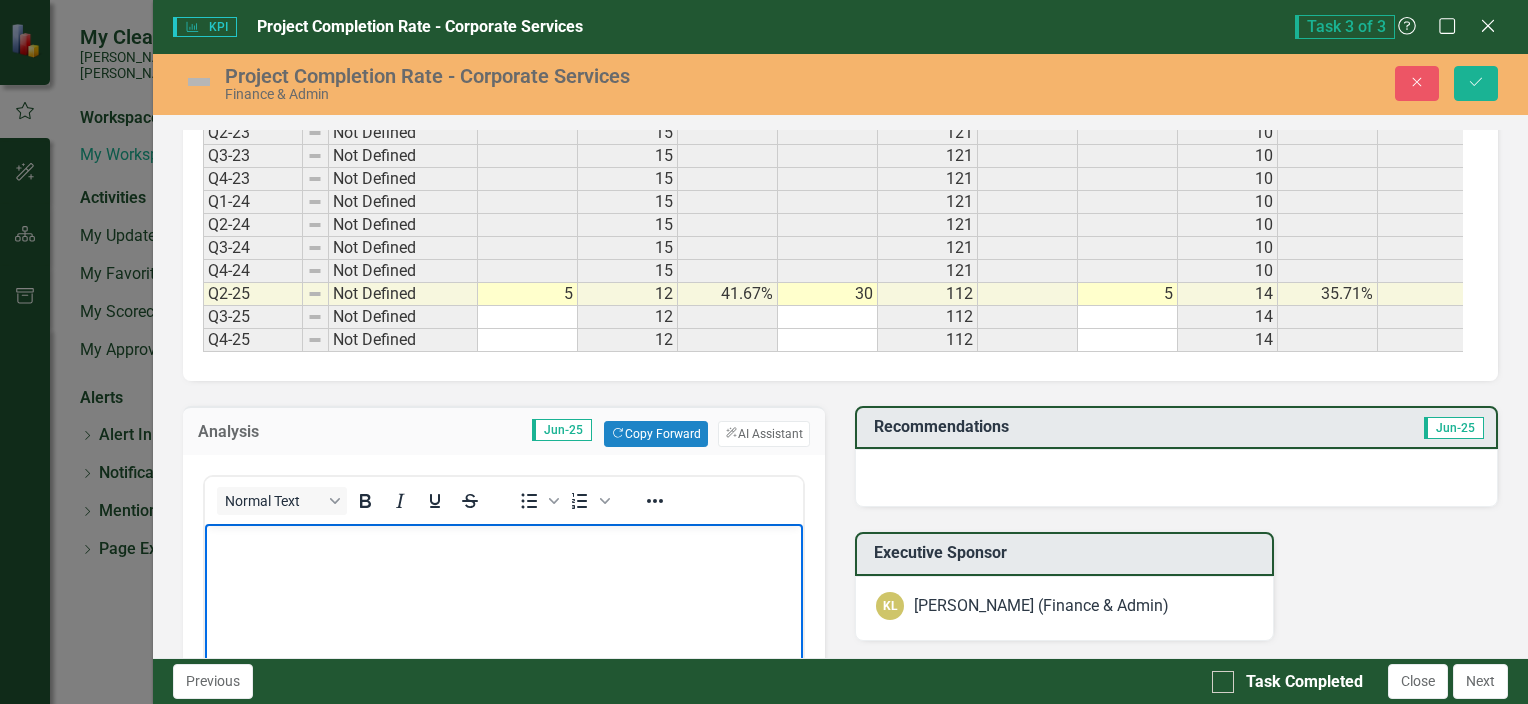 click on "30" at bounding box center (828, 294) 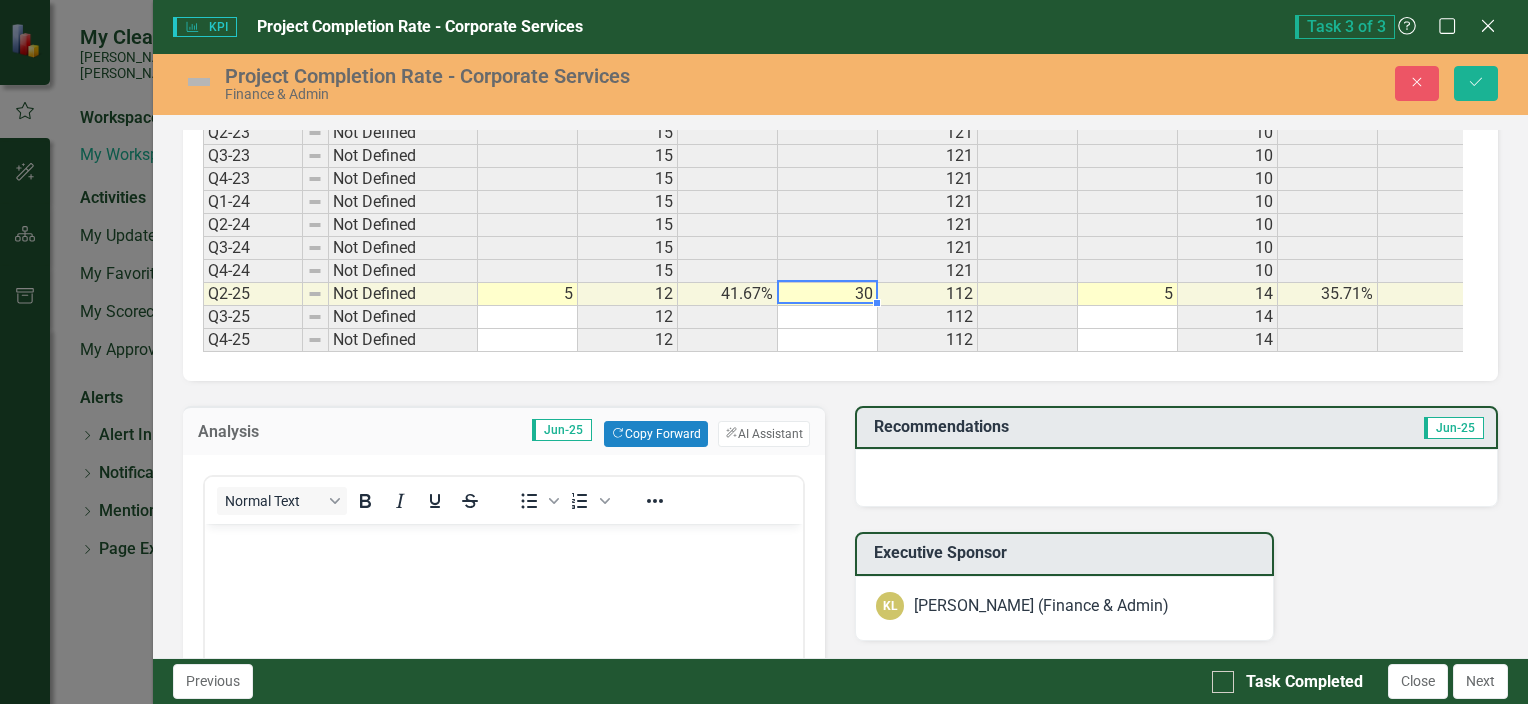 click at bounding box center [503, 673] 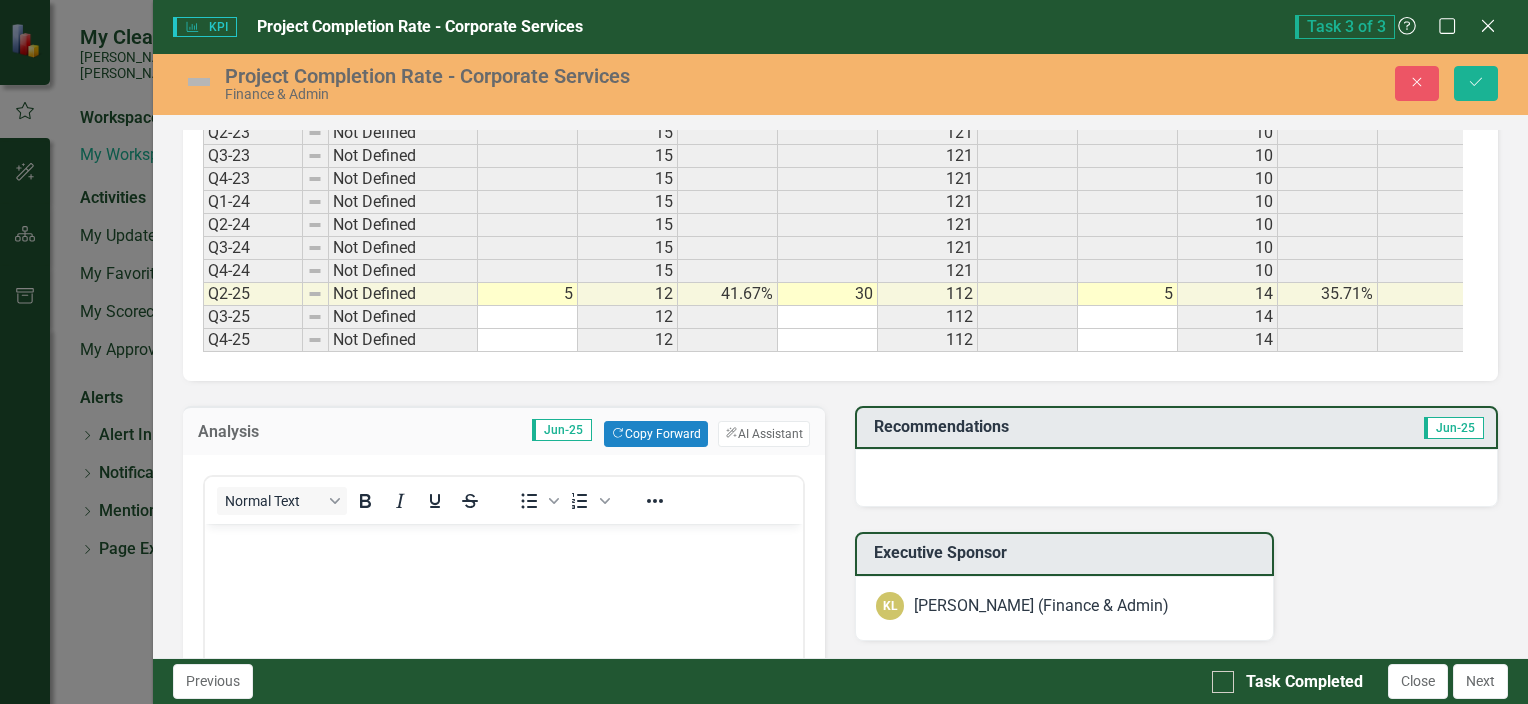 click on "F&A Project Completion Rate Chart Line chart with 2 lines. F&A Project Completion Rate (Chart Type: Line)
Plot Bands
Q1-22
Actual: No Value	Target: 90.00%
Q2-22
Actual: No Value	Target: 90.00%
Q3-22
Actual: No Value	Target: 90.00%
Q4-22
Actual: No Value	Target: 90.00%
Q1-23
Actual: No Value	Target: 90.00%
Q2-23
Actual: No Value	Target: 90.00%
Q3-23
Actual: No Value	Target: 90.00%
Q4-23
Actual: No Value	Target: 90.00%
Q1-24
Actual: No Value	Target: 90.00%
Q2-24
Actual: No Value	Target: 90.00%
Q3-24
Actual: No Value	Target: 90.00%
Q4-24
Actual: No Value	Target: 90.00%
Q2-25
Actual: No Value	Target: 90.00%
Q3-25
Actual: No Value	Target: 90.00%
Q4-25
Actual: No Value	Target: 90.00% The chart has 1 X axis displaying categories.  The chart has 1 Y axis displaying values. Data ranges from 90 to 90. Created with Highcharts 11.4.8 Chart context menu Actual Target Q1-22 Q2-22 Q3-22 Q4-22 Q1-23 Q2-23 Q3-23 Q4-23 Q1-24 Q2-24 Q3-24 Q4-24 Q2-25 Q3-25 Q4-25 90.00% Target ​ Q4-25: 90.00% ​ End of interactive chart. 15" at bounding box center [840, 220] 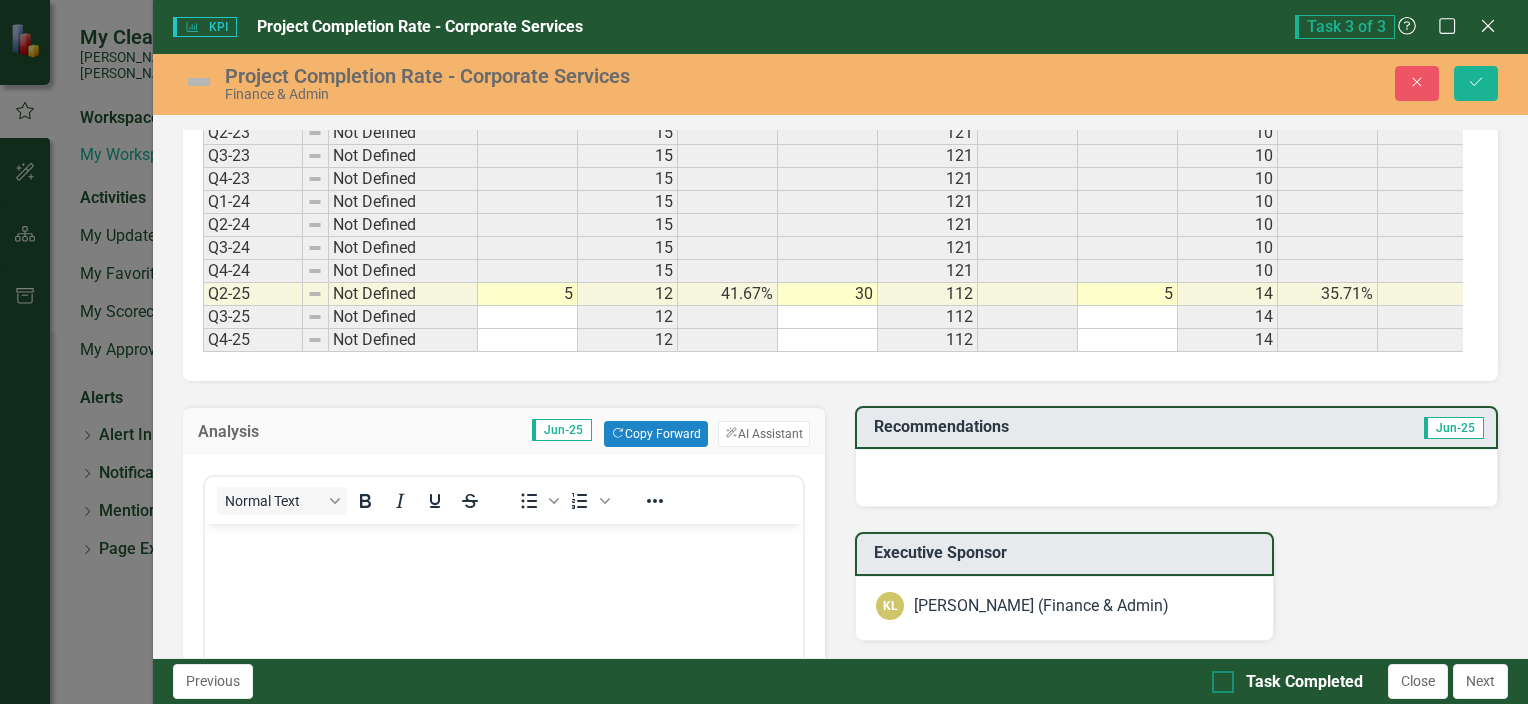 click at bounding box center [1223, 682] 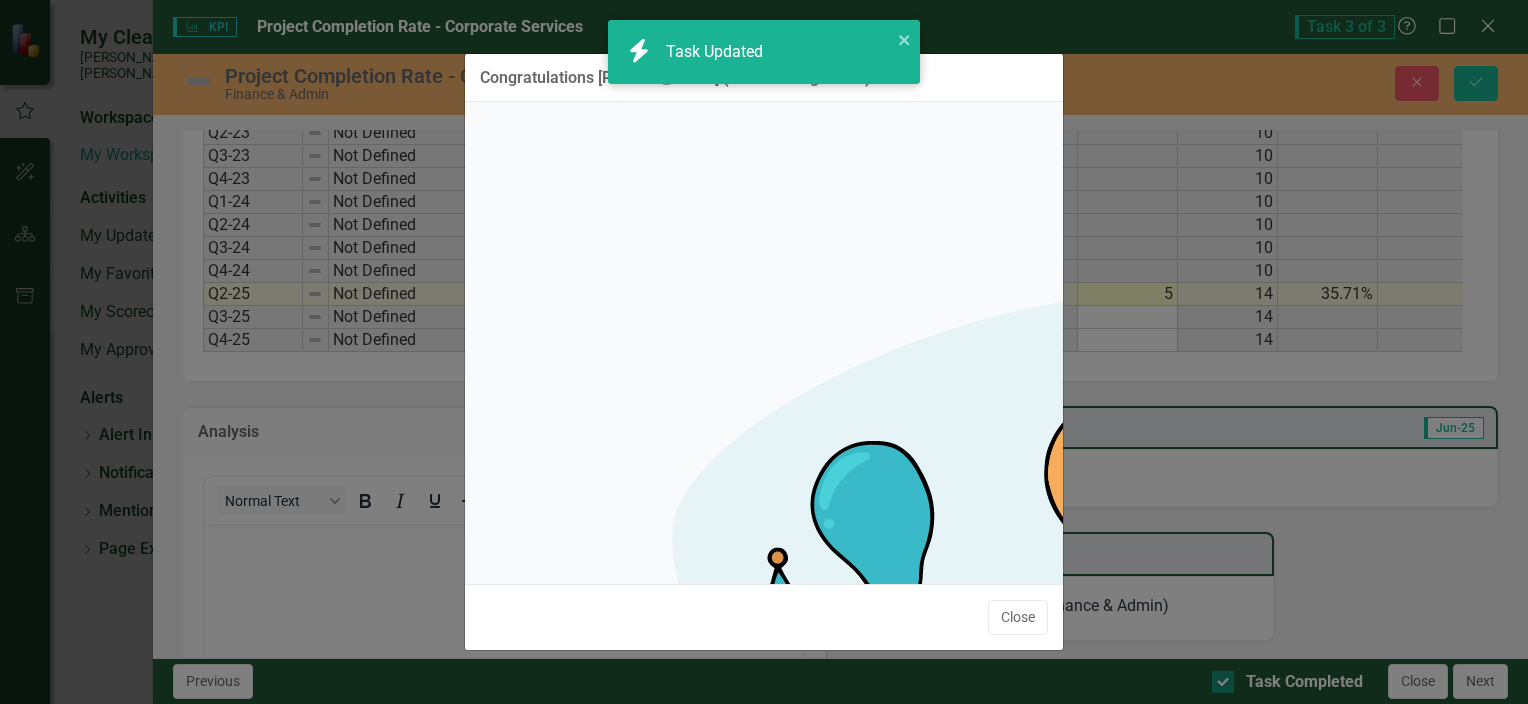 checkbox on "true" 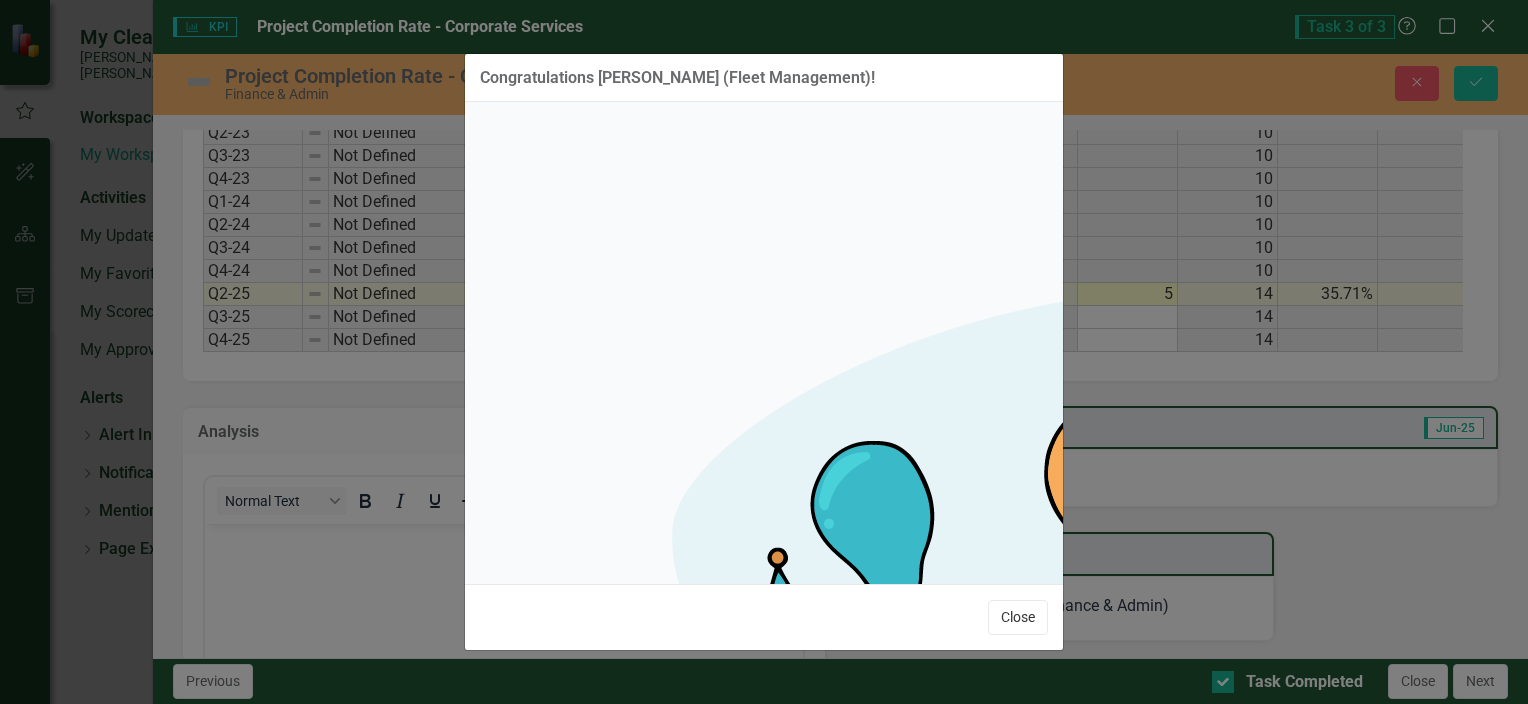 click on "Close" at bounding box center (1018, 617) 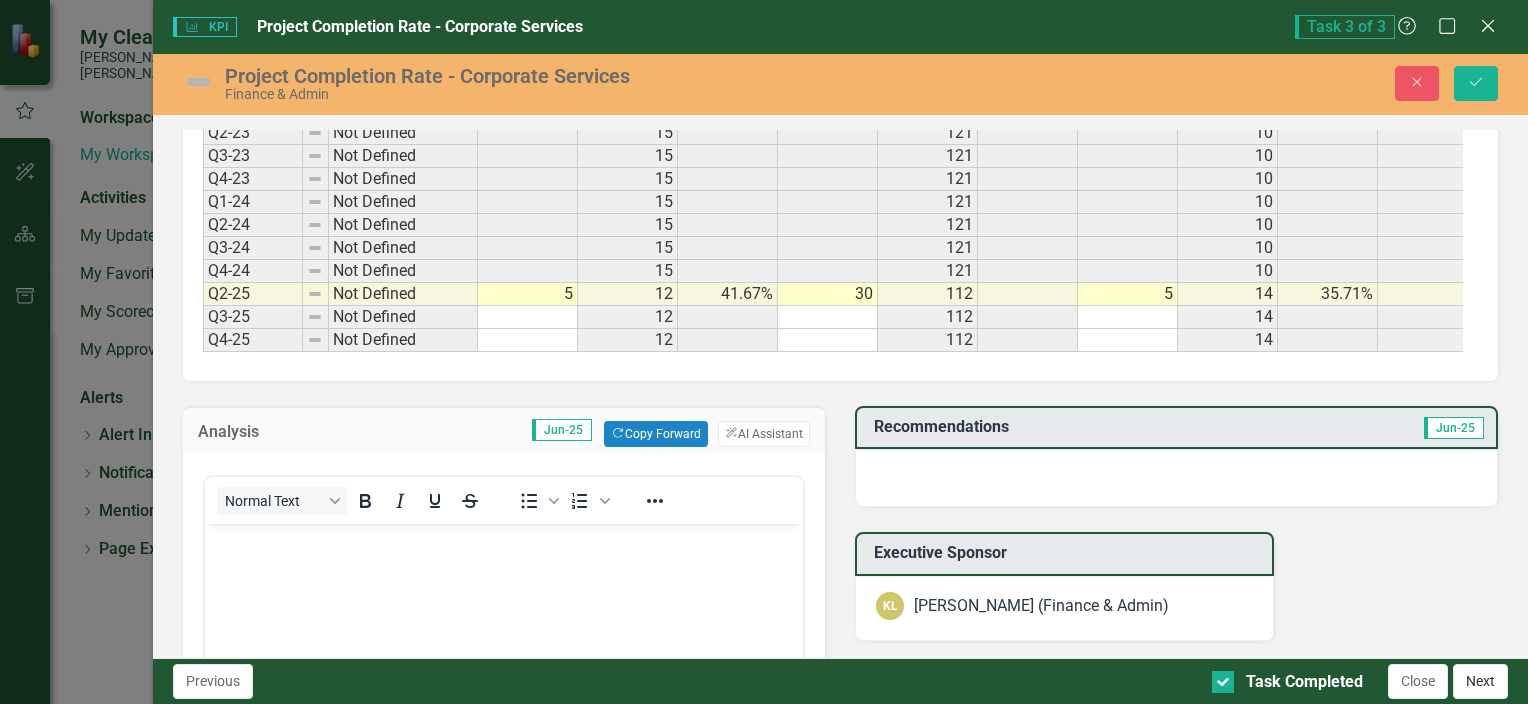 click on "Next" at bounding box center (1480, 681) 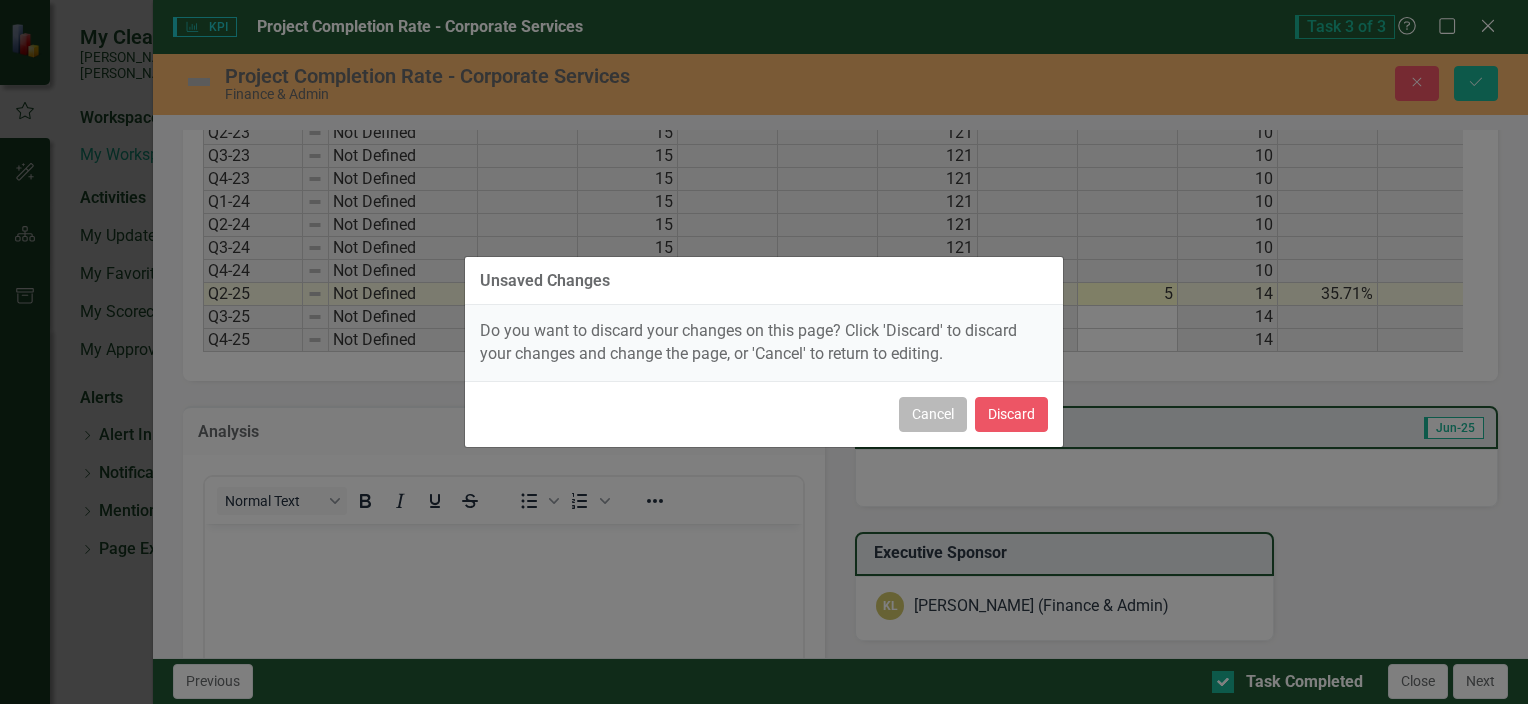 click on "Cancel" at bounding box center (933, 414) 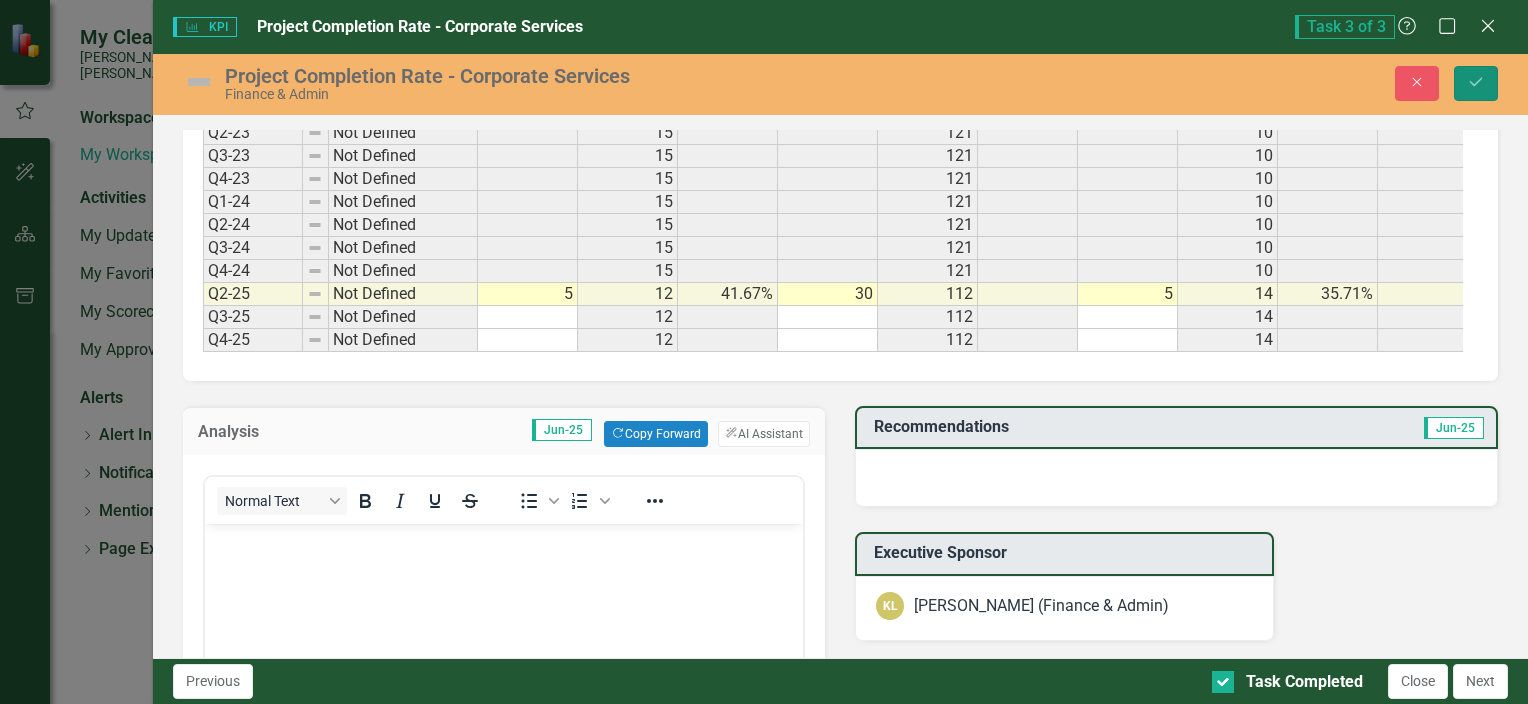 click on "Save" at bounding box center (1476, 83) 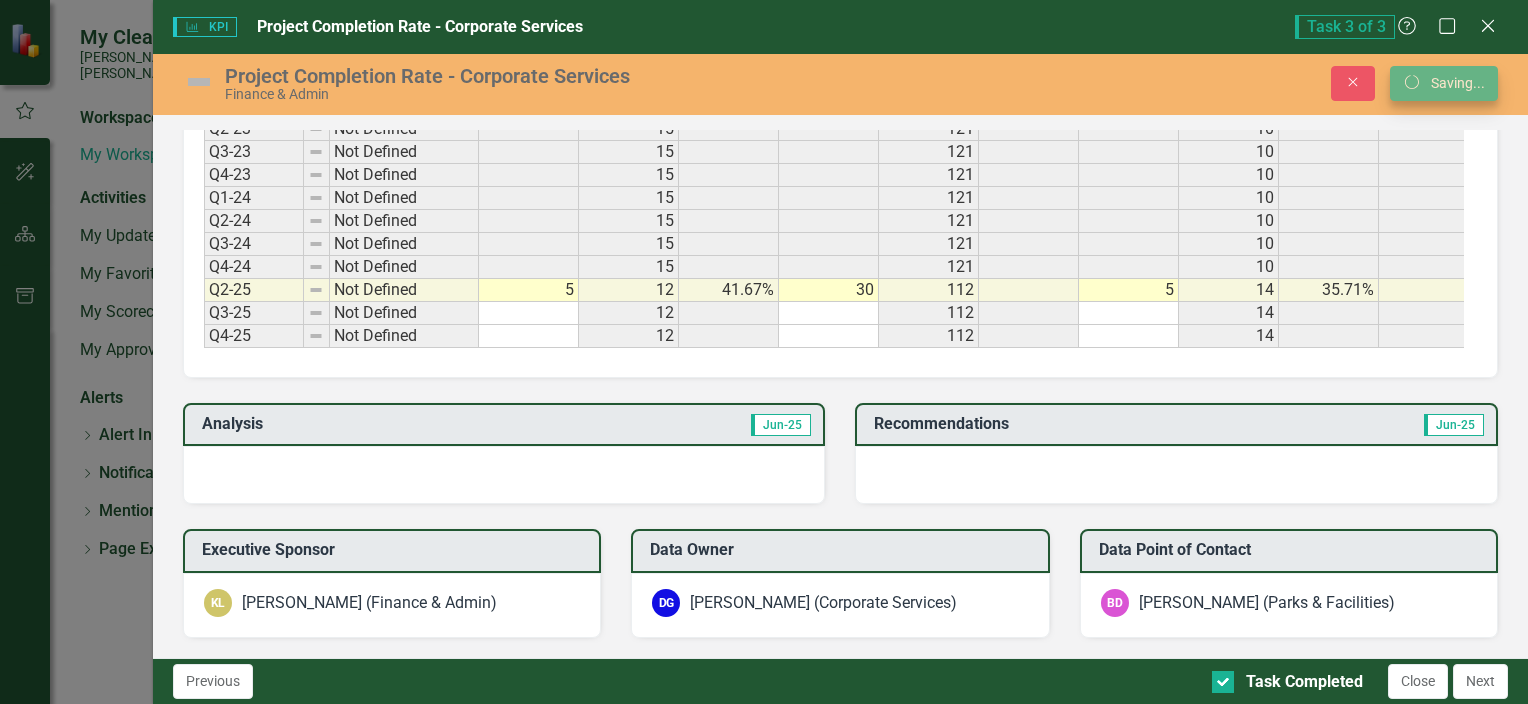 scroll, scrollTop: 940, scrollLeft: 0, axis: vertical 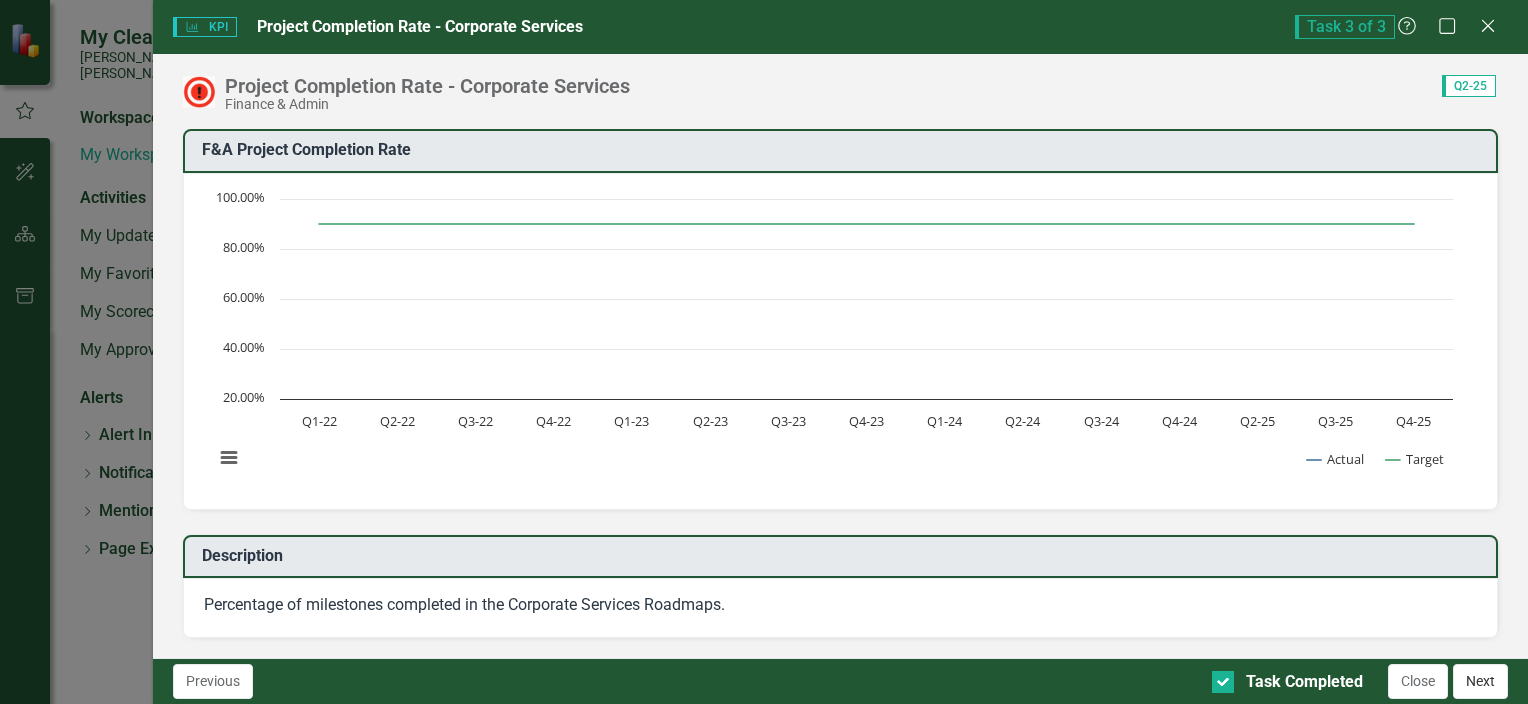 click on "Next" at bounding box center (1480, 681) 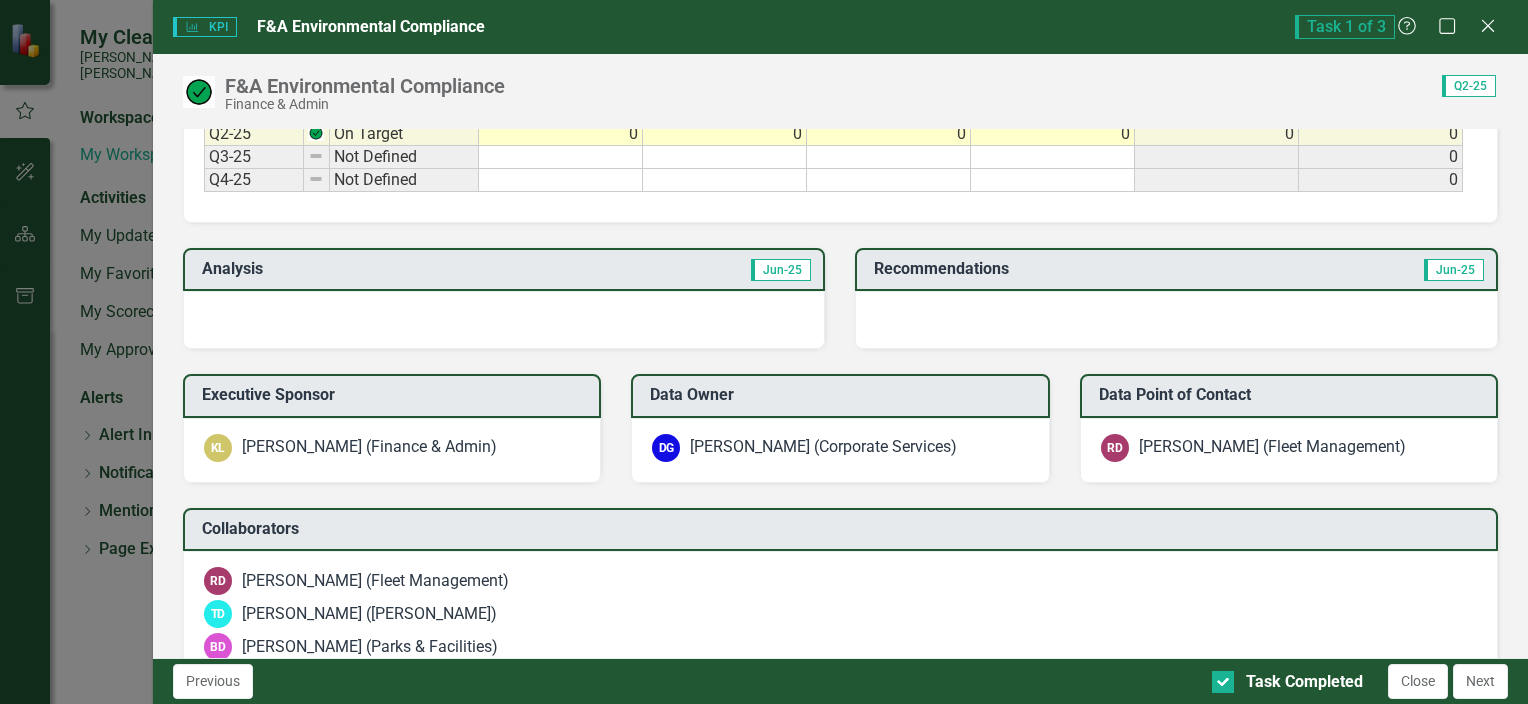scroll, scrollTop: 1147, scrollLeft: 0, axis: vertical 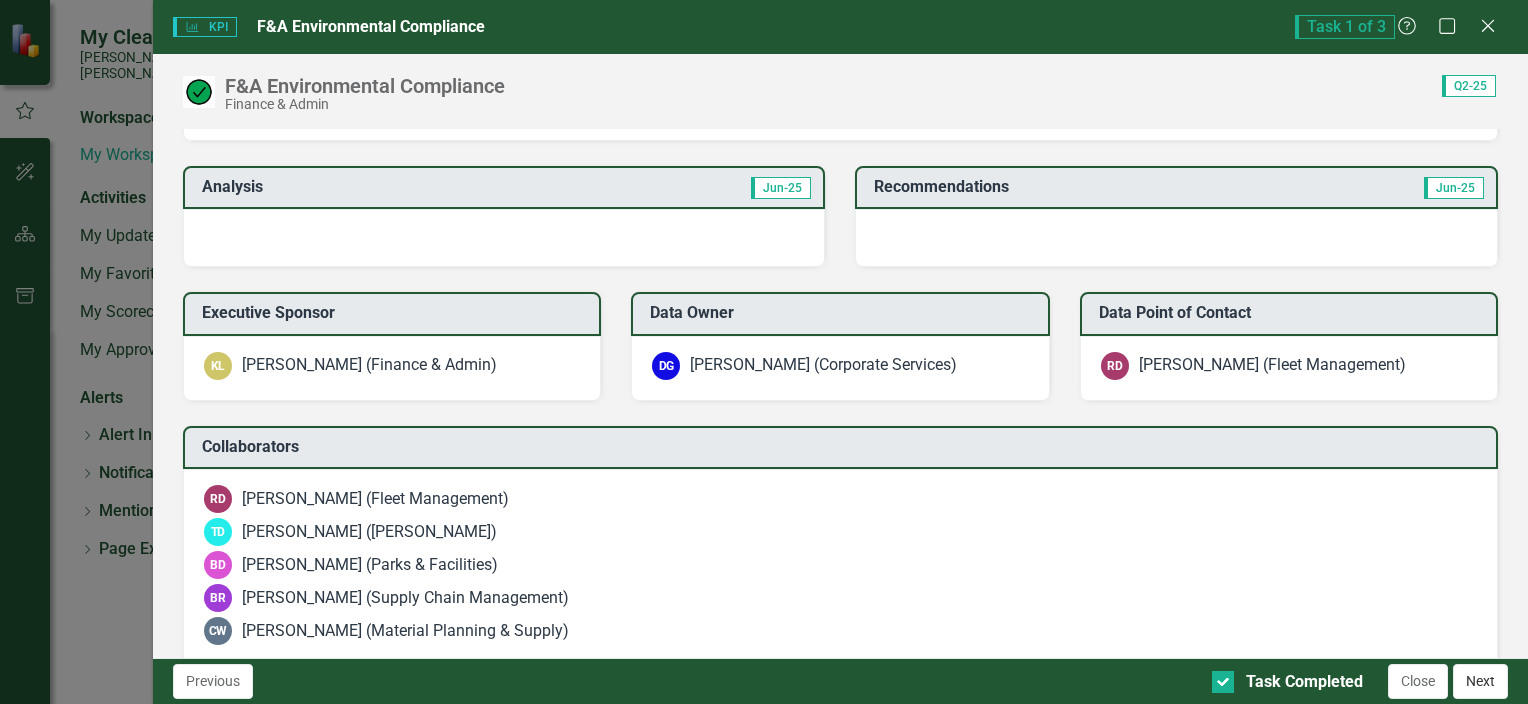 click on "Next" at bounding box center (1480, 681) 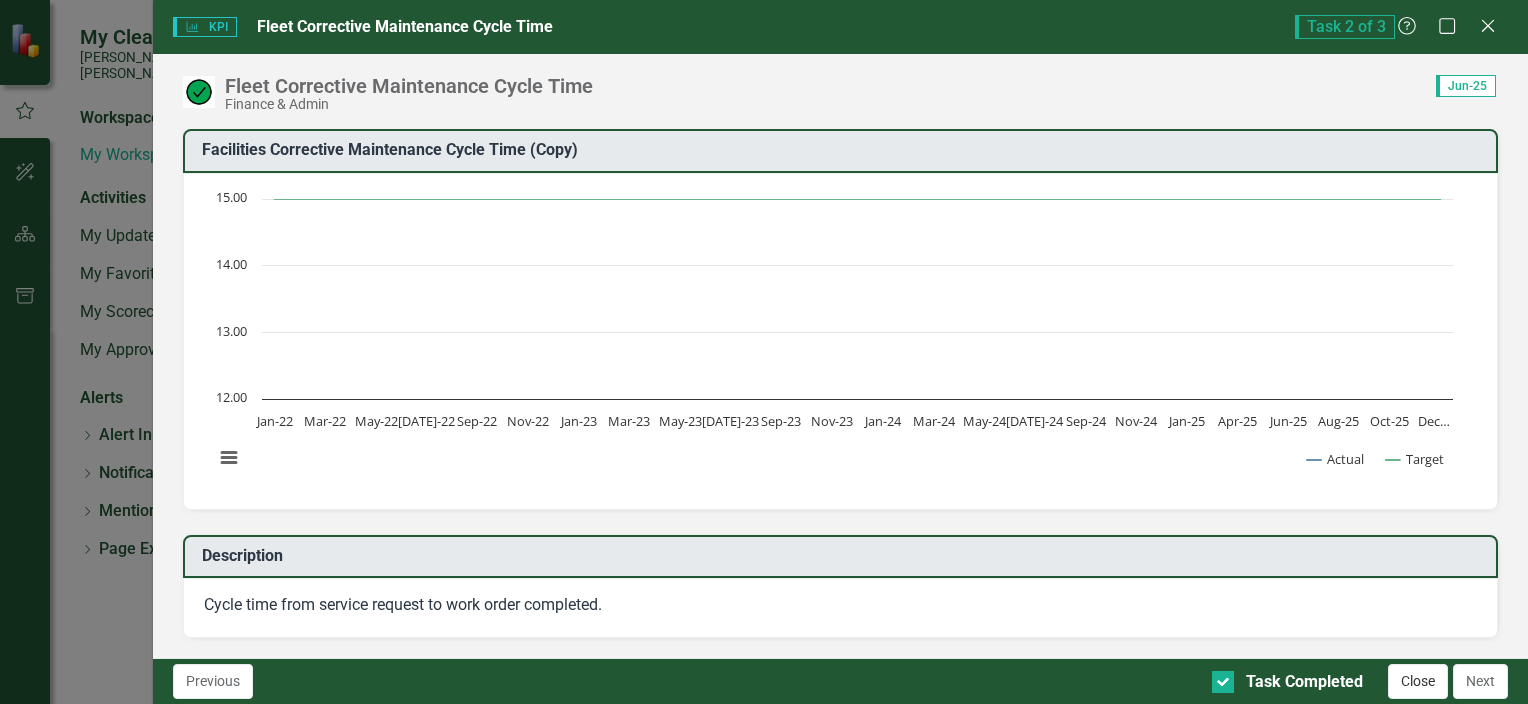 click on "Close" at bounding box center [1418, 681] 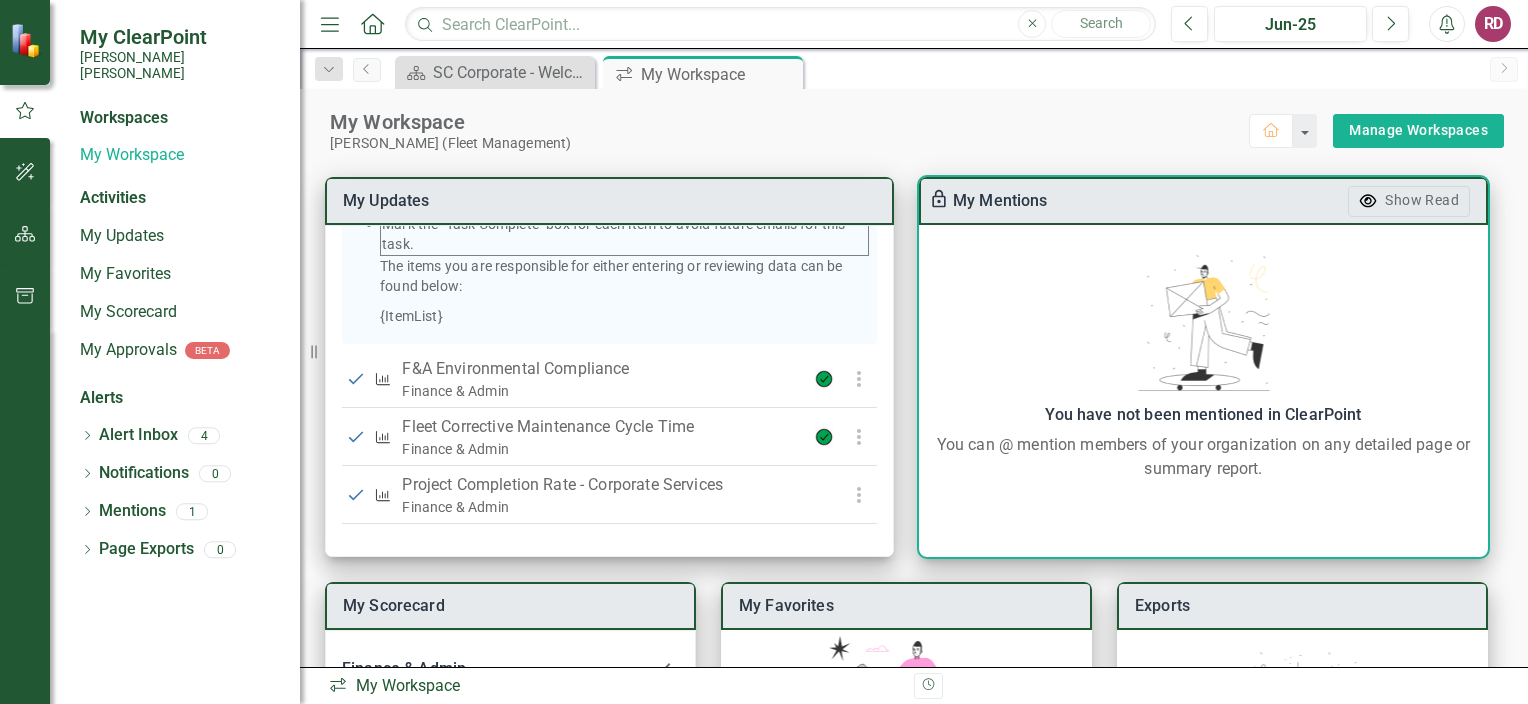 click on "You have not been mentioned in ClearPoint You can @ mention members of your organization on any detailed page or summary report." at bounding box center (1203, 367) 